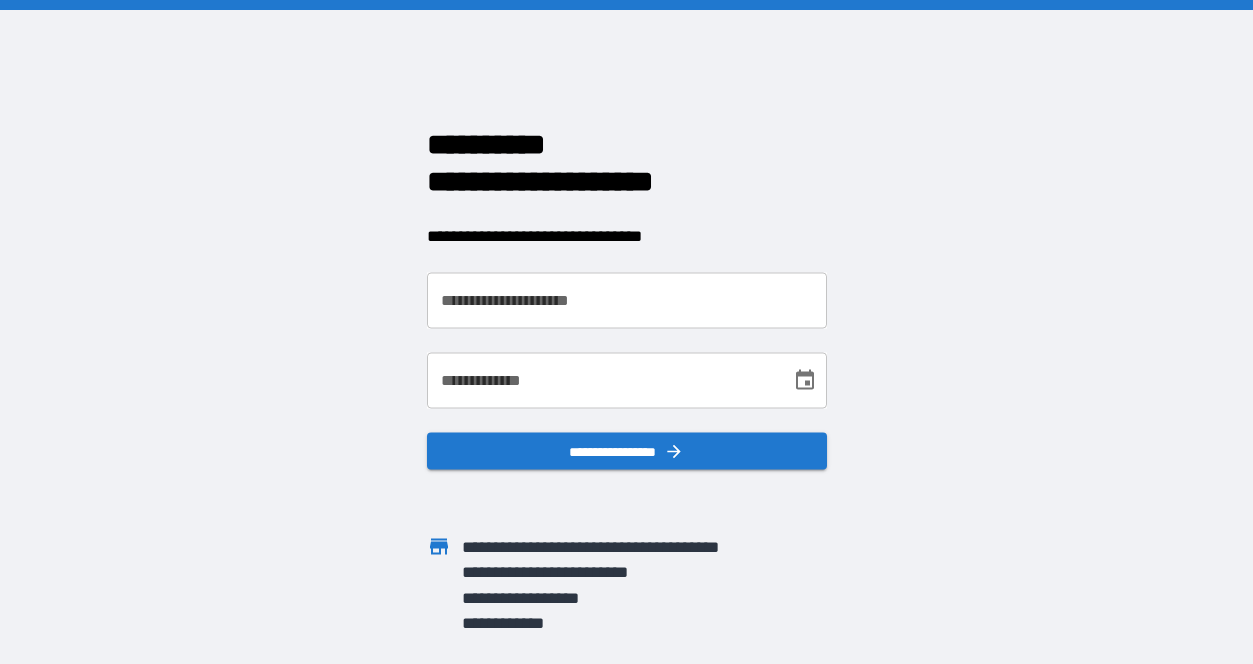 scroll, scrollTop: 0, scrollLeft: 0, axis: both 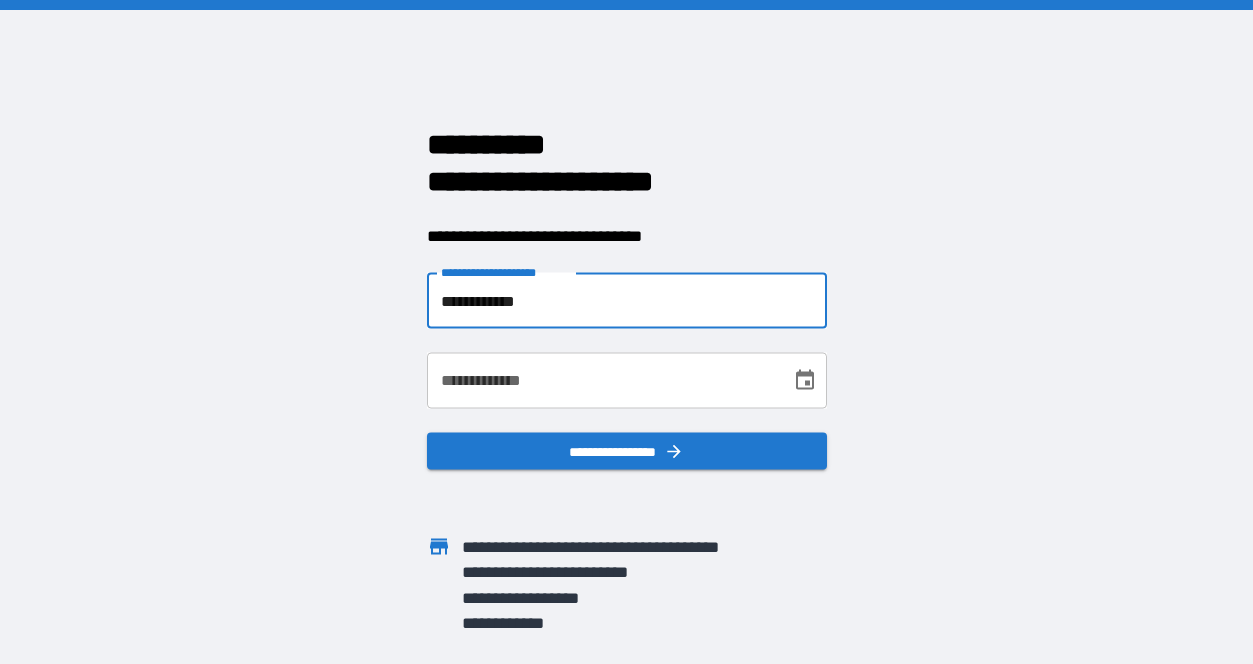 type on "**********" 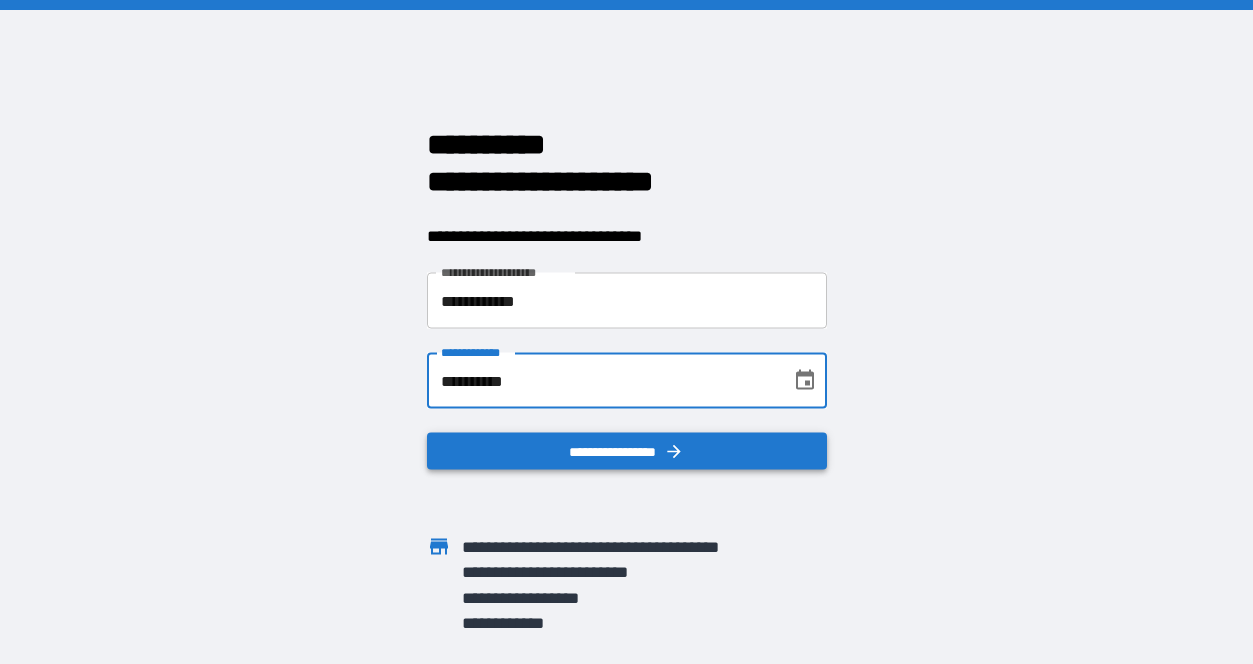 type on "**********" 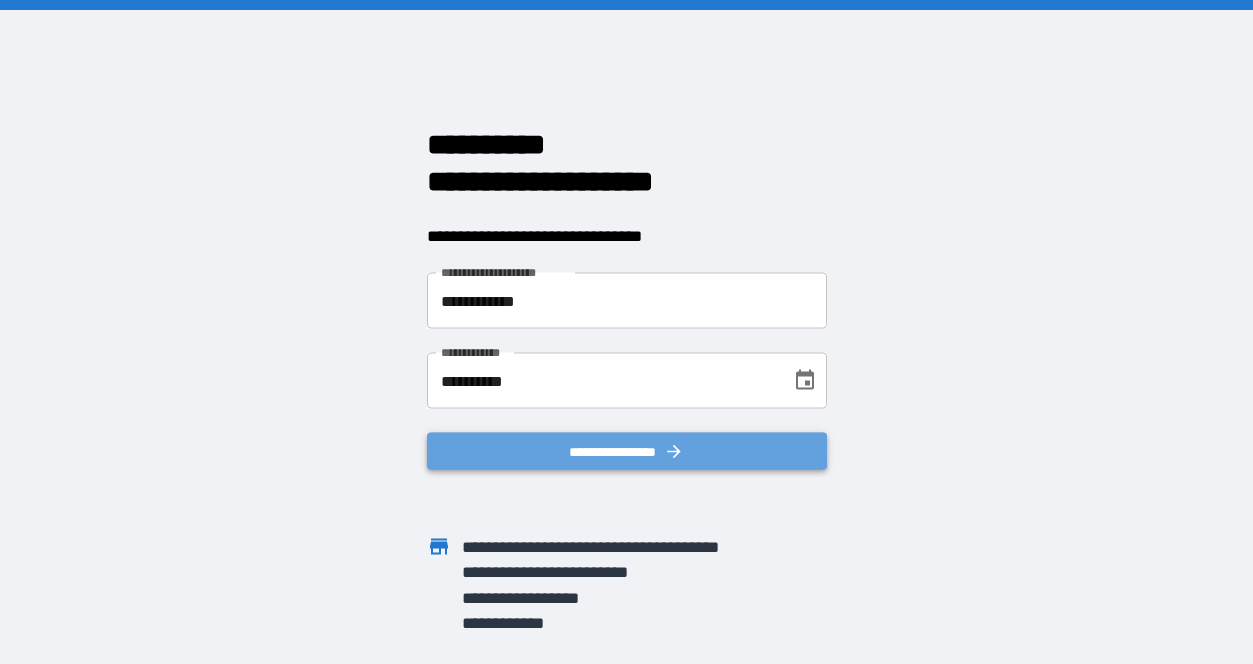click on "**********" at bounding box center (627, 451) 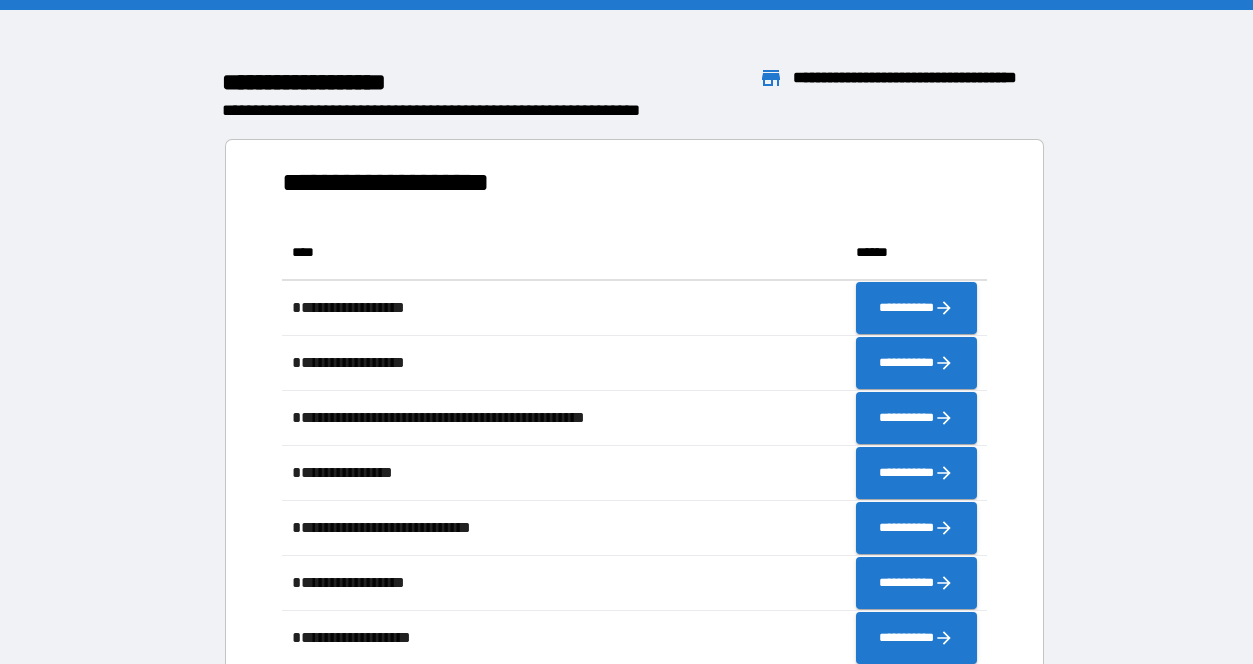 scroll, scrollTop: 1, scrollLeft: 1, axis: both 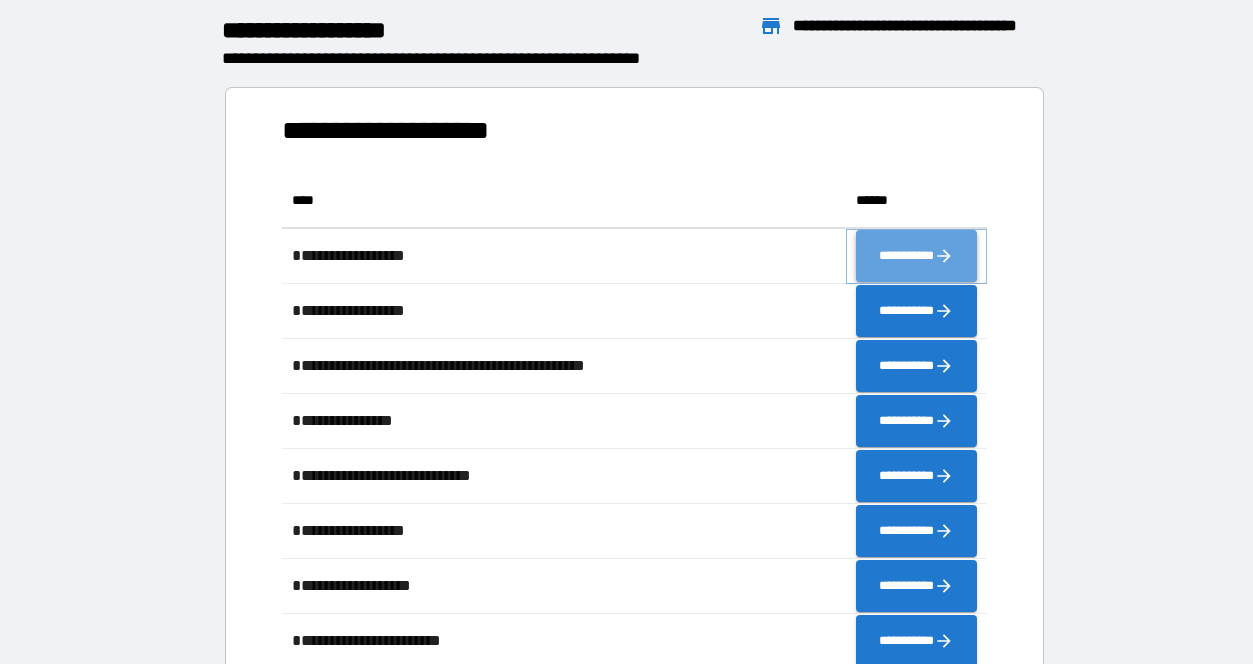 click on "**********" at bounding box center [916, 256] 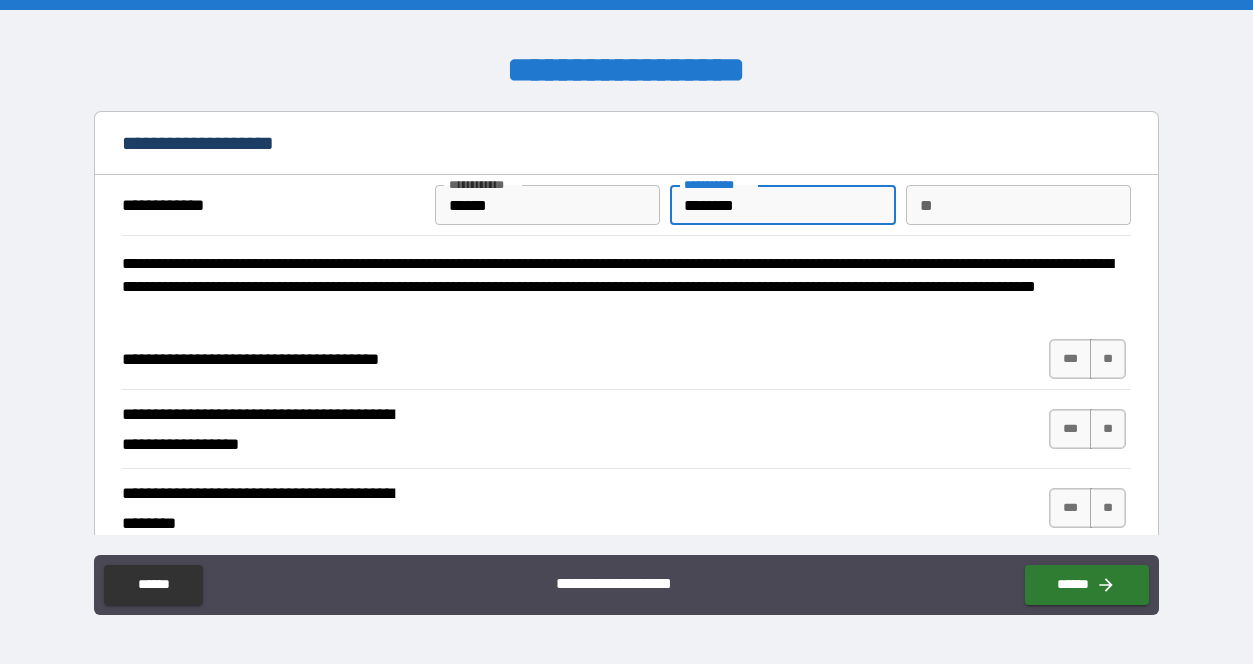 click on "********" at bounding box center (783, 205) 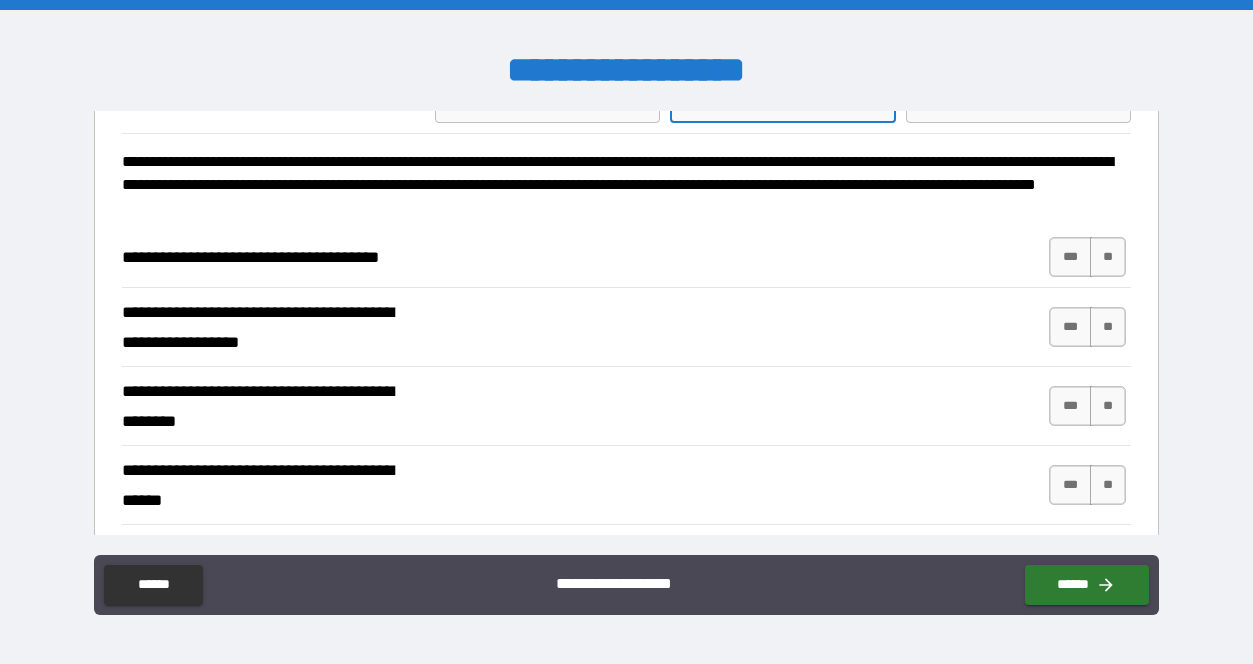 scroll, scrollTop: 120, scrollLeft: 0, axis: vertical 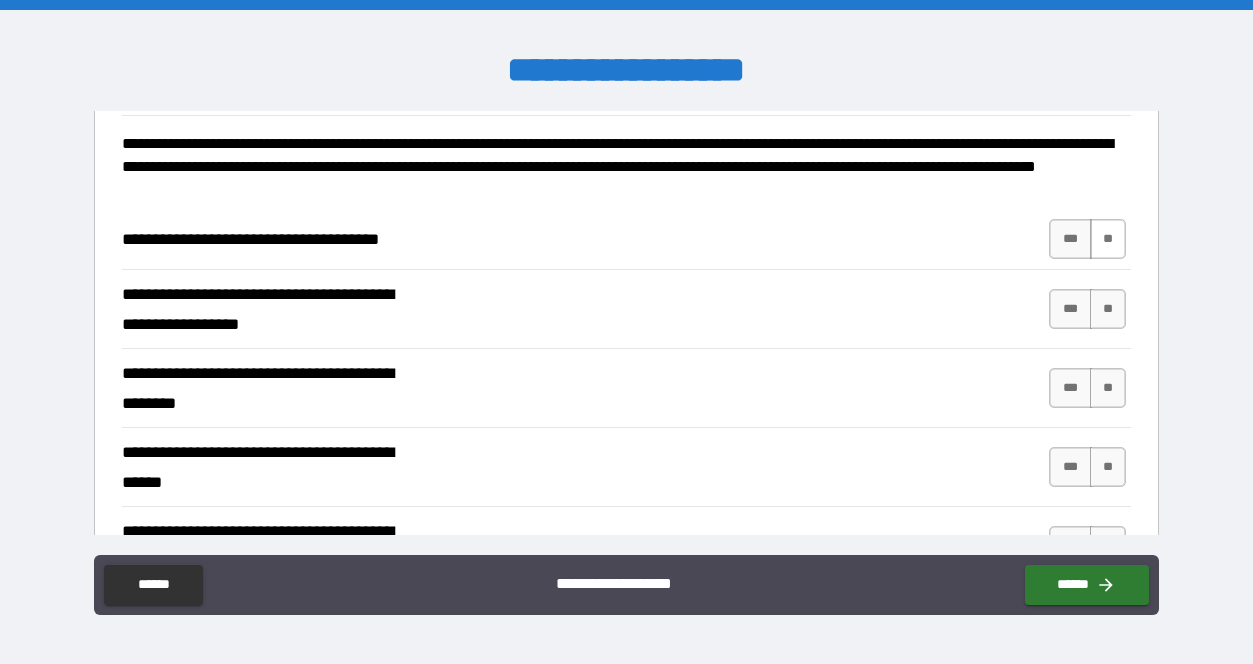 type on "*******" 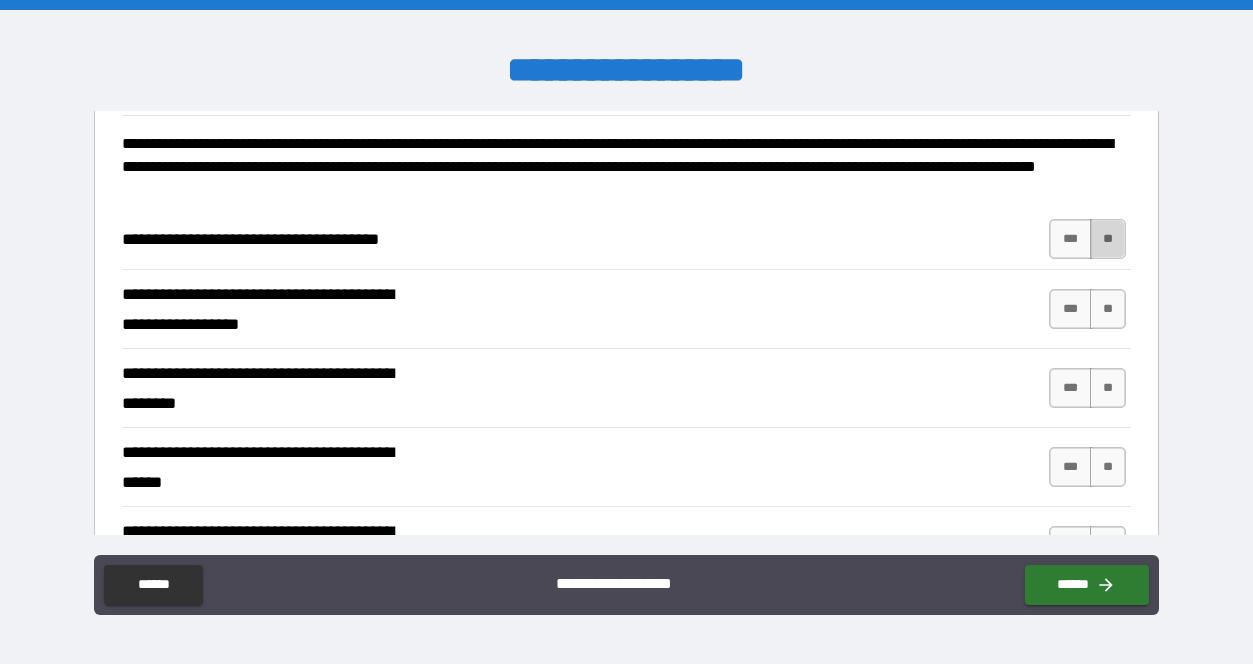 click on "**" at bounding box center [1108, 239] 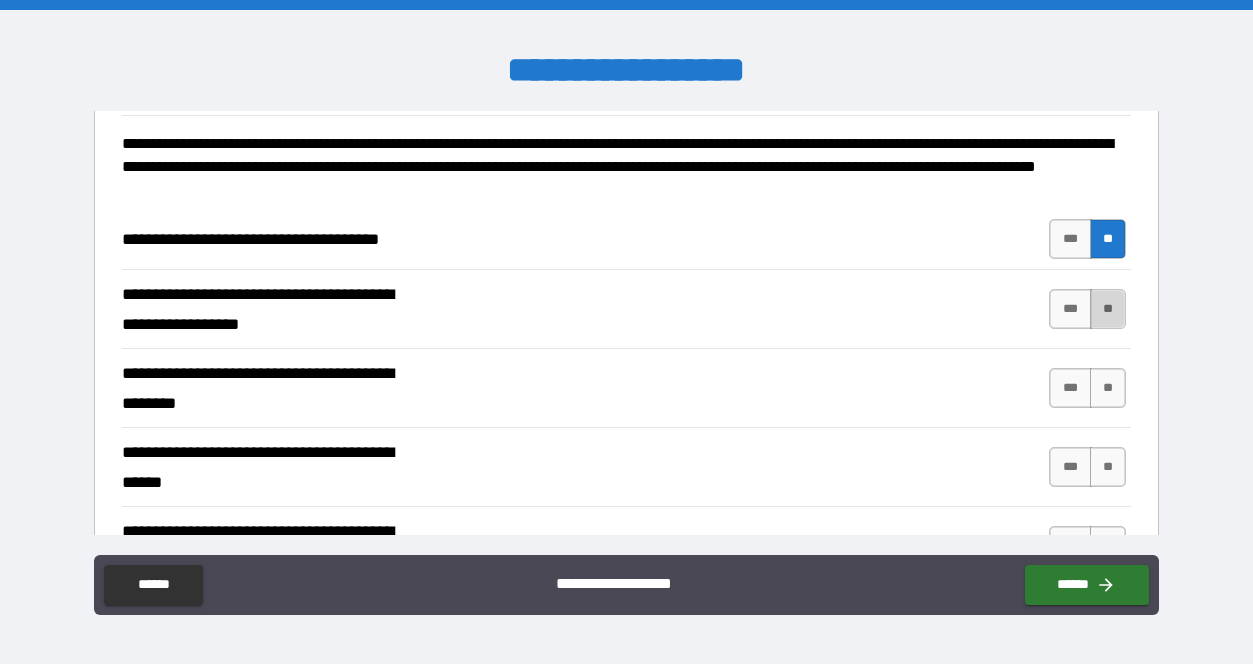 click on "**" at bounding box center [1108, 309] 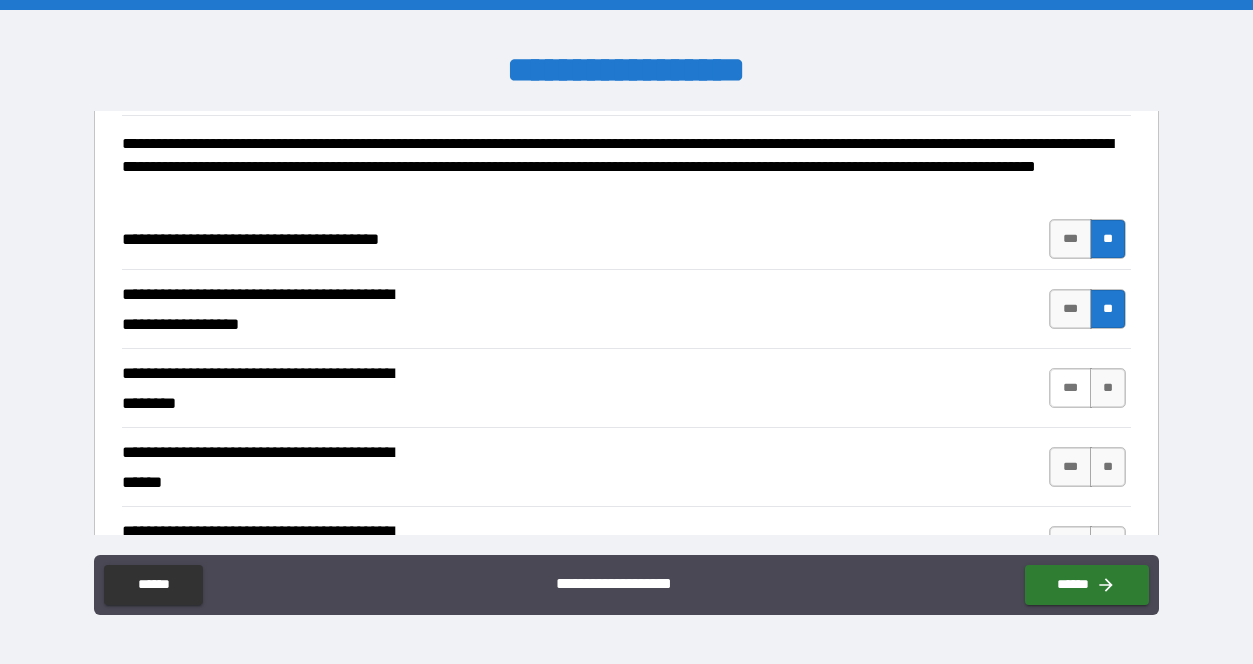 click on "***" at bounding box center [1070, 388] 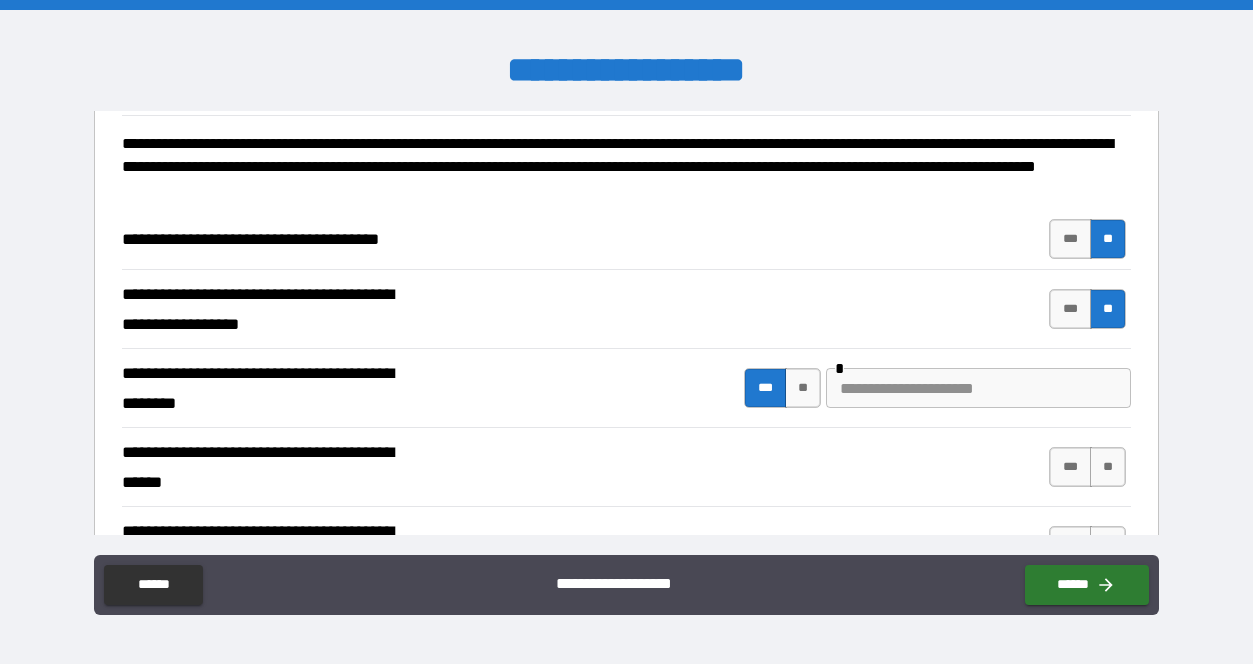 click at bounding box center (978, 388) 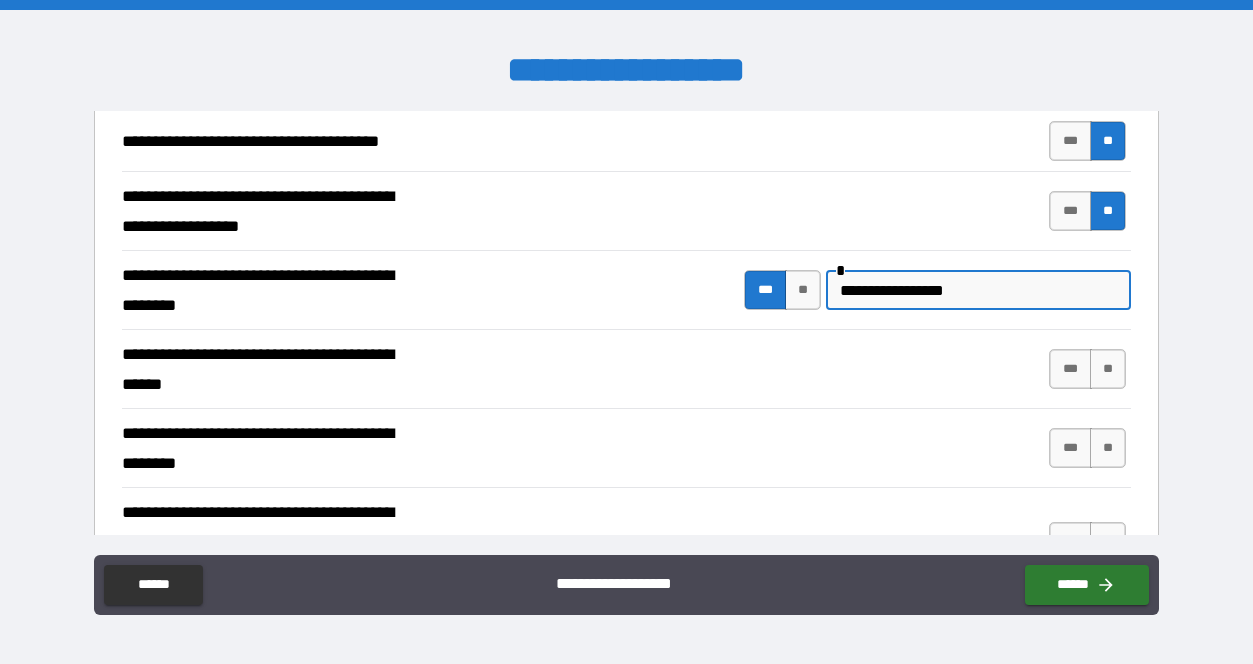 scroll, scrollTop: 234, scrollLeft: 0, axis: vertical 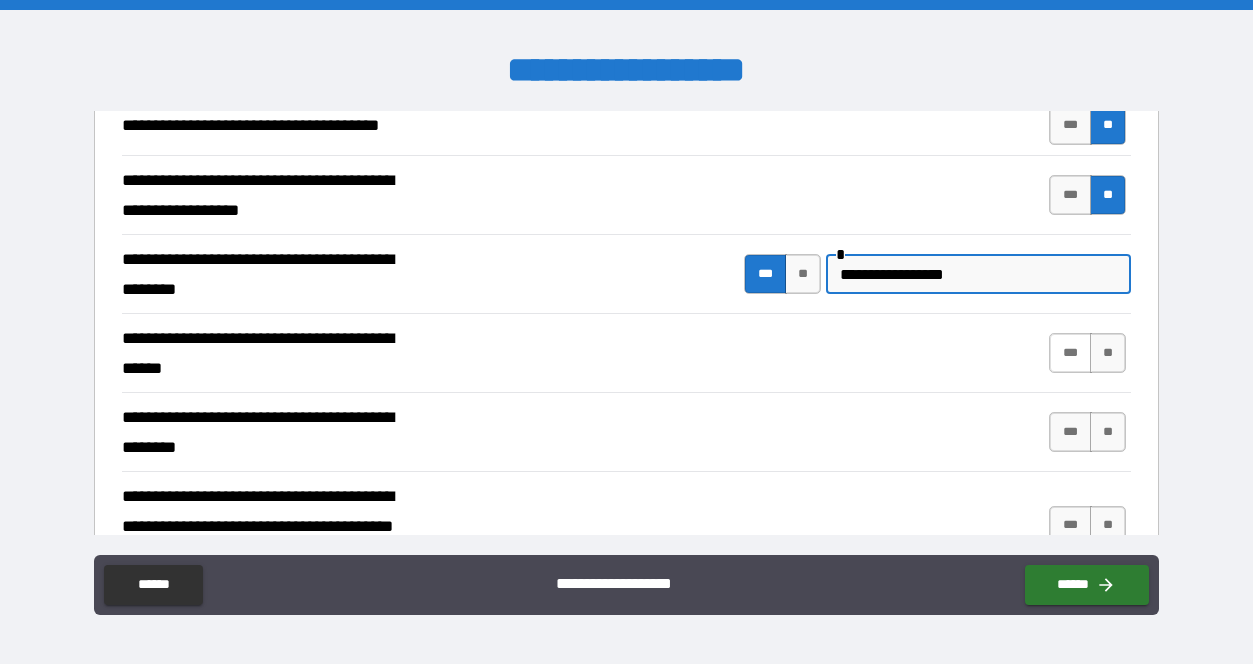 type on "**********" 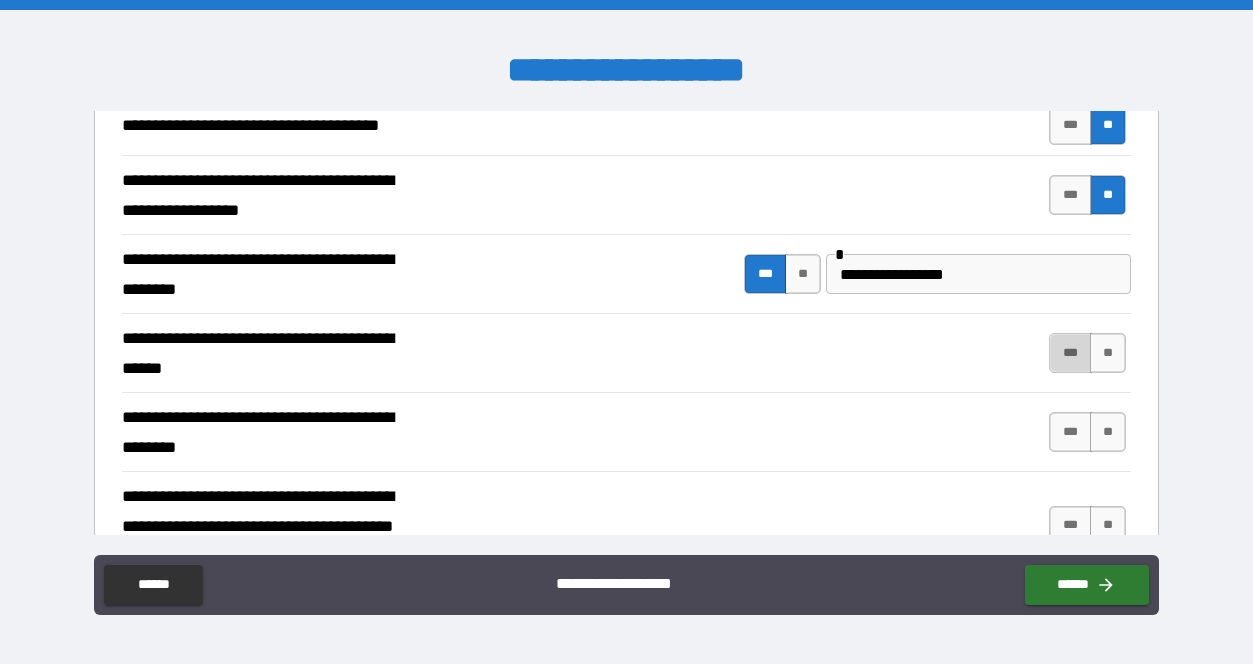 click on "***" at bounding box center (1070, 353) 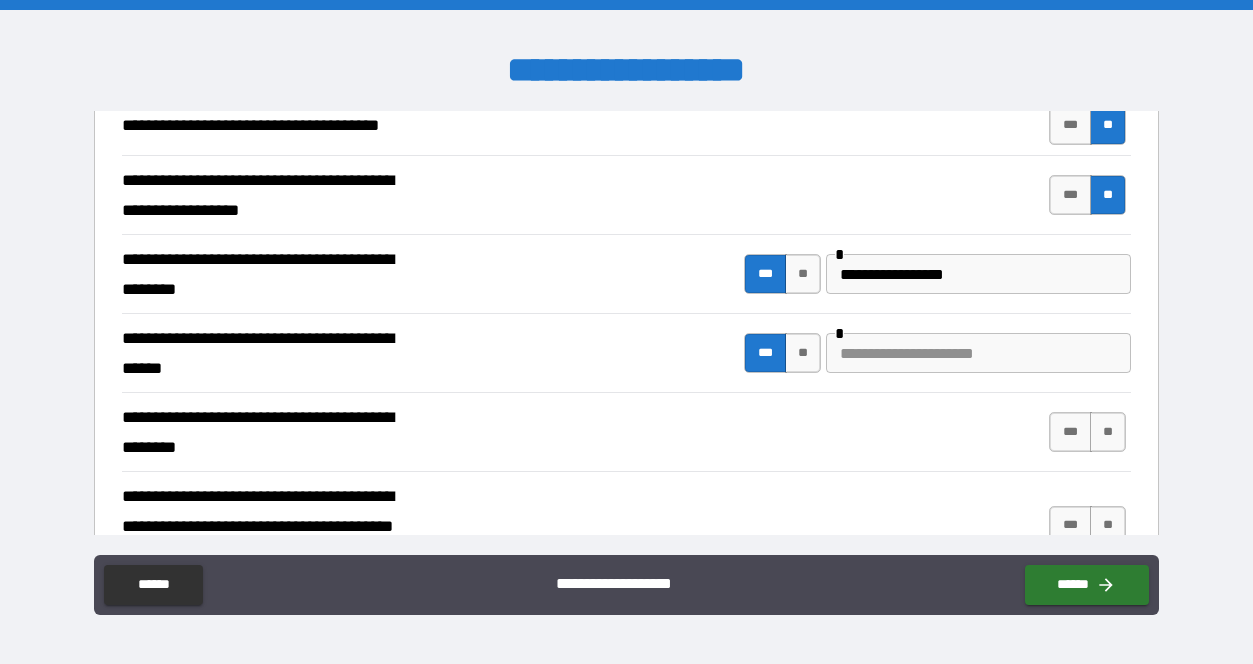 click at bounding box center [978, 353] 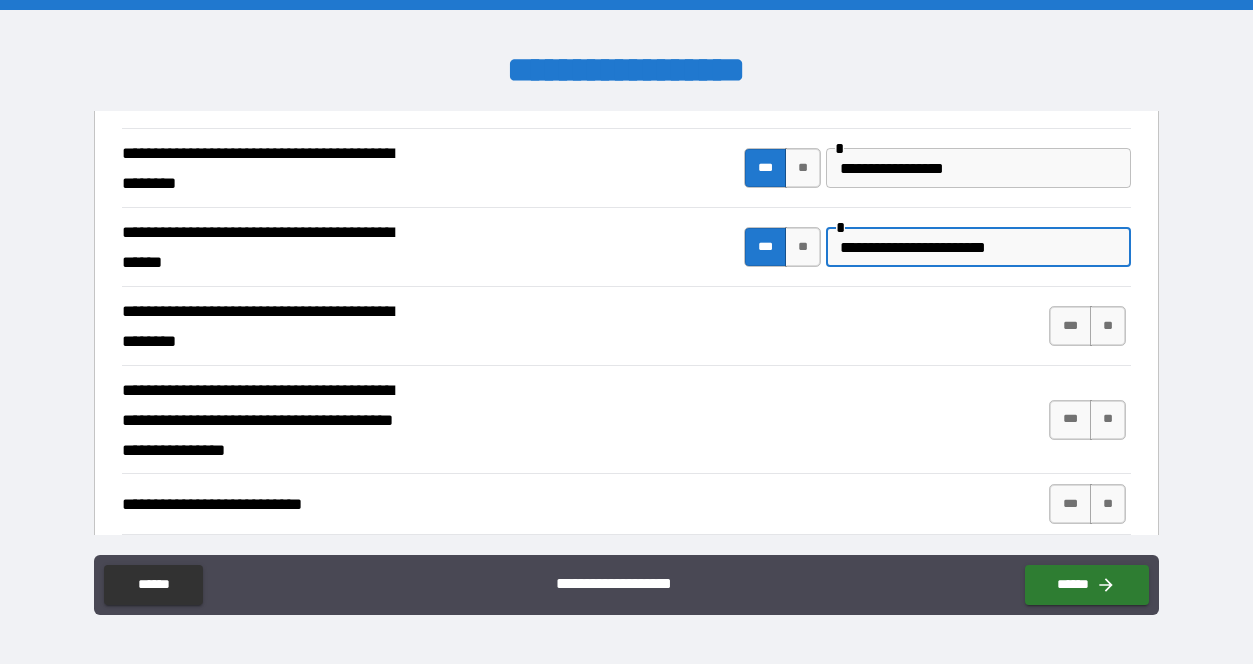 scroll, scrollTop: 357, scrollLeft: 0, axis: vertical 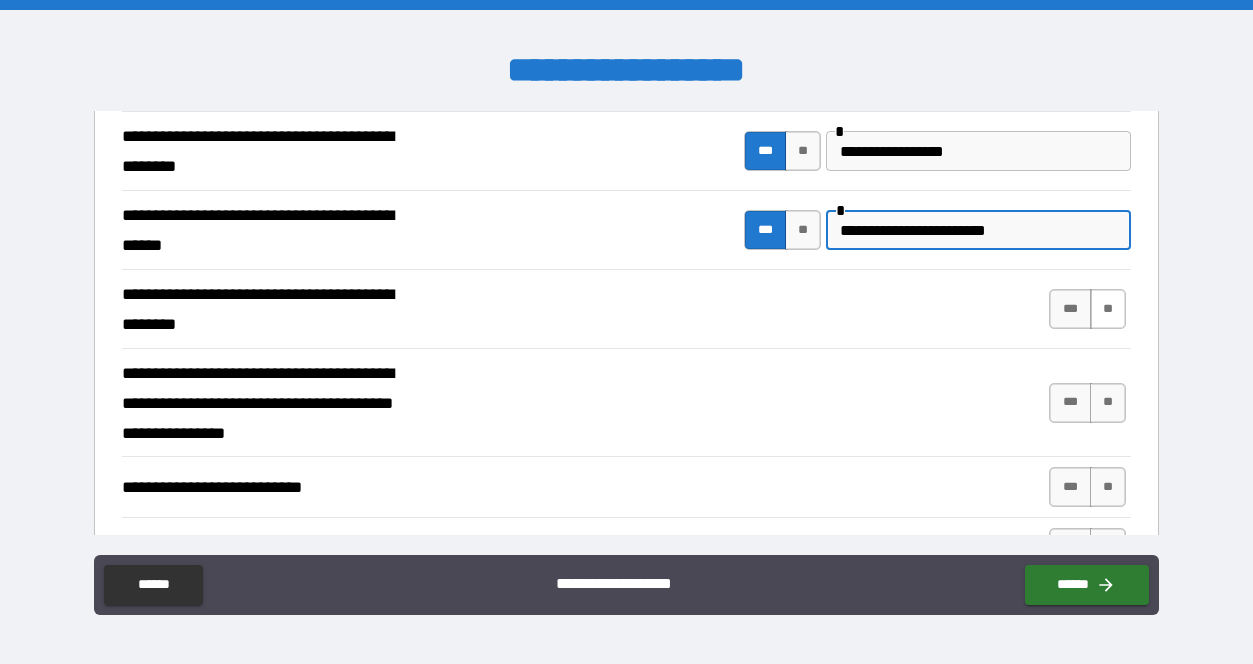 type on "**********" 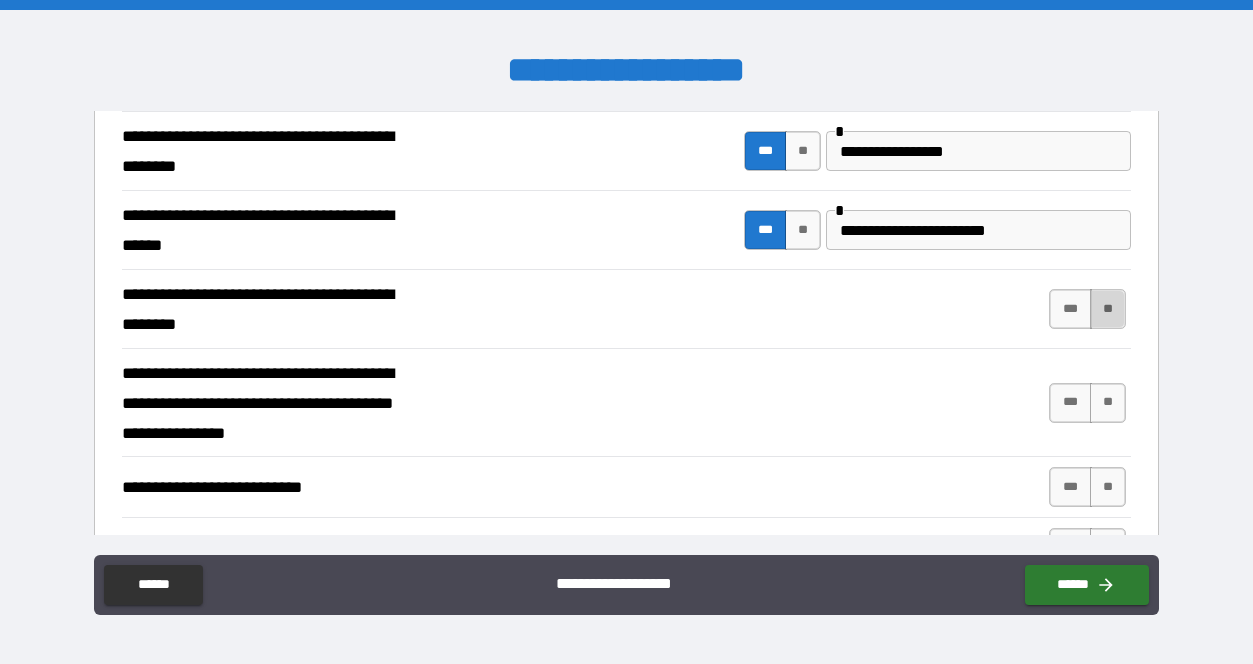 click on "**" at bounding box center (1108, 309) 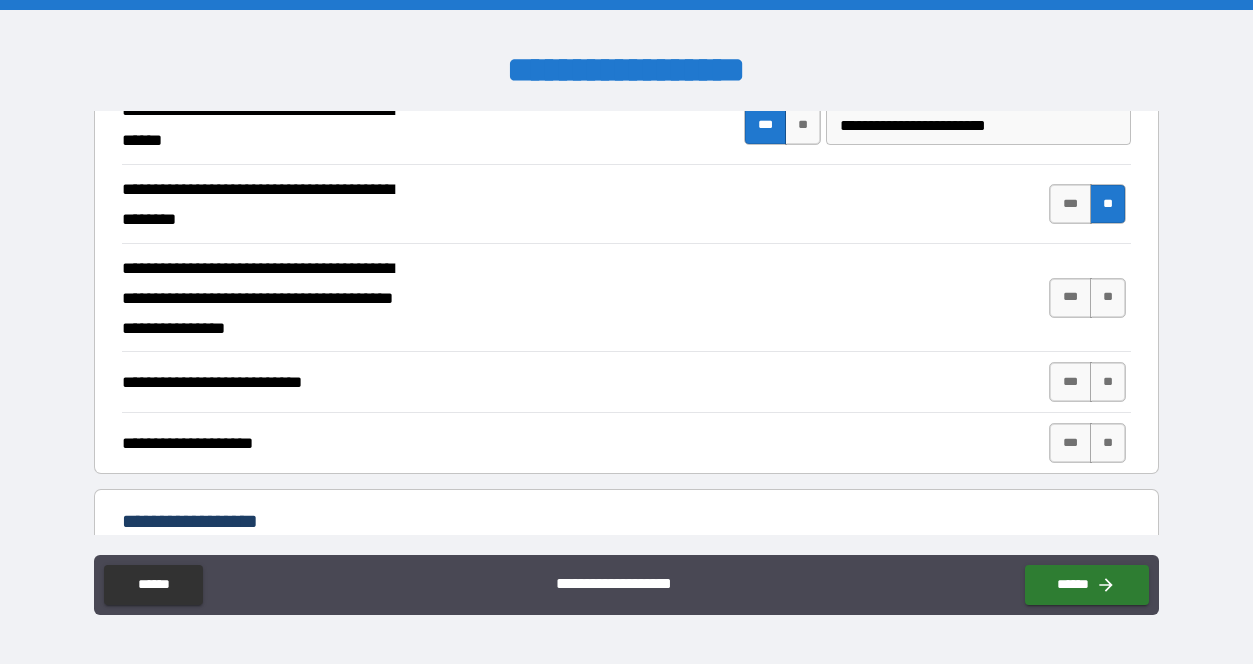 scroll, scrollTop: 464, scrollLeft: 0, axis: vertical 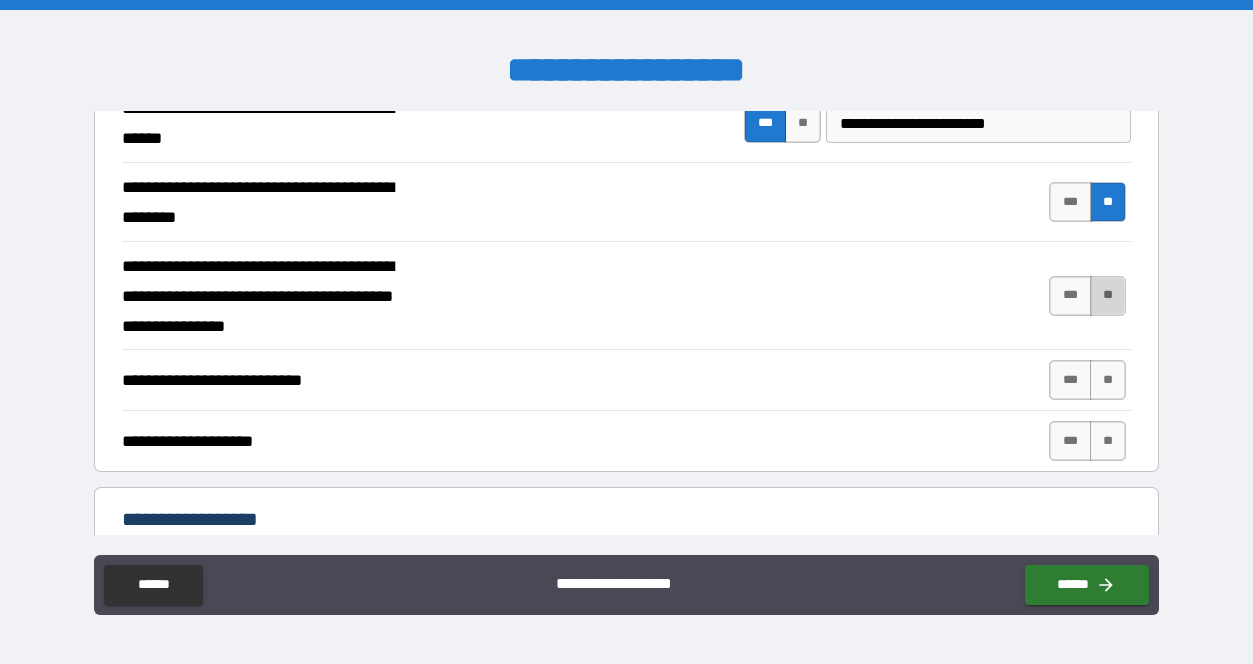 click on "**" at bounding box center [1108, 296] 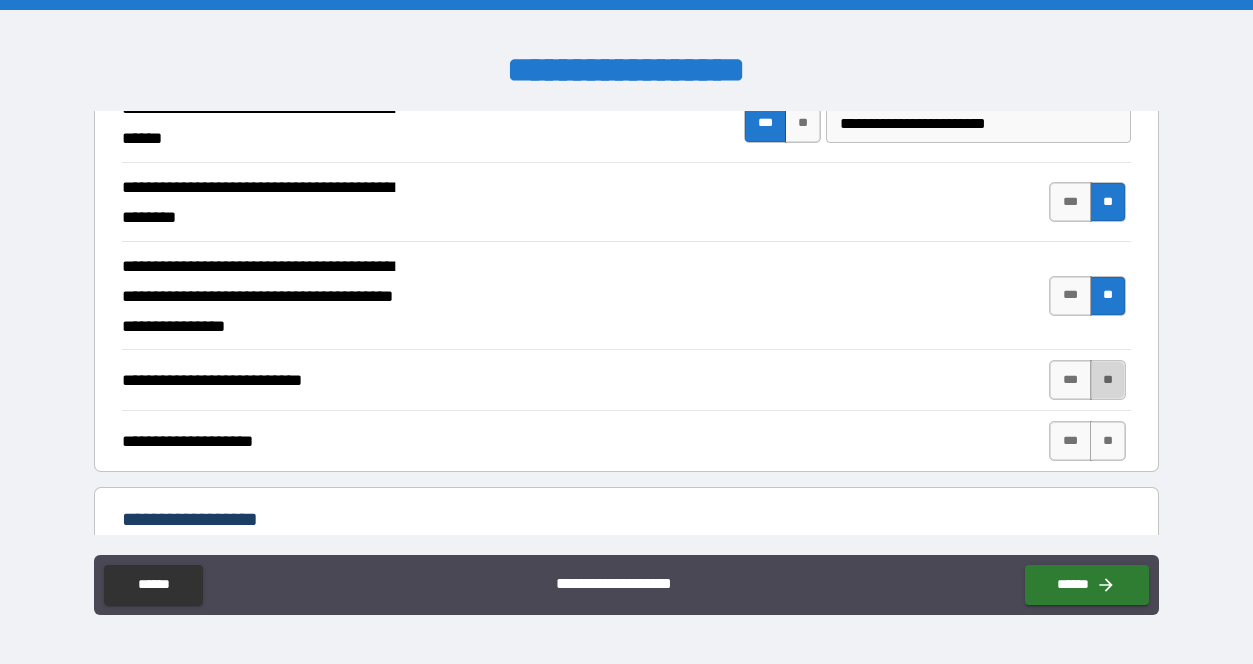 click on "**" at bounding box center (1108, 380) 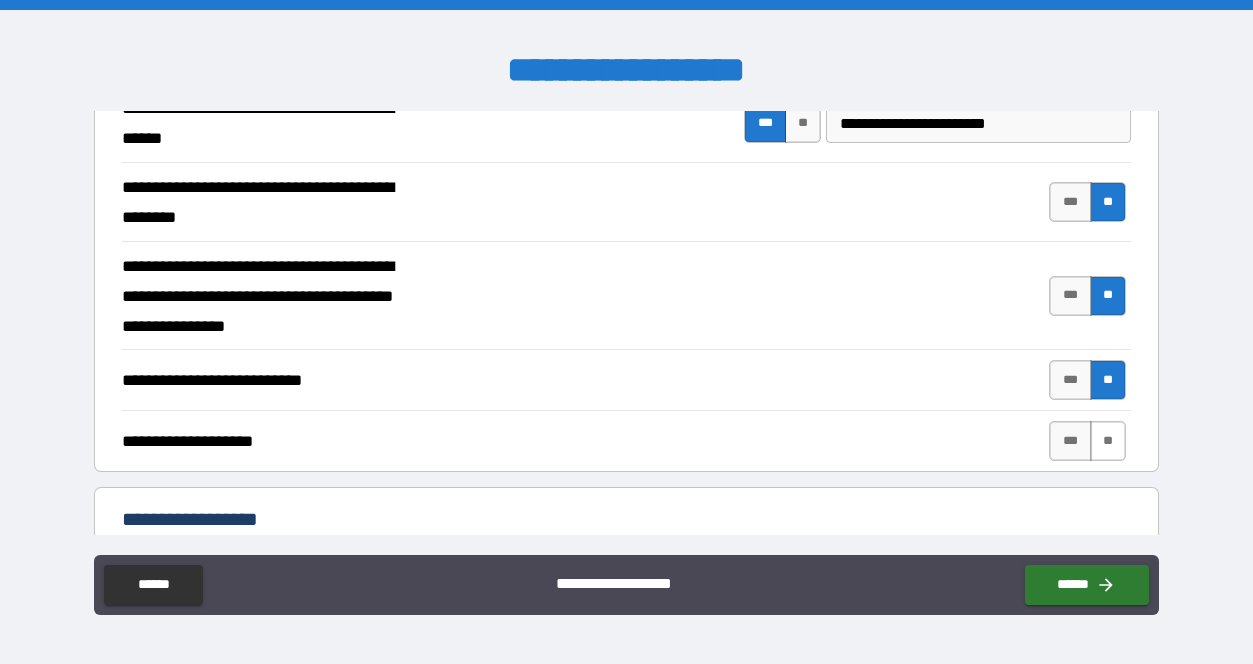 click on "**" at bounding box center [1108, 441] 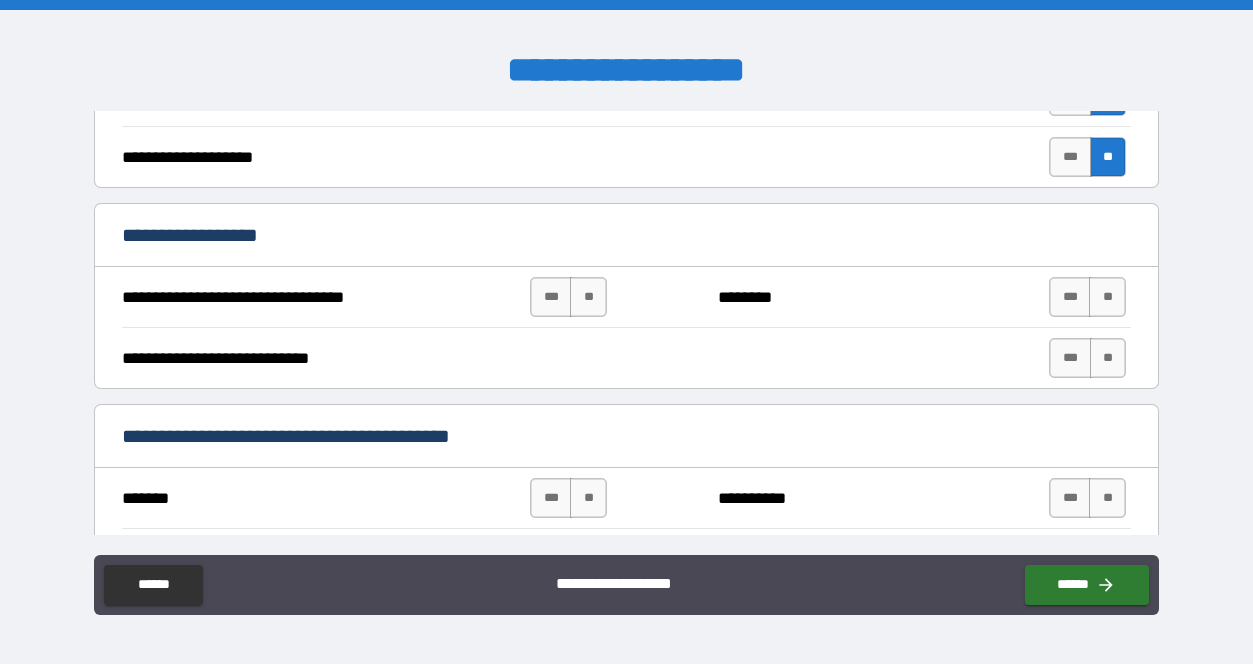scroll, scrollTop: 760, scrollLeft: 0, axis: vertical 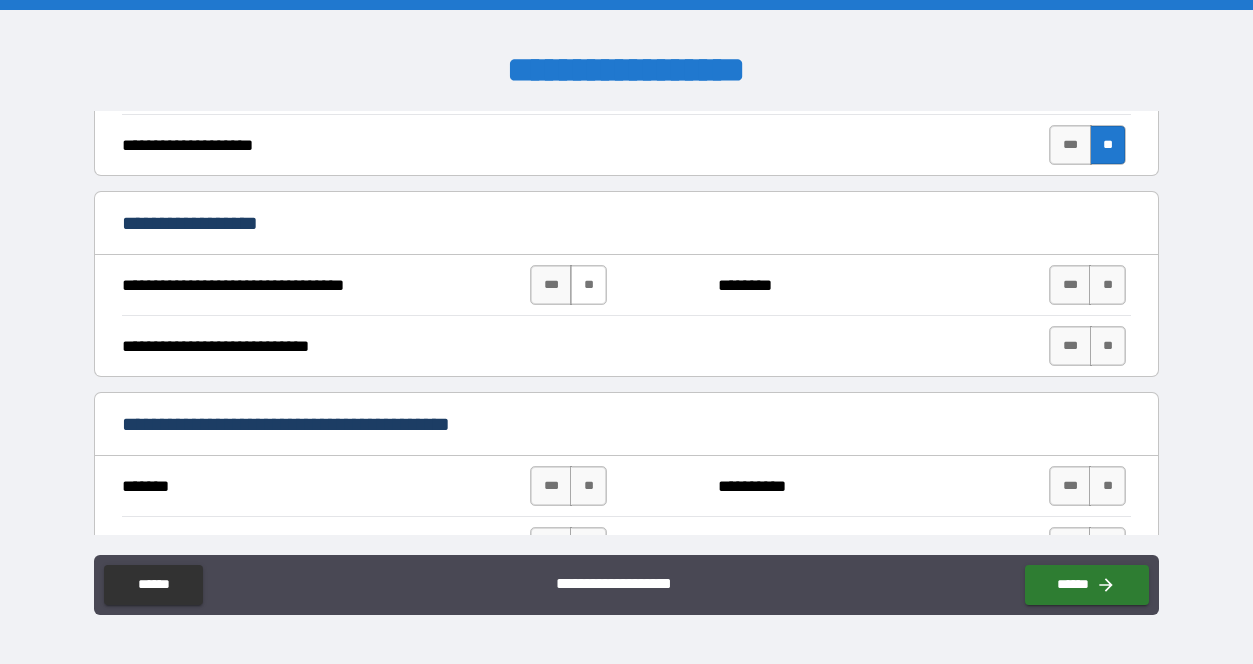 click on "**" at bounding box center (588, 285) 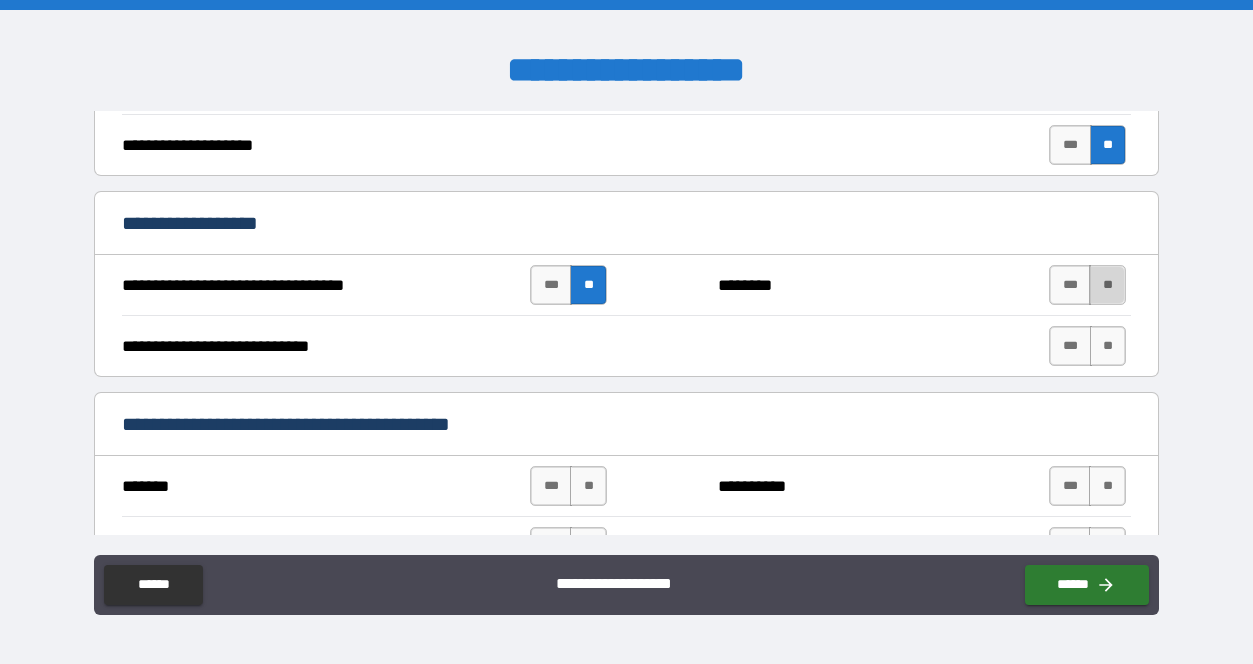 click on "**" at bounding box center (1107, 285) 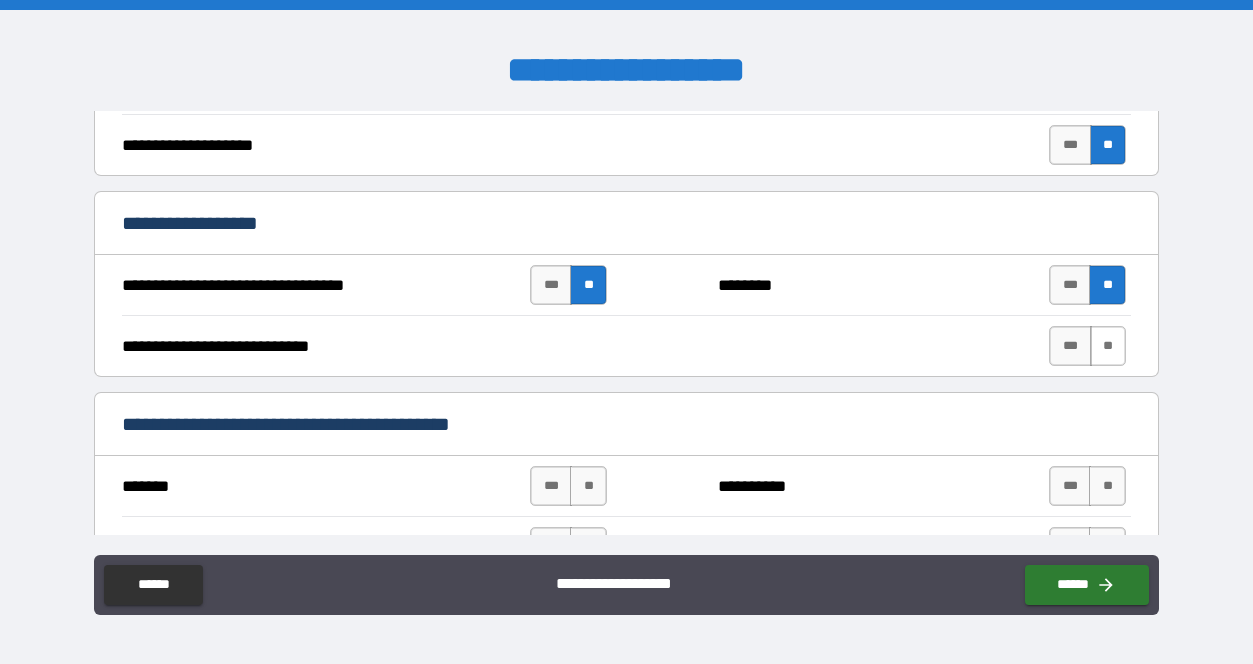 click on "**" at bounding box center [1108, 346] 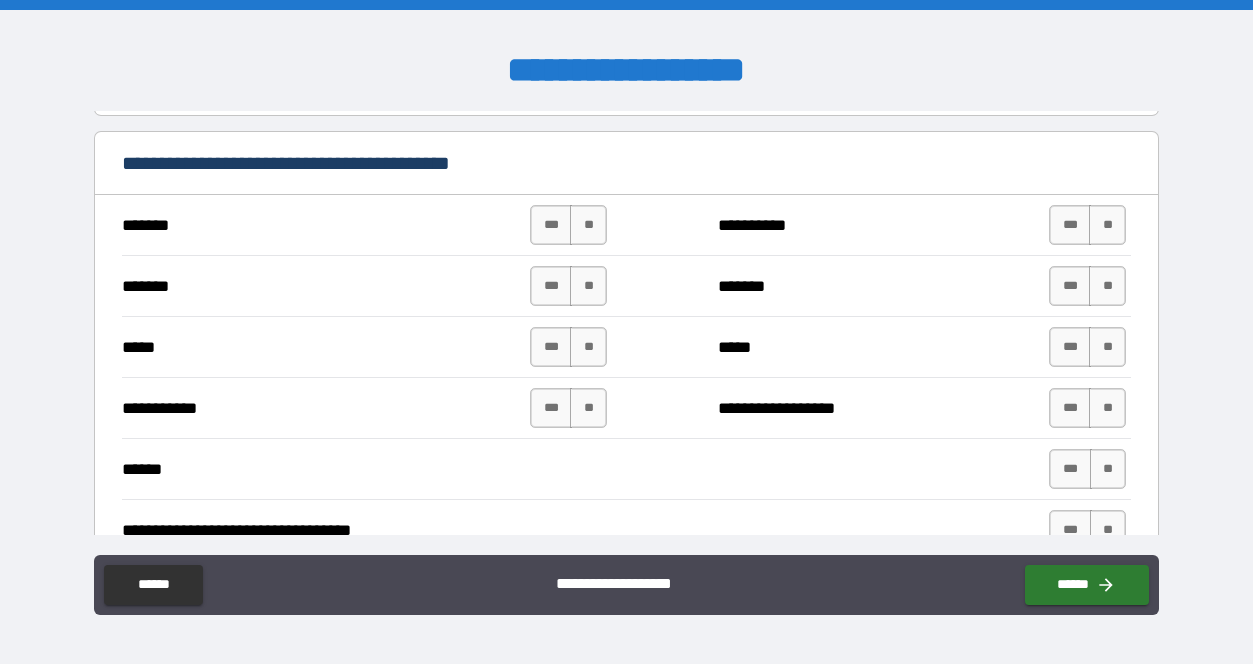 scroll, scrollTop: 1006, scrollLeft: 0, axis: vertical 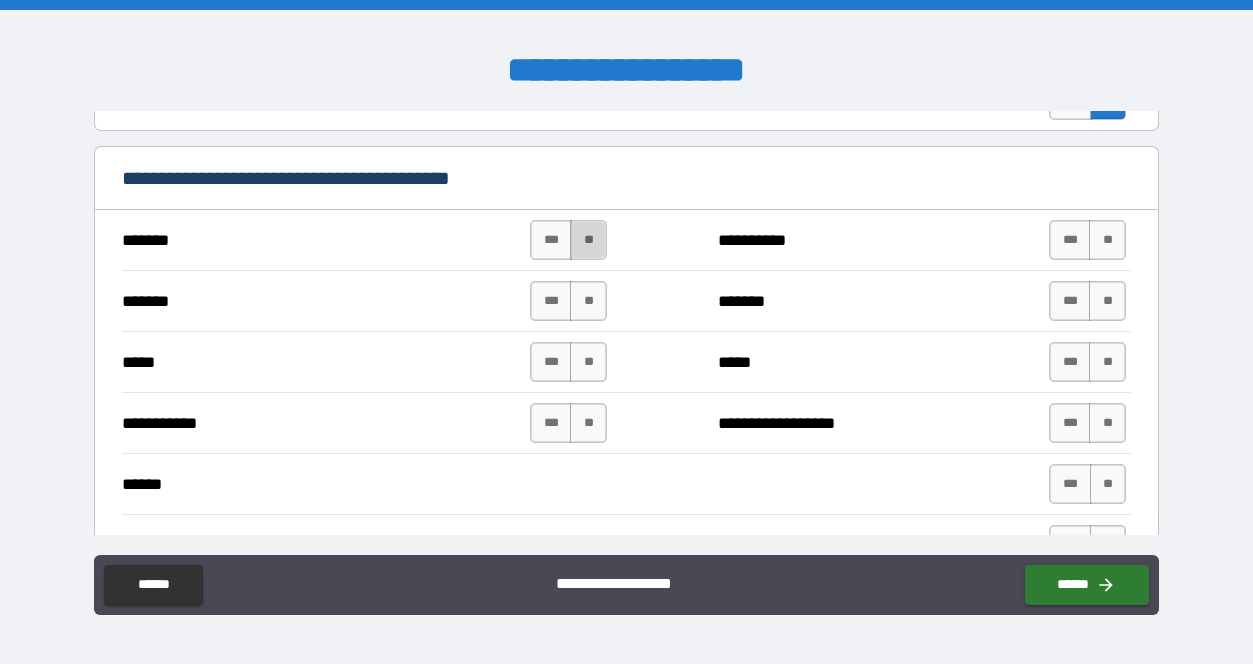 click on "**" at bounding box center (588, 240) 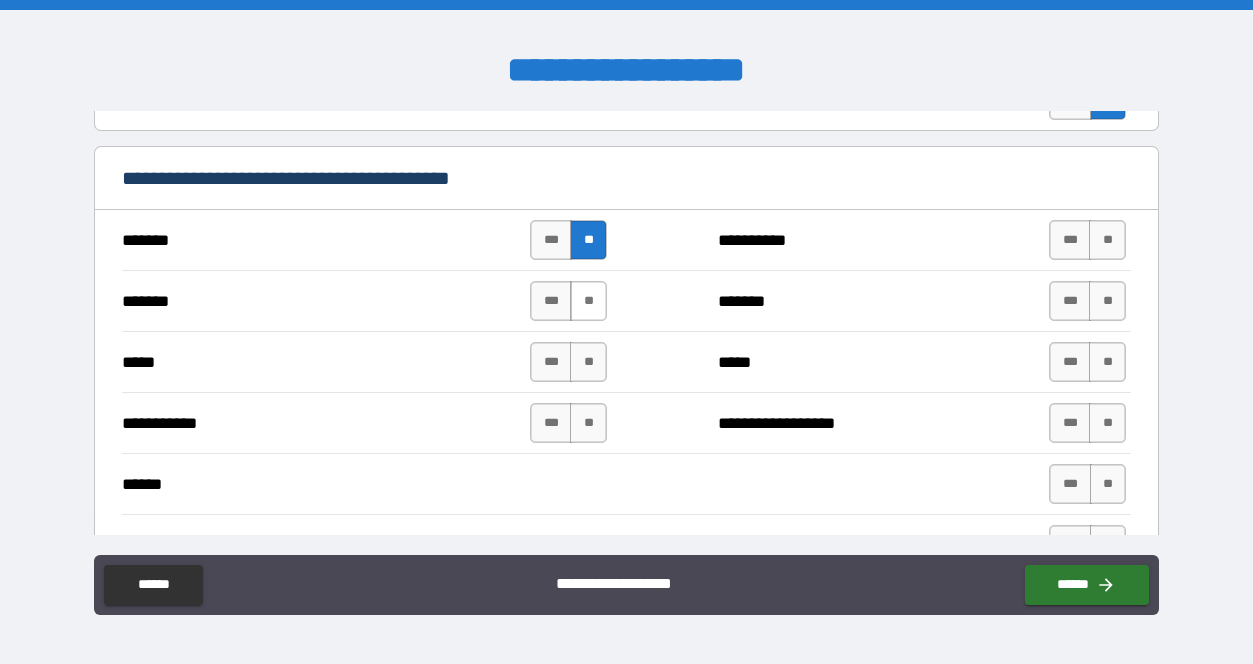 click on "**" at bounding box center (588, 301) 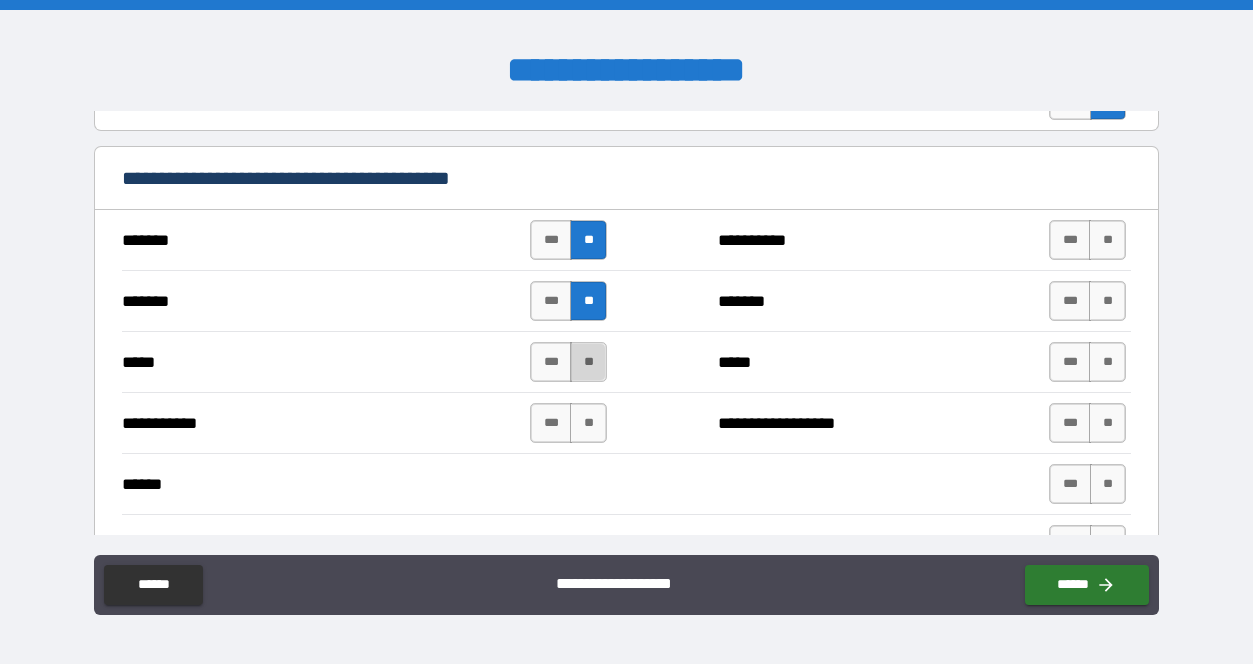 click on "**" at bounding box center [588, 362] 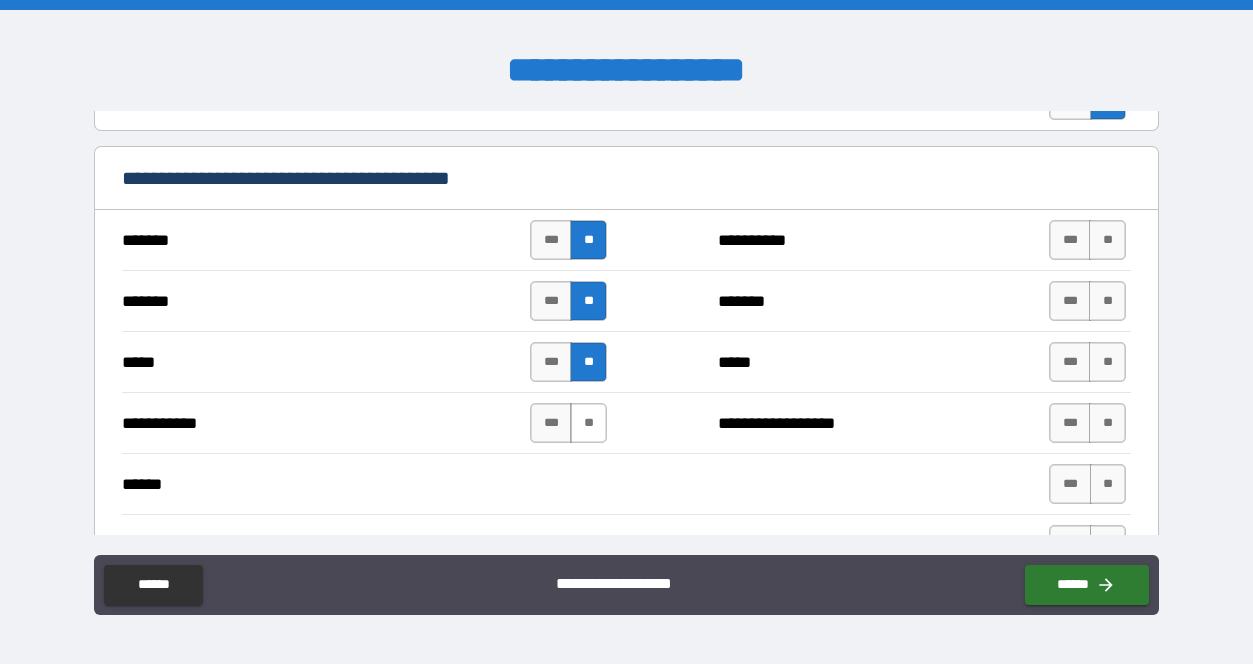 click on "**" at bounding box center [588, 423] 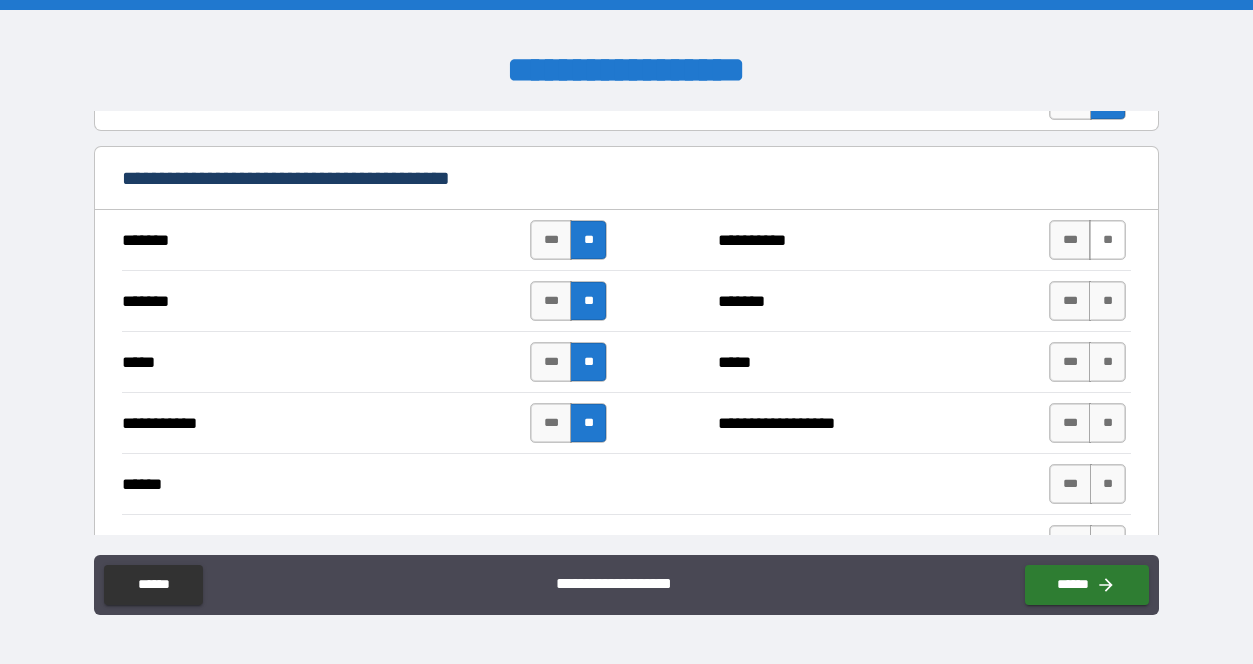 click on "**" at bounding box center [1107, 240] 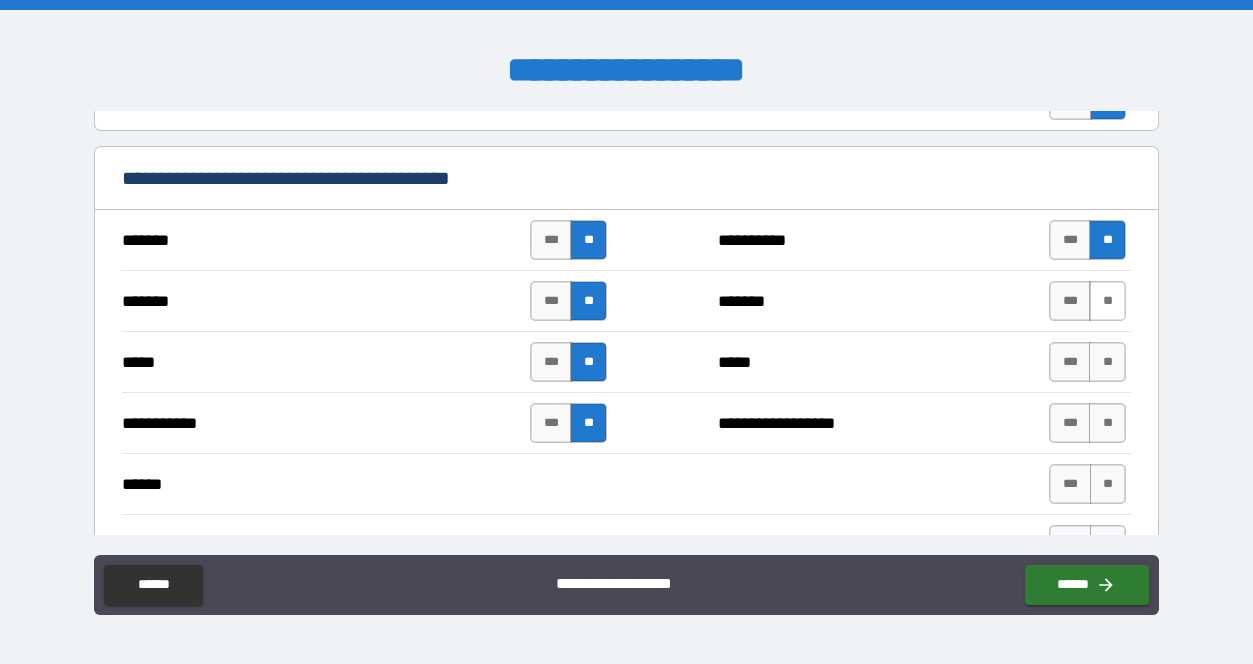 click on "**" at bounding box center [1107, 301] 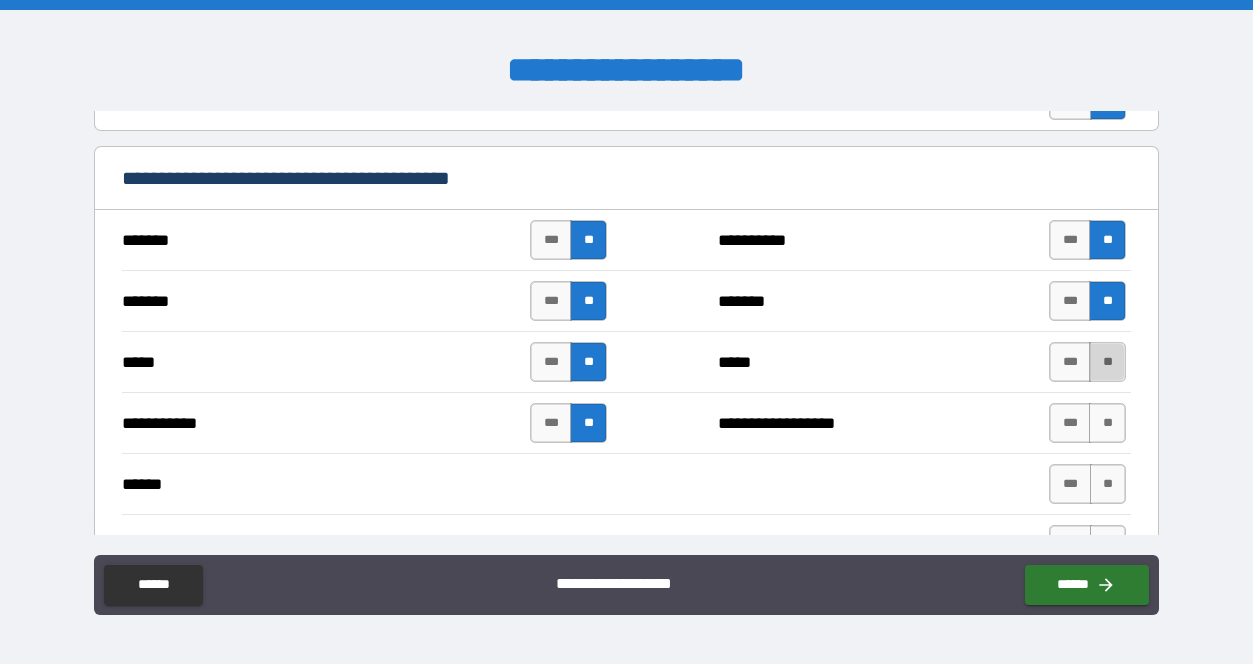 click on "**" at bounding box center (1107, 362) 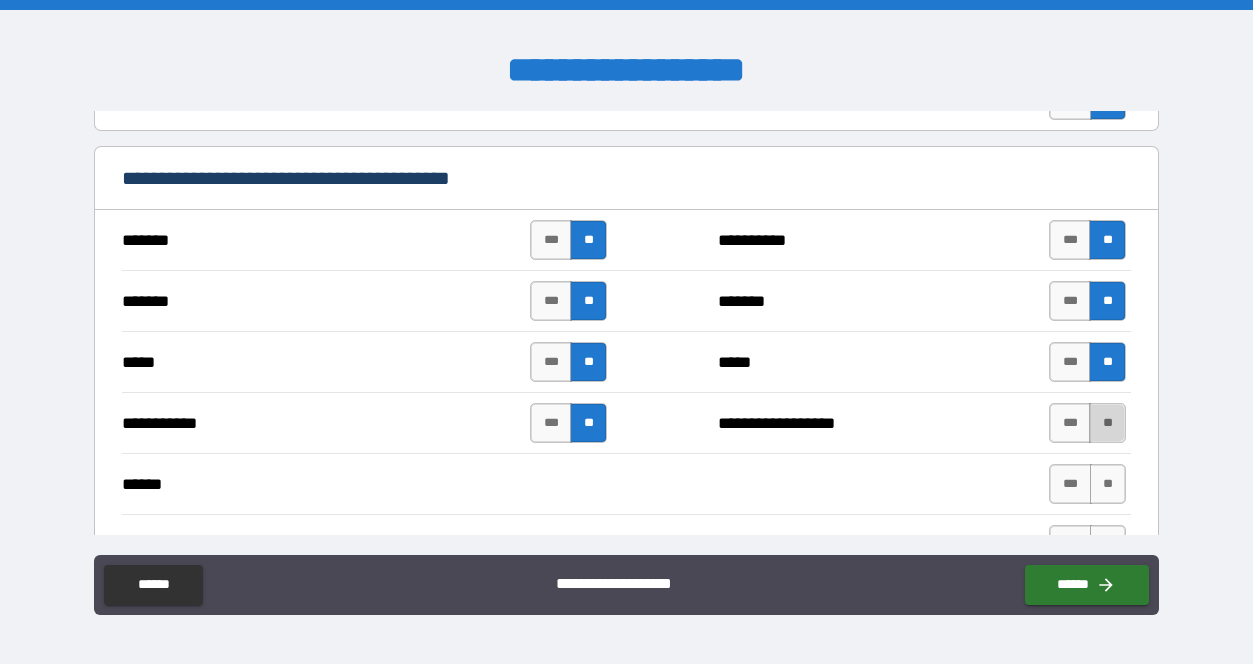 click on "**" at bounding box center (1107, 423) 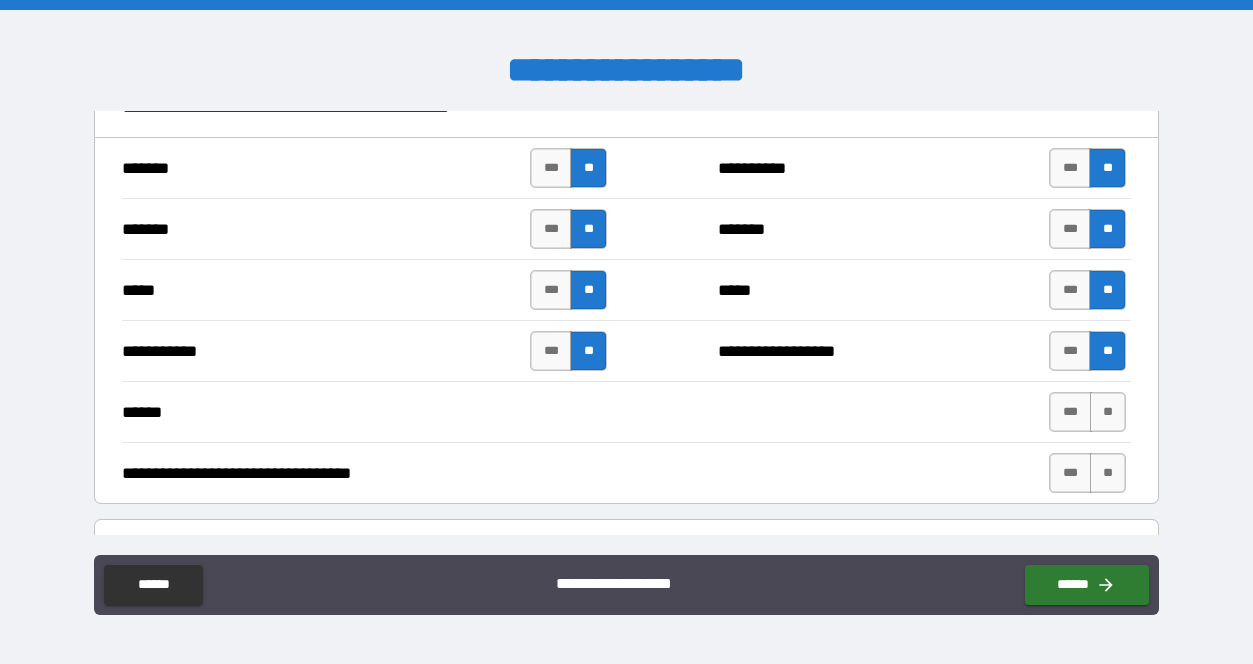 scroll, scrollTop: 1085, scrollLeft: 0, axis: vertical 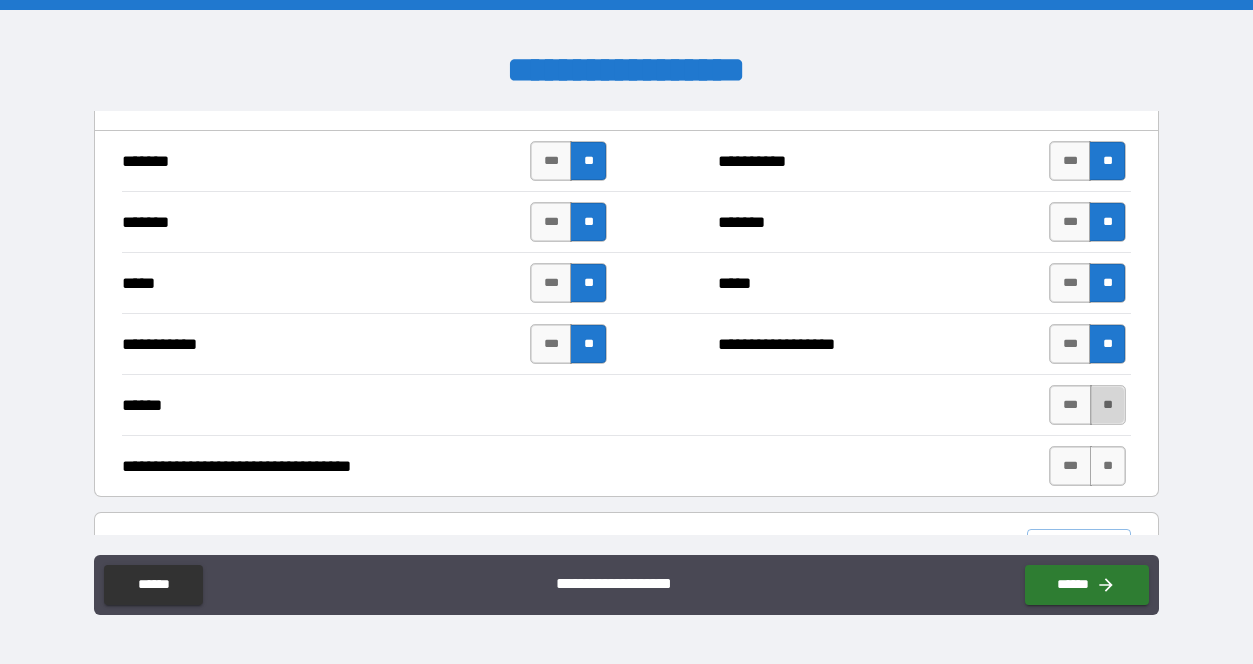 click on "**" at bounding box center [1108, 405] 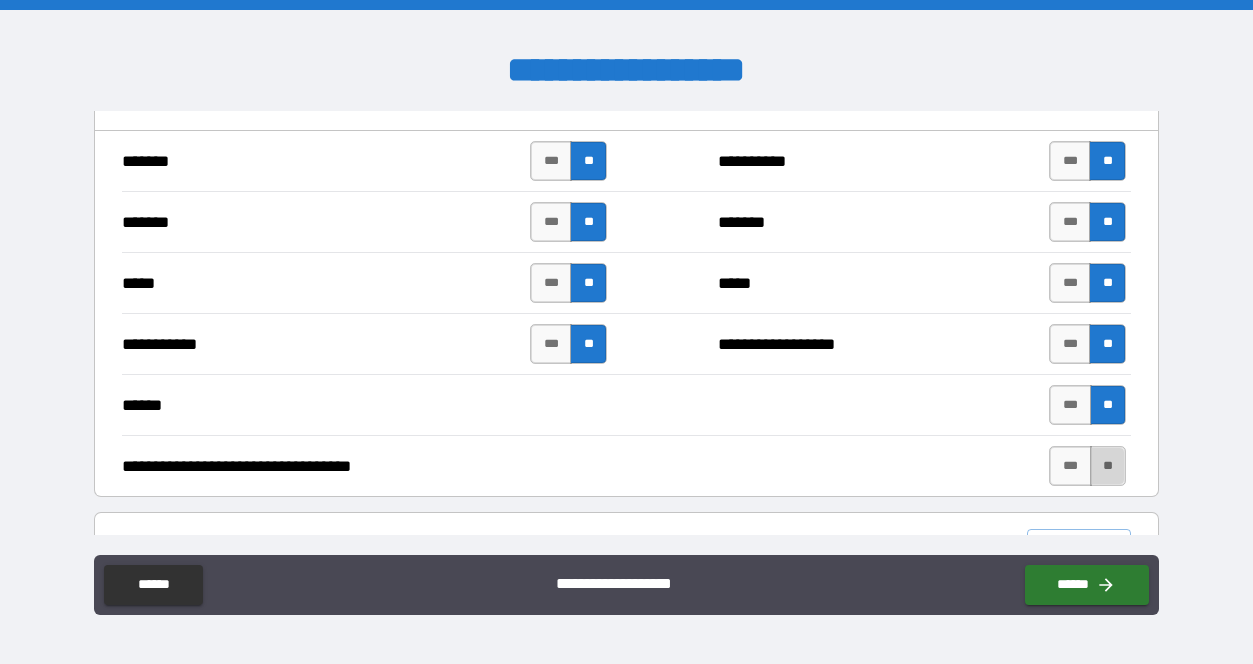 click on "**" at bounding box center [1108, 466] 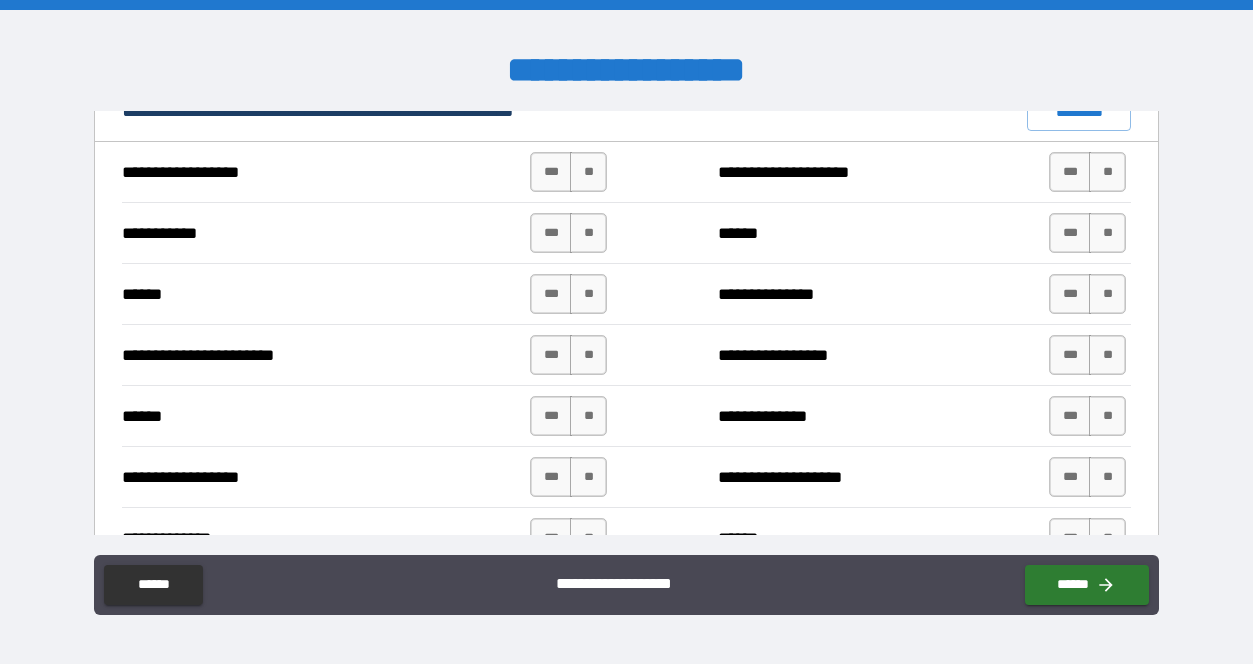 scroll, scrollTop: 1511, scrollLeft: 0, axis: vertical 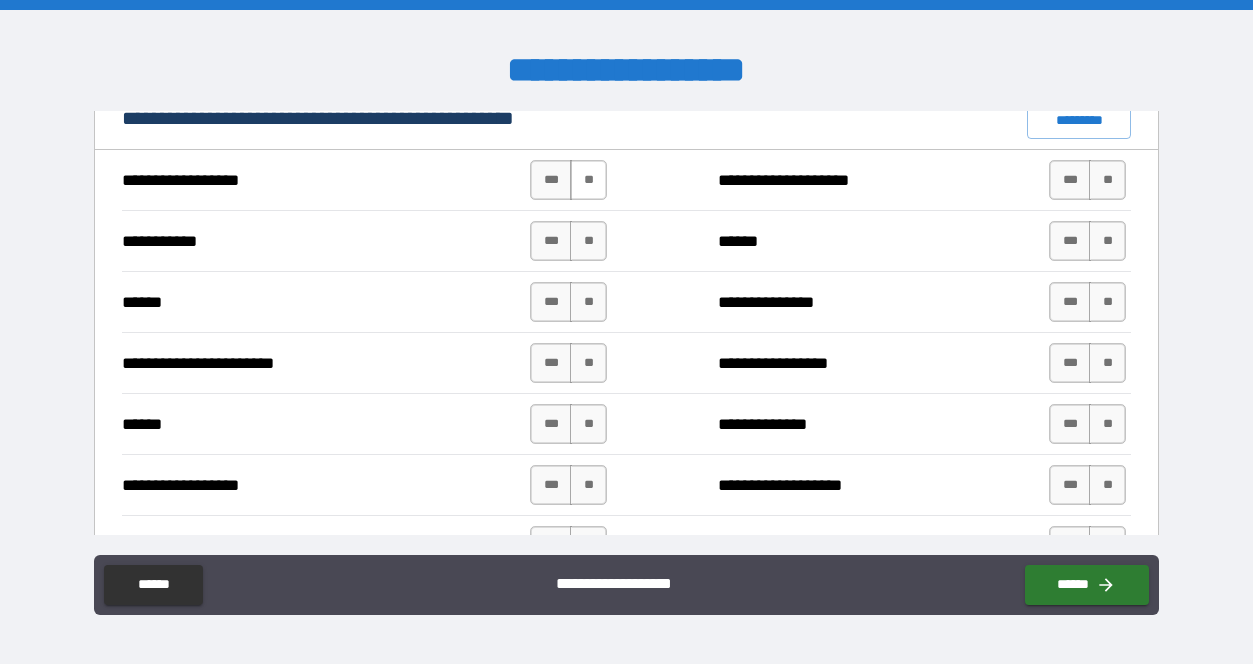 click on "**" at bounding box center [588, 180] 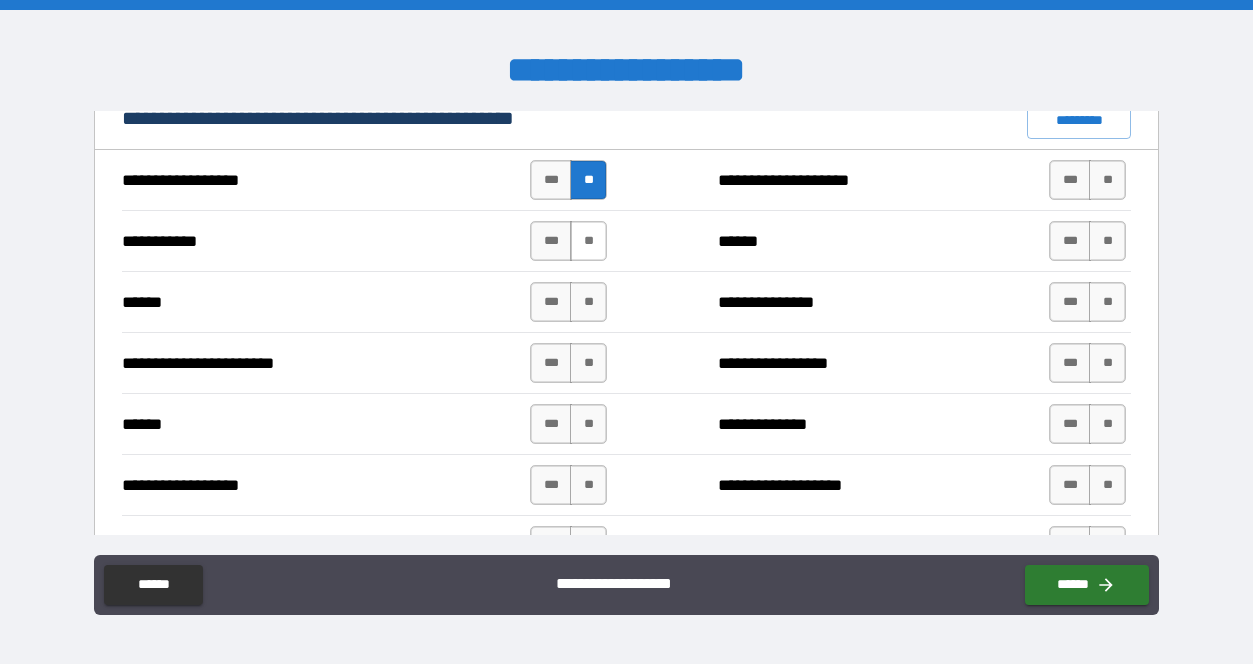 click on "**" at bounding box center (588, 241) 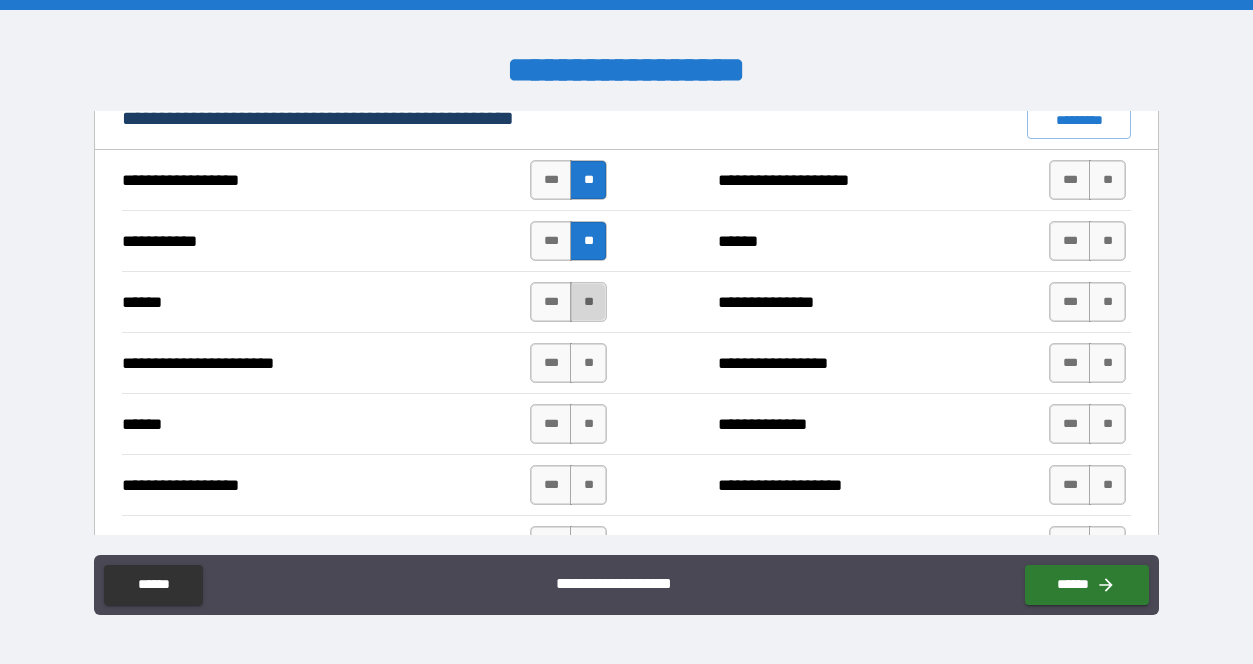 click on "**" at bounding box center [588, 302] 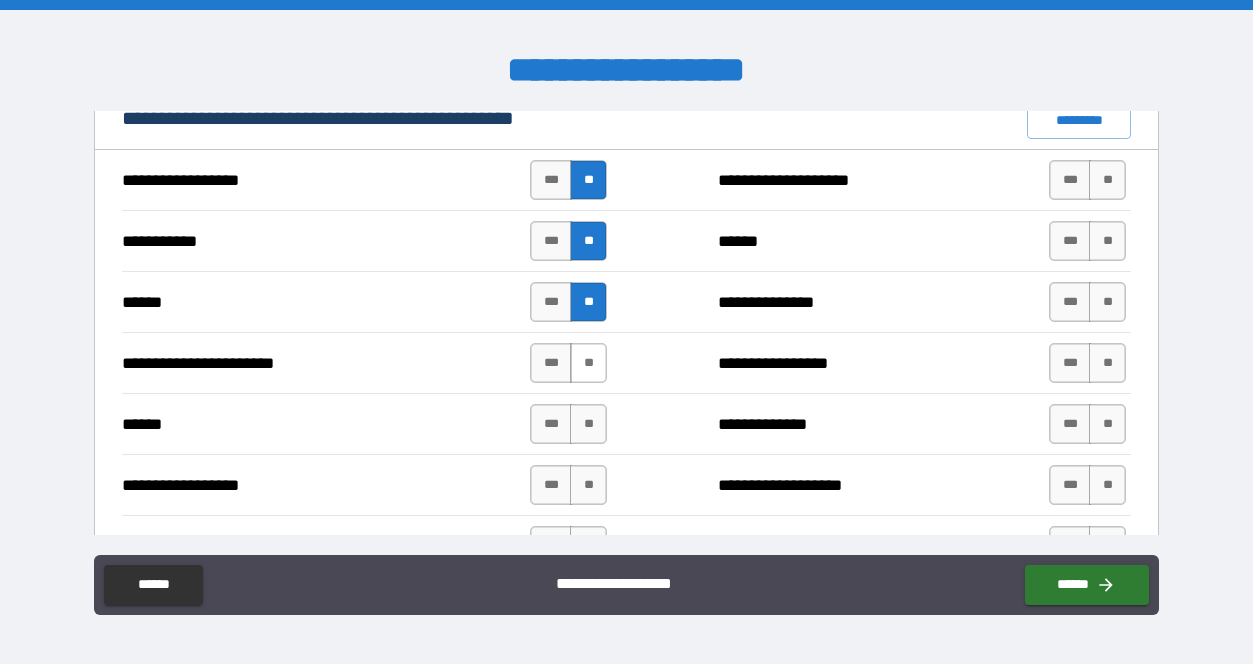 click on "**" at bounding box center [588, 363] 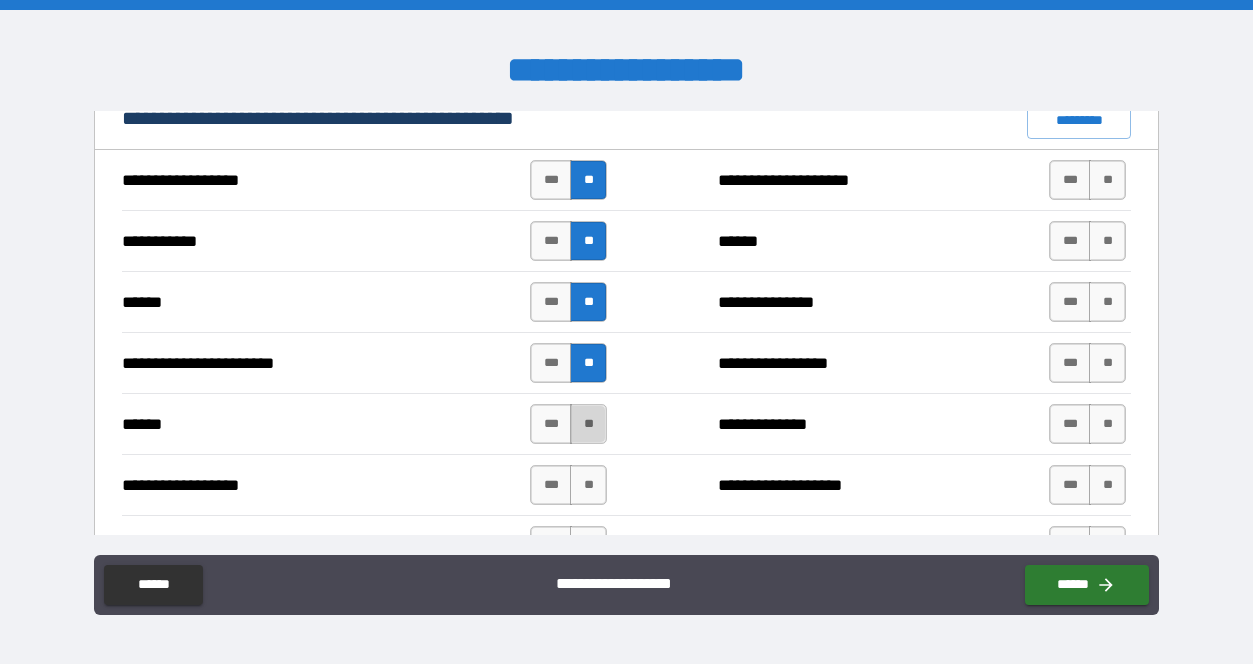 click on "**" at bounding box center [588, 424] 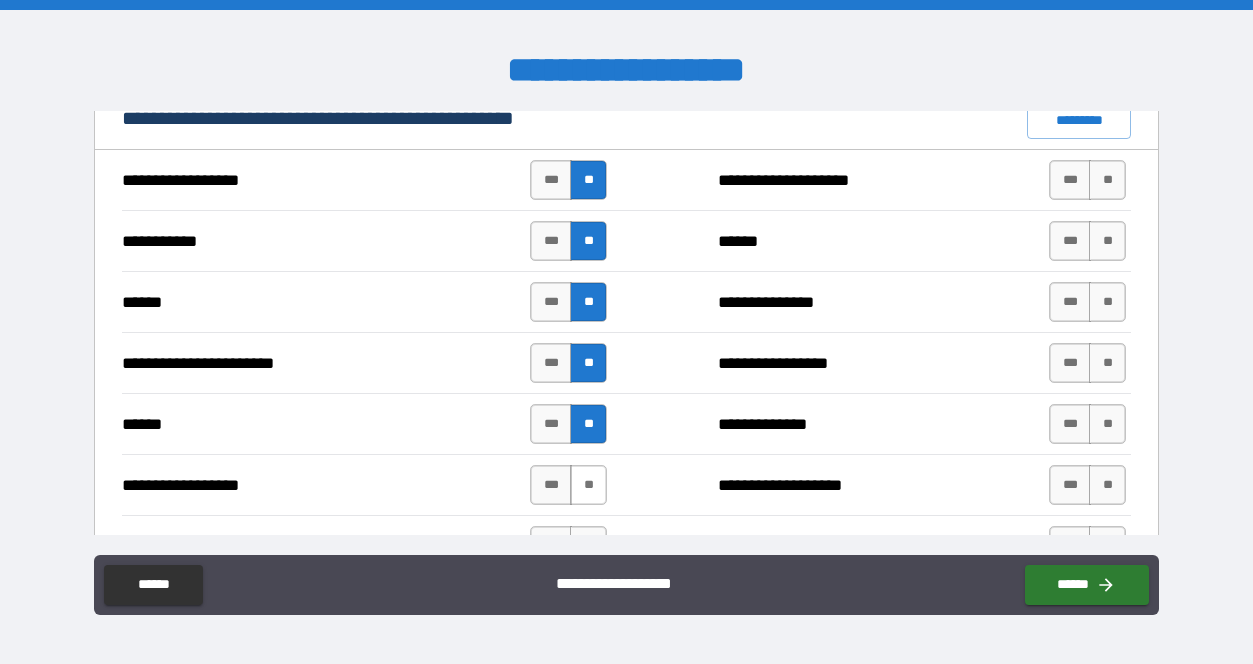 click on "**" at bounding box center (588, 485) 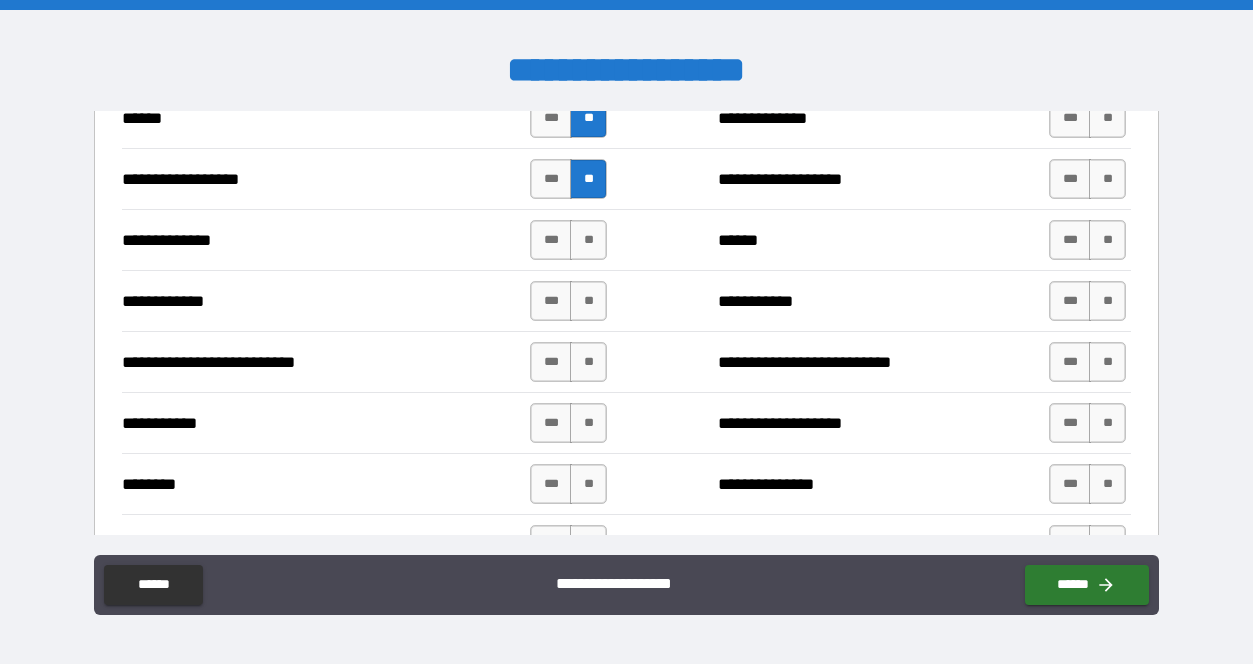 scroll, scrollTop: 1831, scrollLeft: 0, axis: vertical 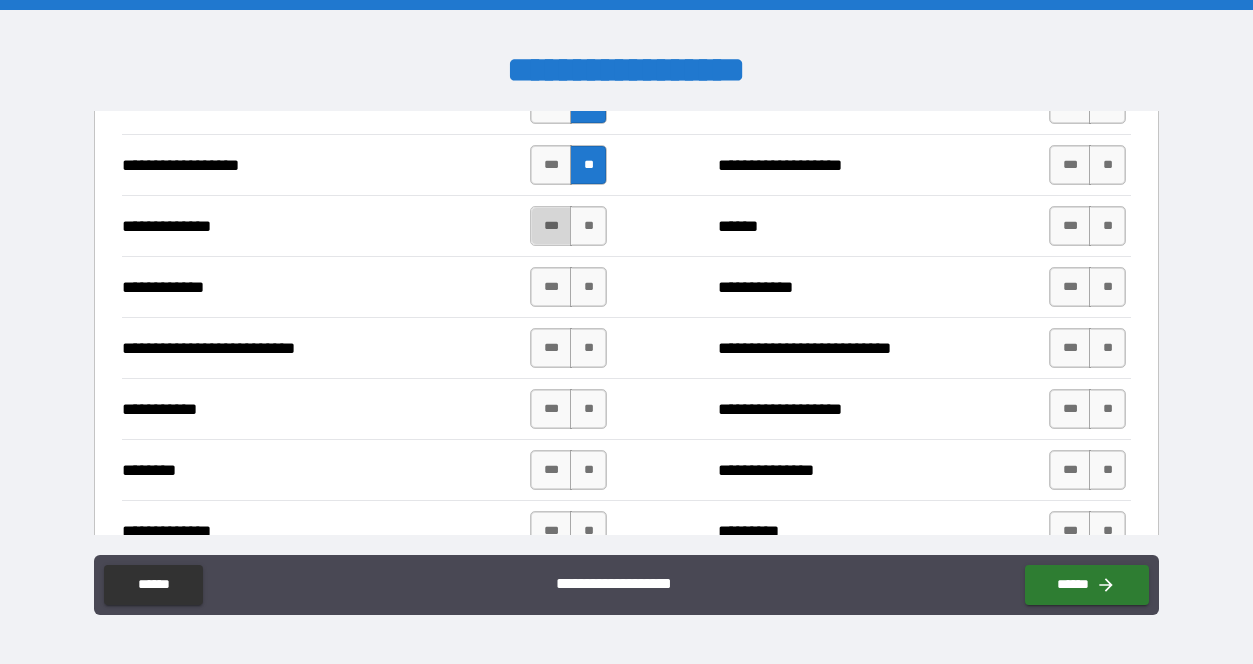 click on "***" at bounding box center [551, 226] 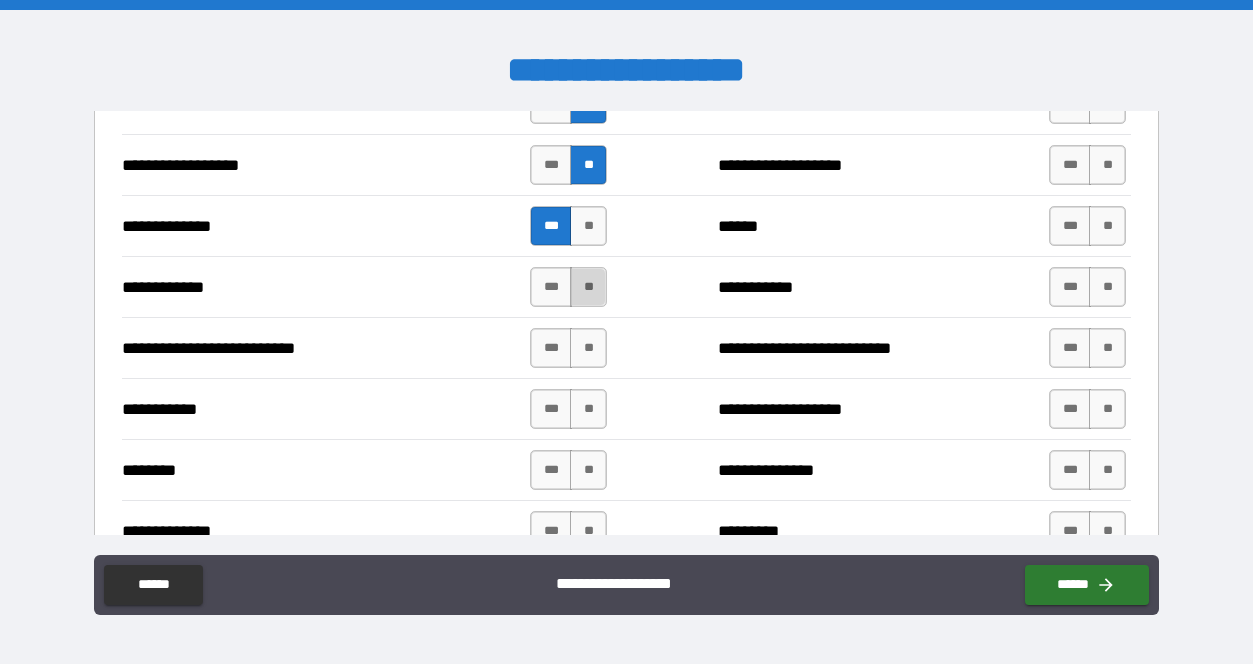 click on "**" at bounding box center [588, 287] 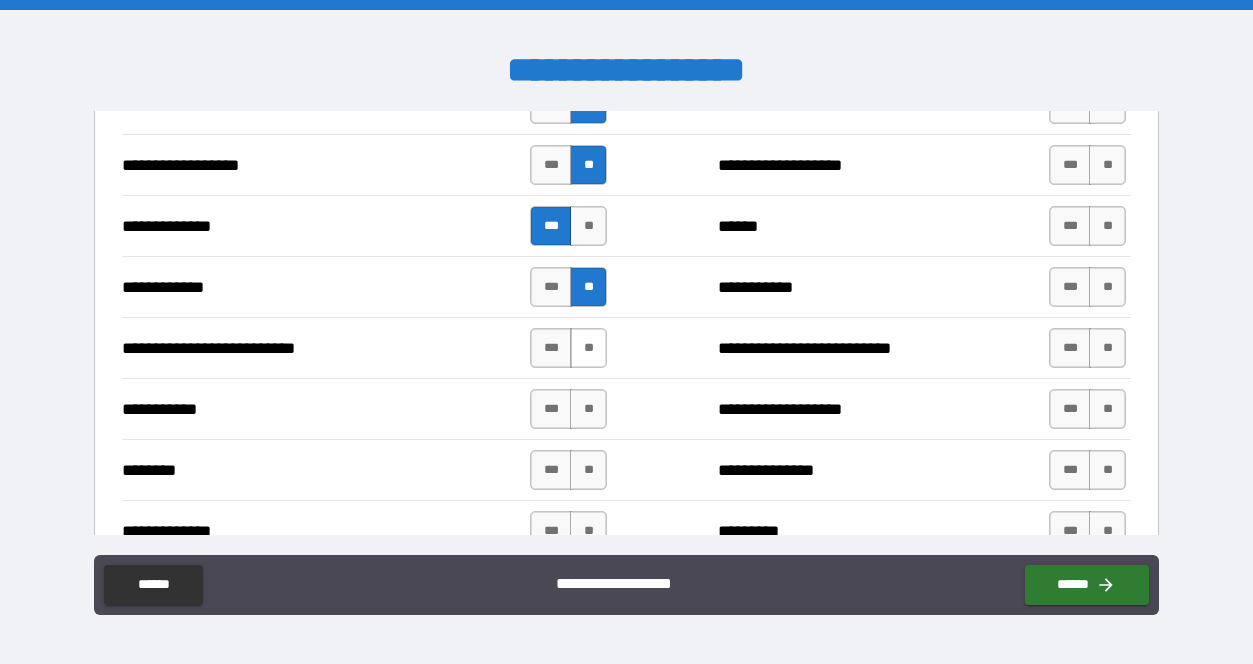 click on "**" at bounding box center [588, 348] 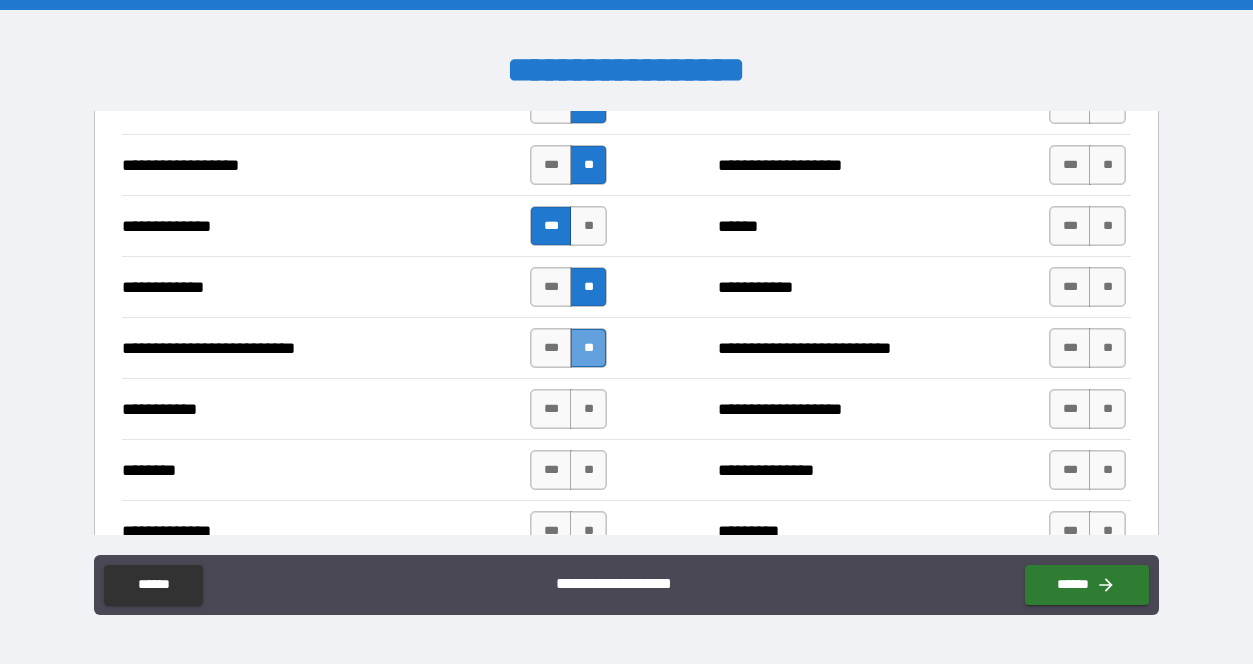 click on "**" at bounding box center [588, 348] 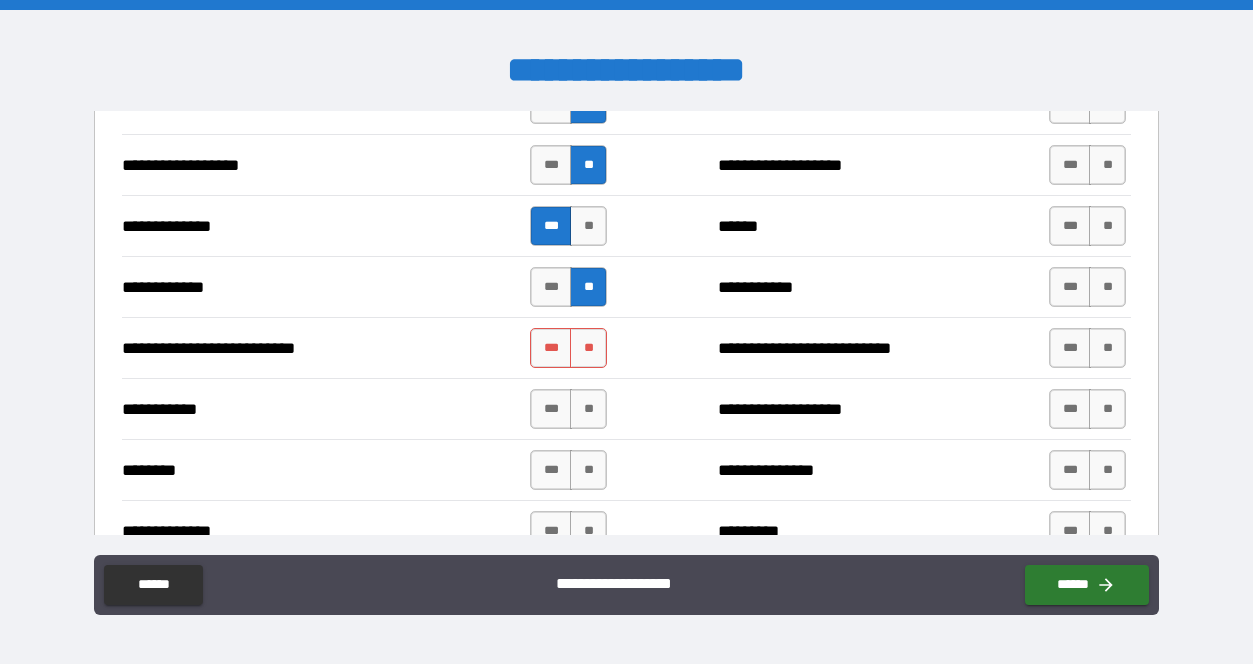 click on "**********" at bounding box center [627, 347] 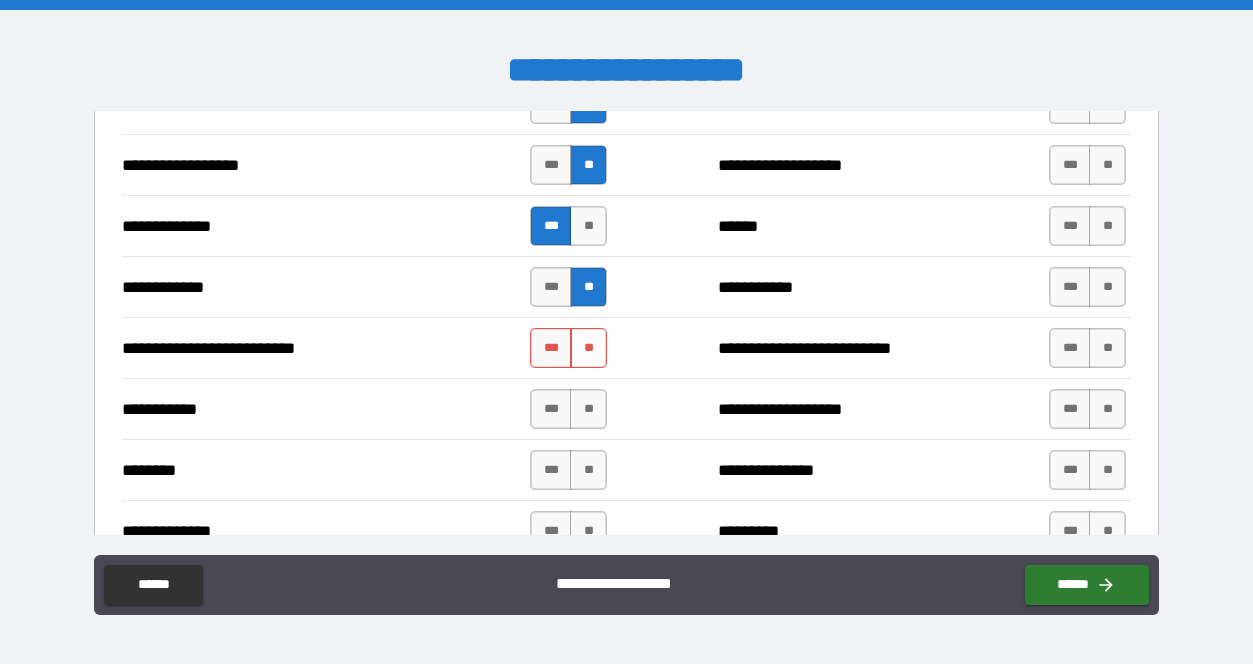 click on "**" at bounding box center [588, 348] 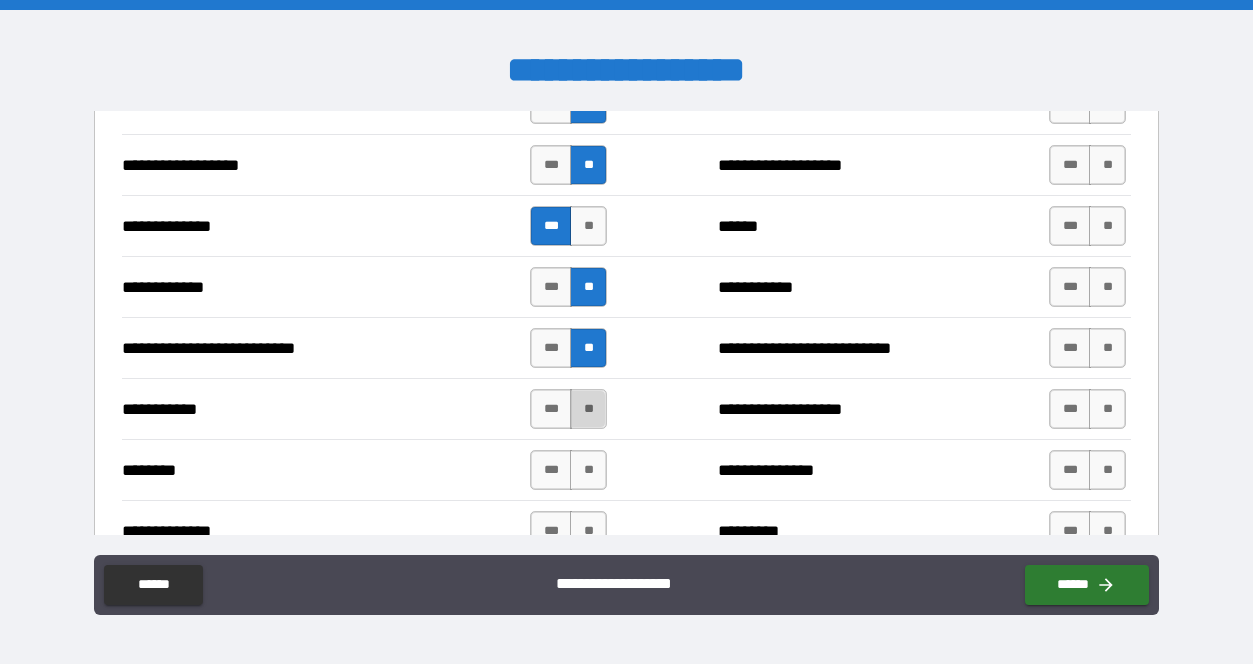 click on "**" at bounding box center (588, 409) 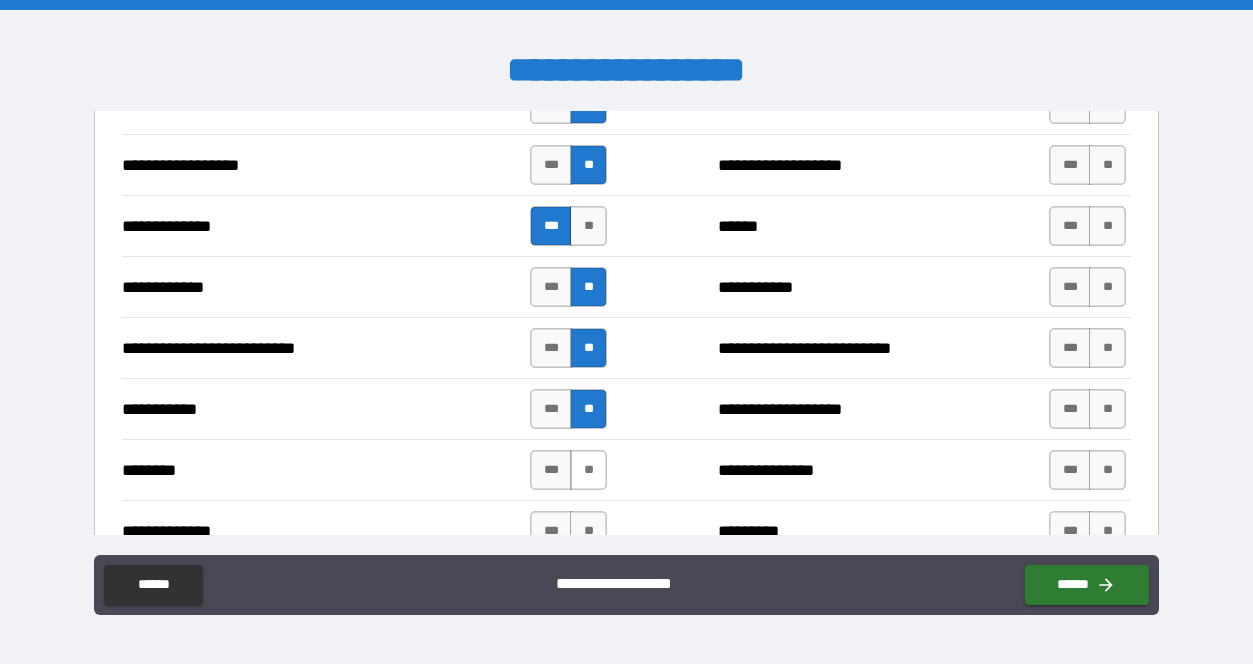 click on "**" at bounding box center (588, 470) 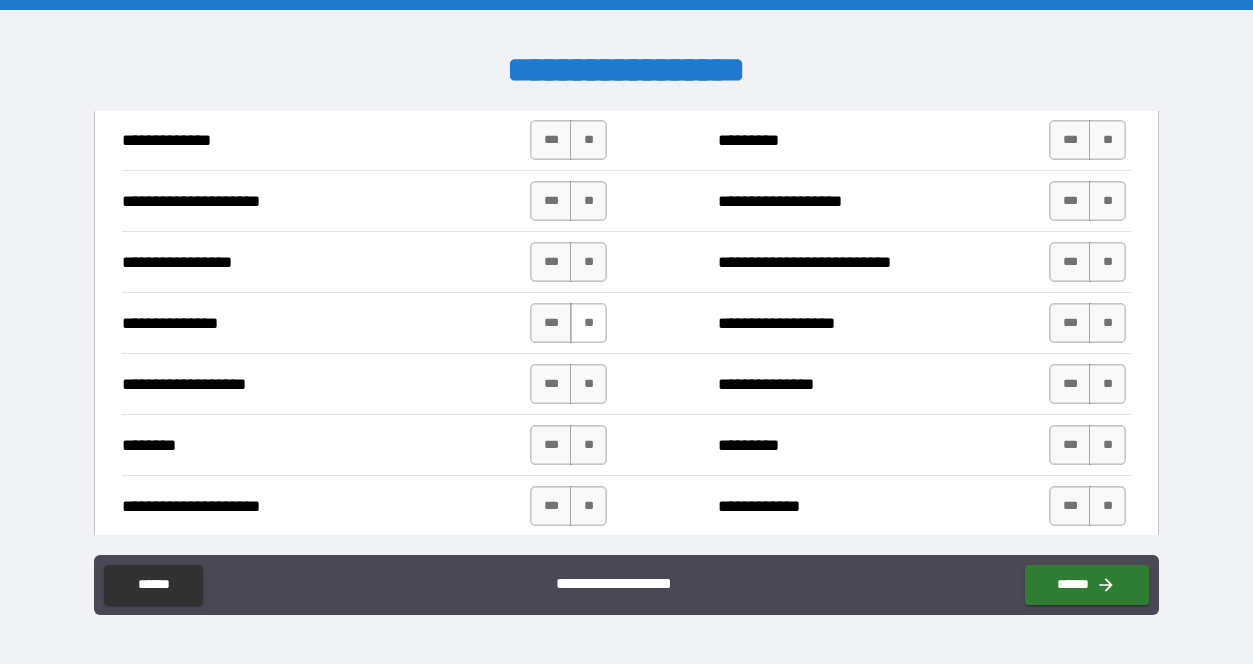 scroll, scrollTop: 2228, scrollLeft: 0, axis: vertical 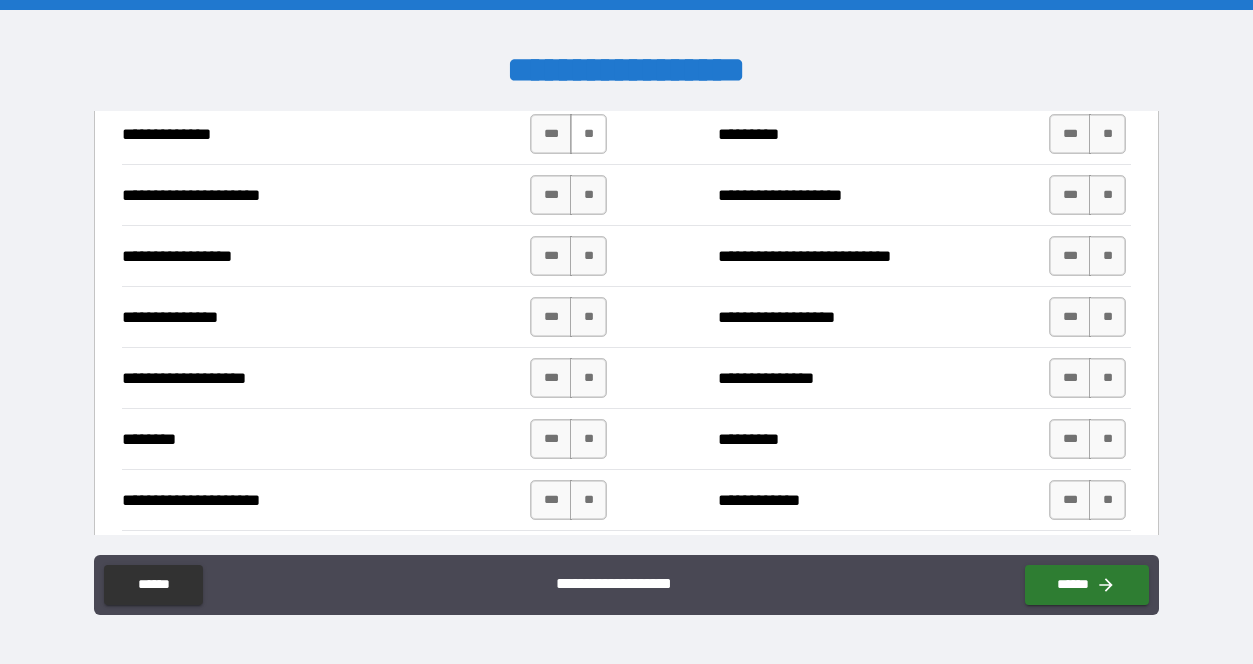 click on "**" at bounding box center [588, 134] 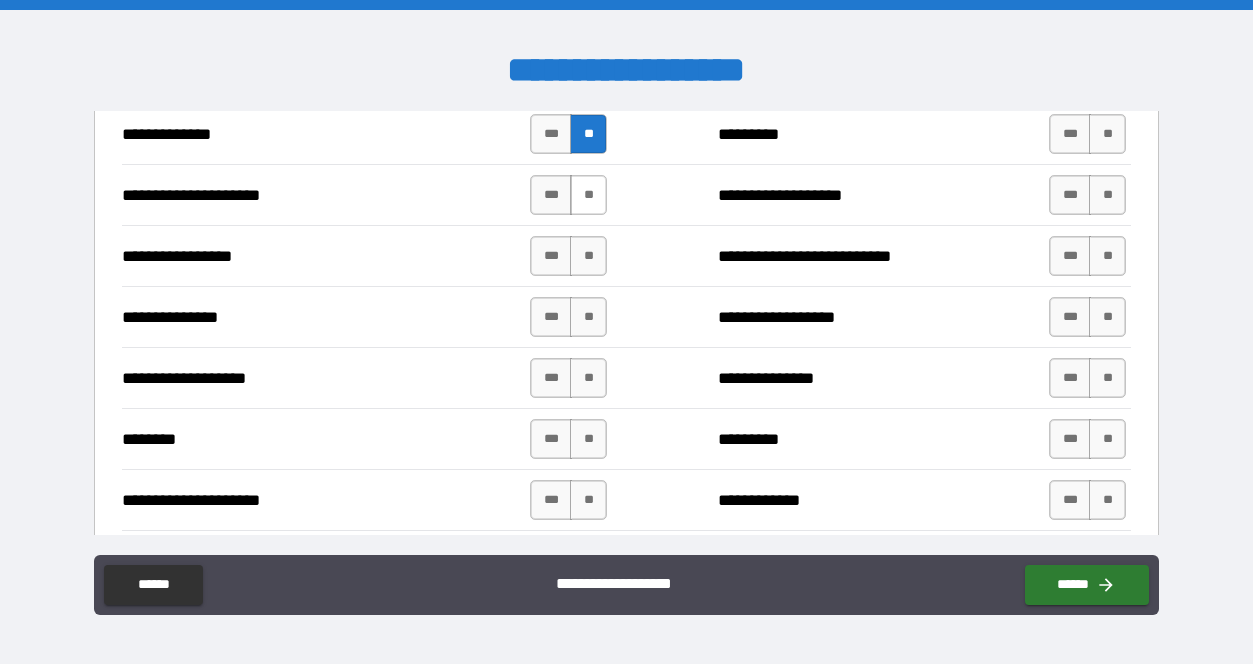 click on "**" at bounding box center (588, 195) 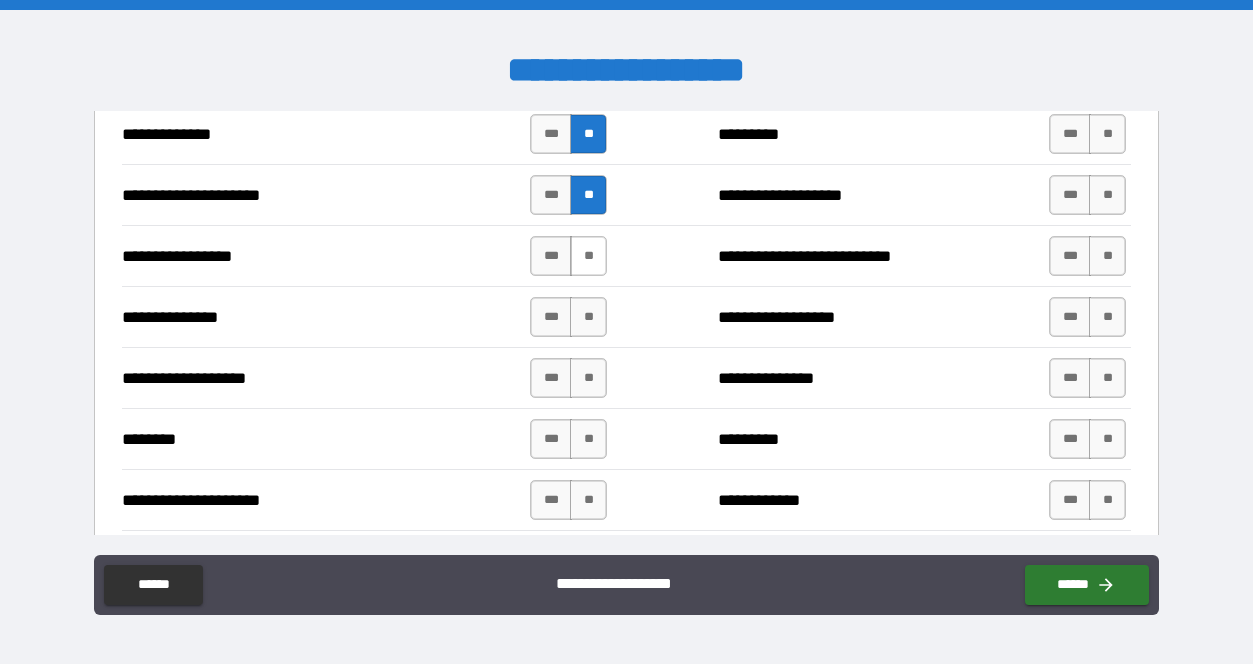 click on "**" at bounding box center [588, 256] 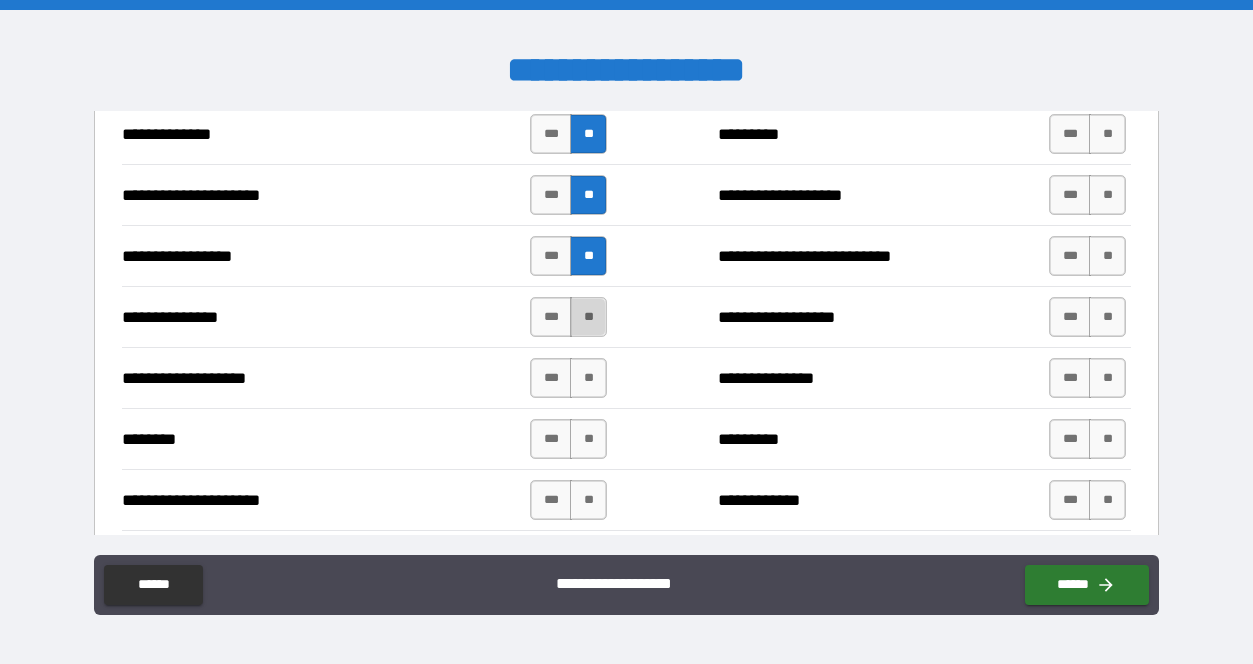 click on "**" at bounding box center [588, 317] 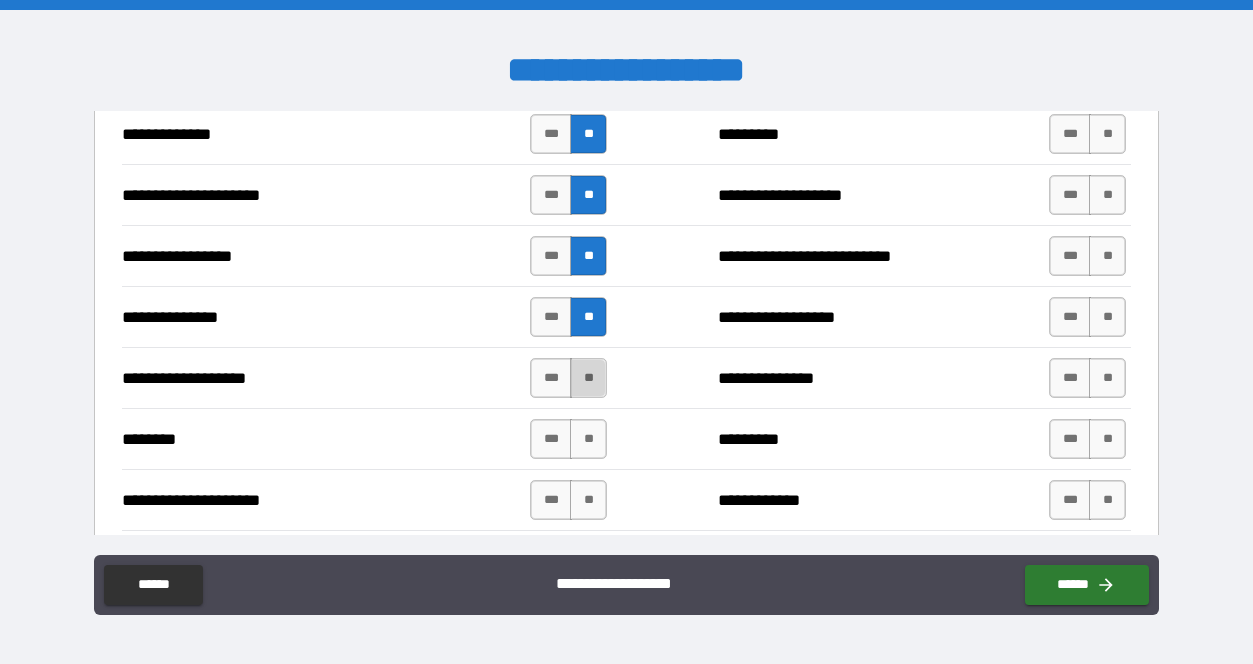 click on "**" at bounding box center (588, 378) 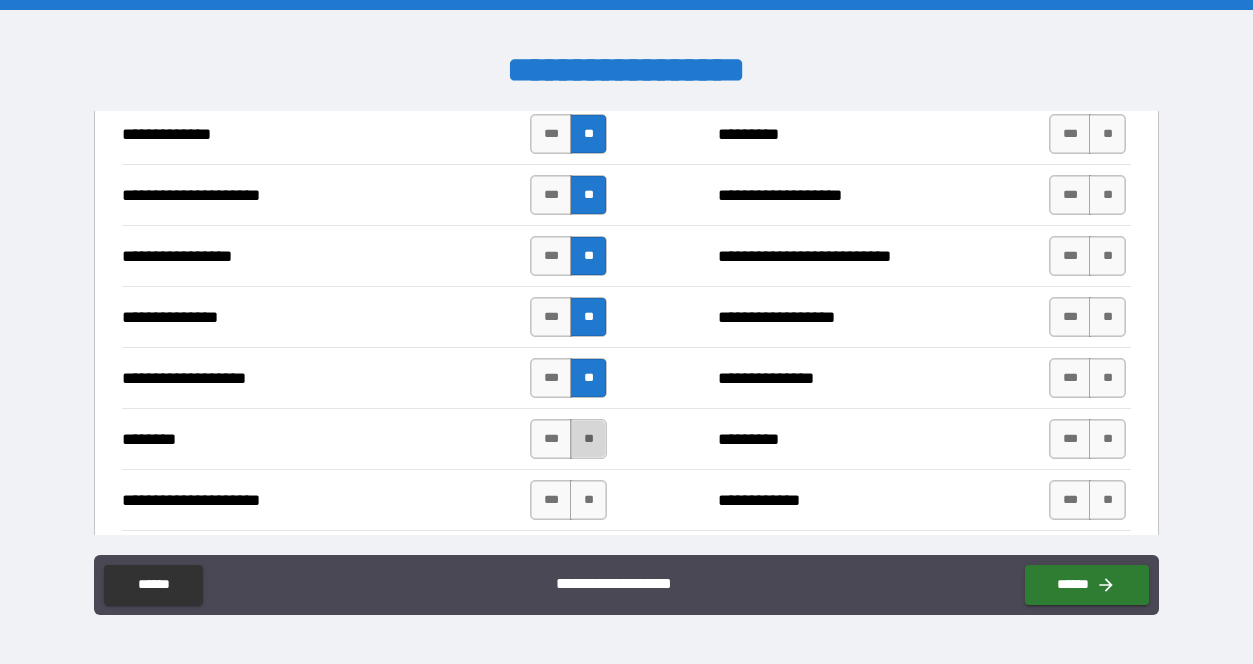 click on "**" at bounding box center (588, 439) 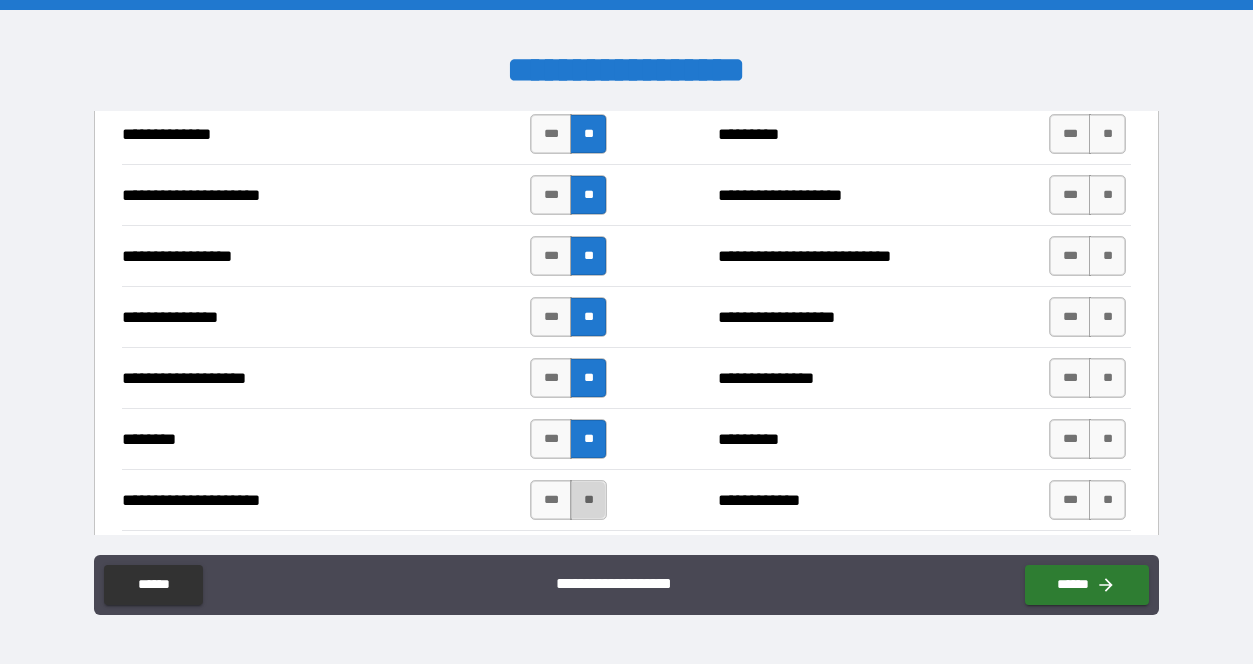 click on "**" at bounding box center (588, 500) 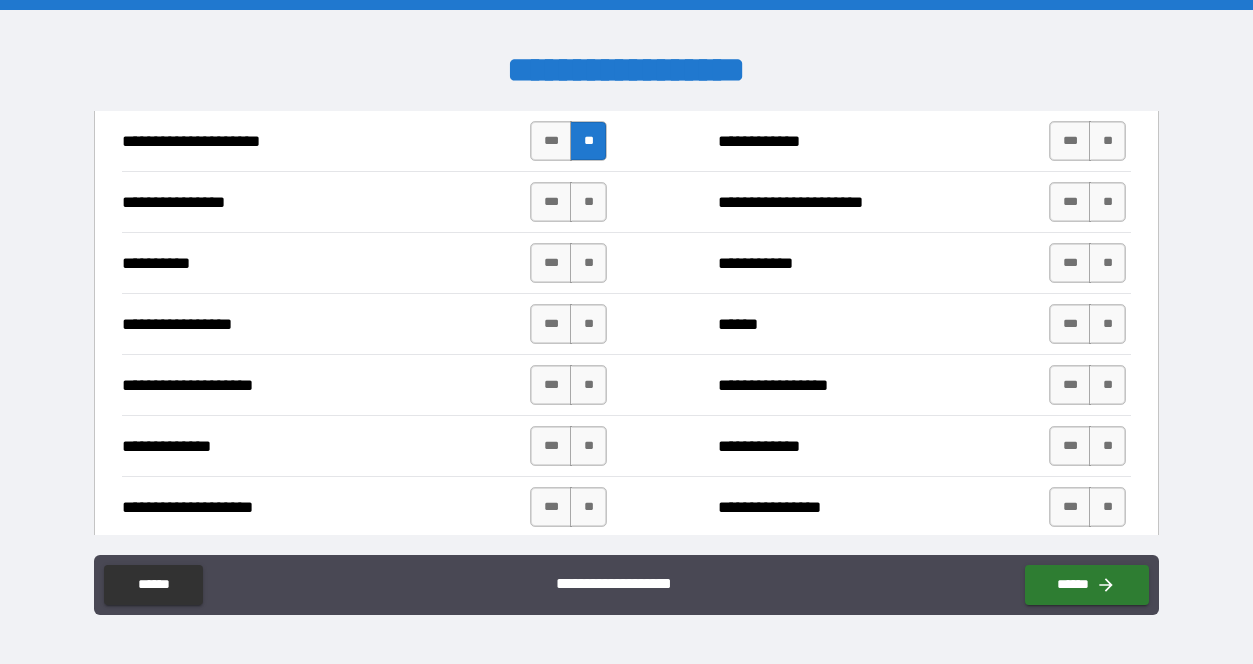 scroll, scrollTop: 2589, scrollLeft: 0, axis: vertical 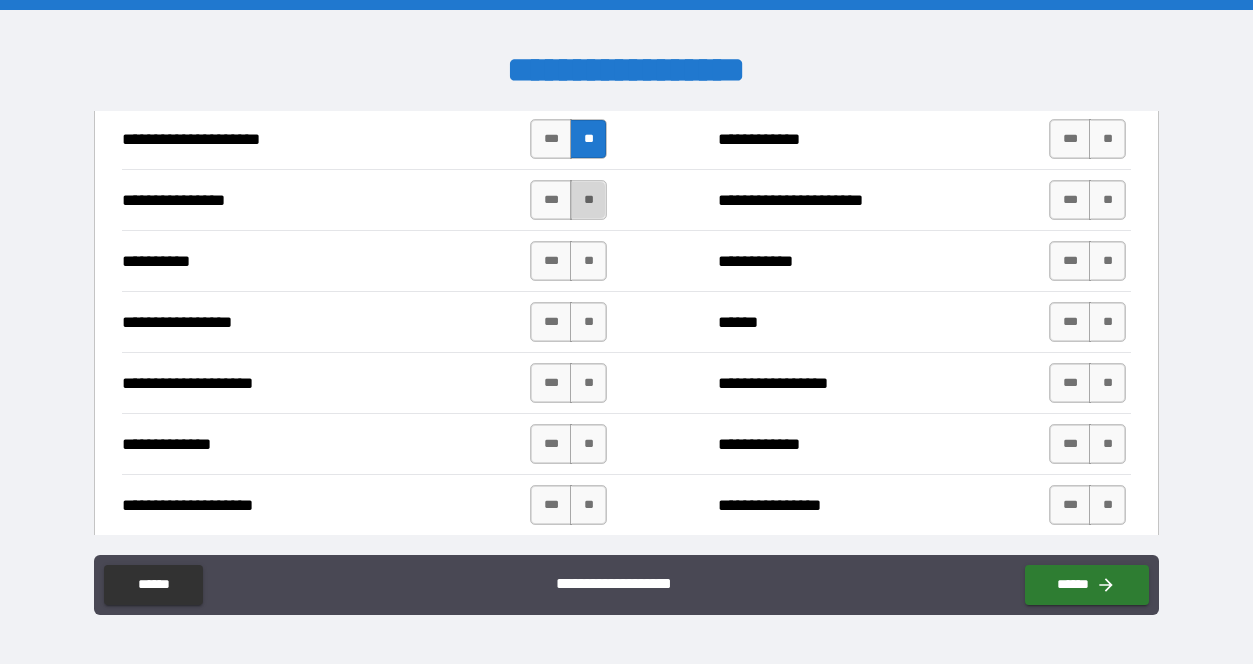 click on "**" at bounding box center [588, 200] 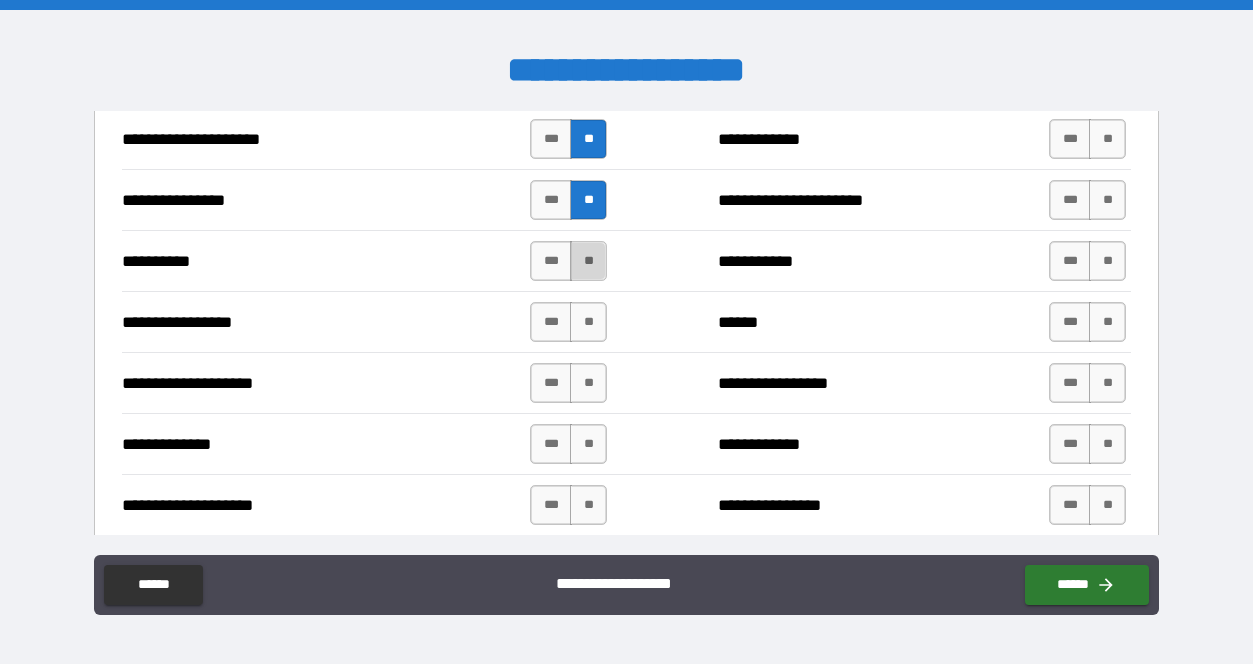 click on "**" at bounding box center (588, 261) 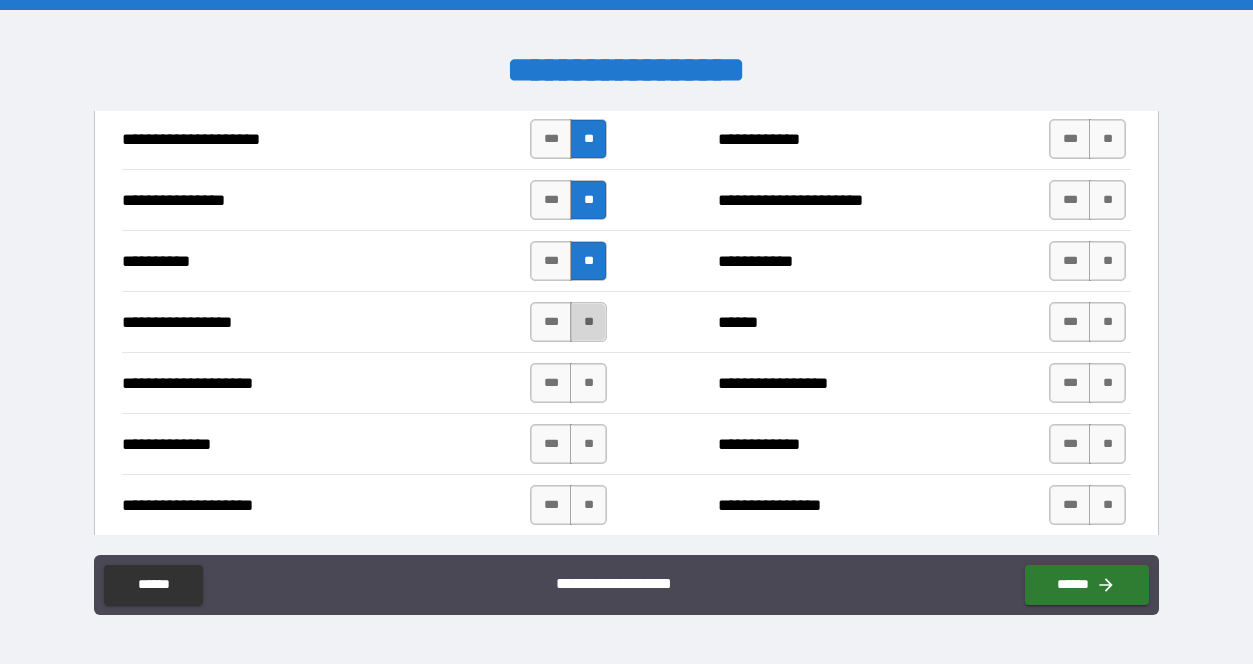 click on "**" at bounding box center [588, 322] 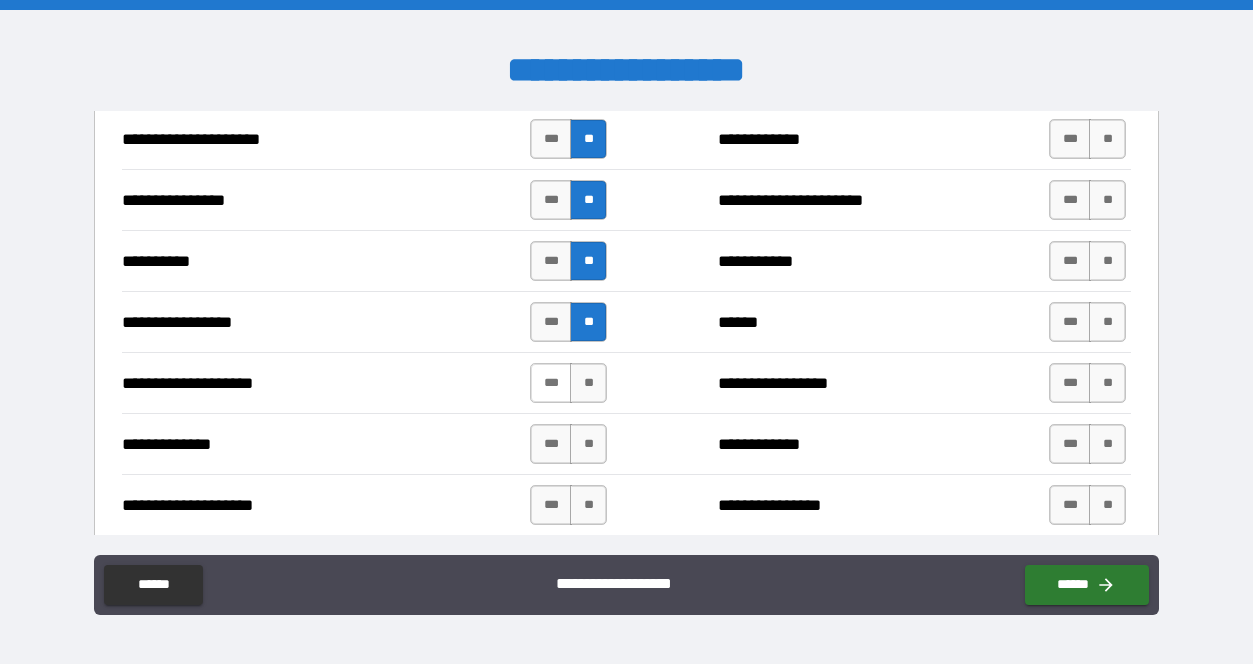 click on "***" at bounding box center [551, 383] 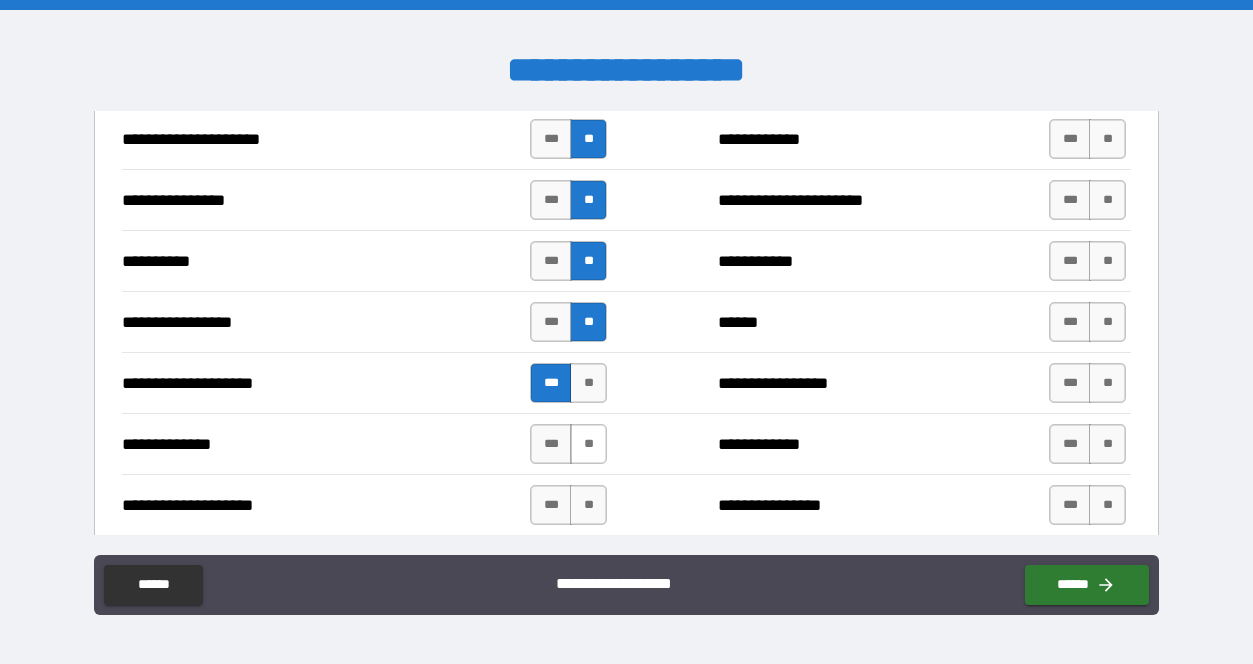 click on "**" at bounding box center [588, 444] 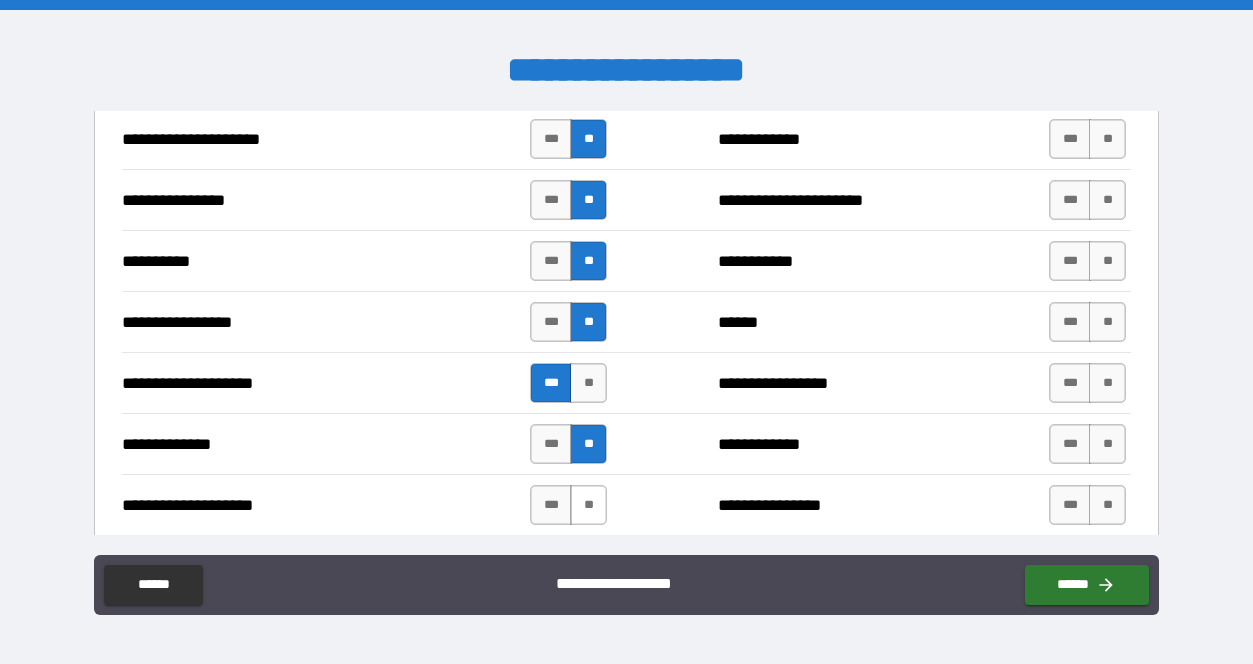click on "**" at bounding box center [588, 505] 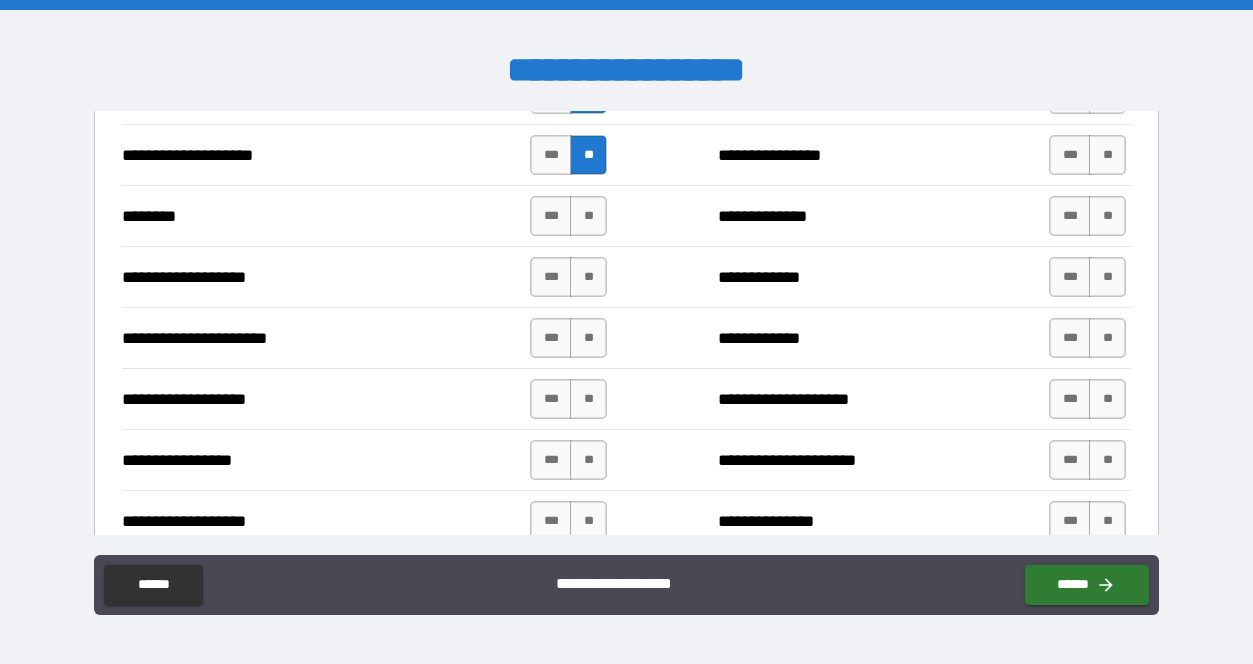 scroll, scrollTop: 2961, scrollLeft: 0, axis: vertical 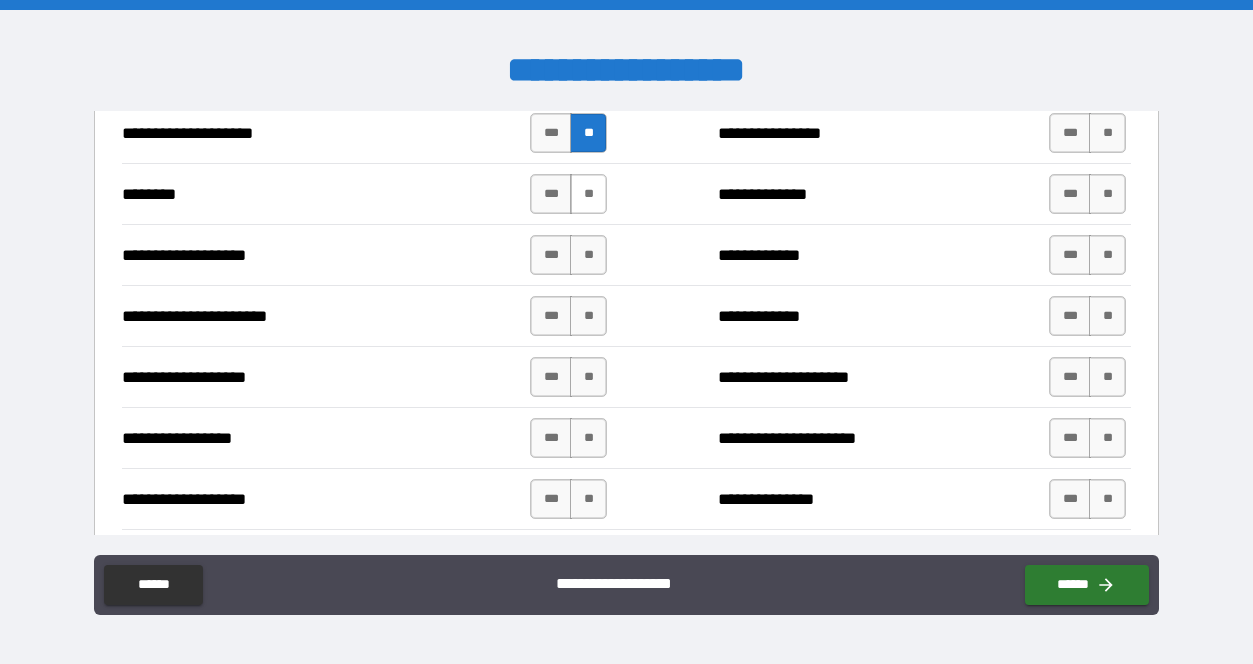 click on "**" at bounding box center [588, 194] 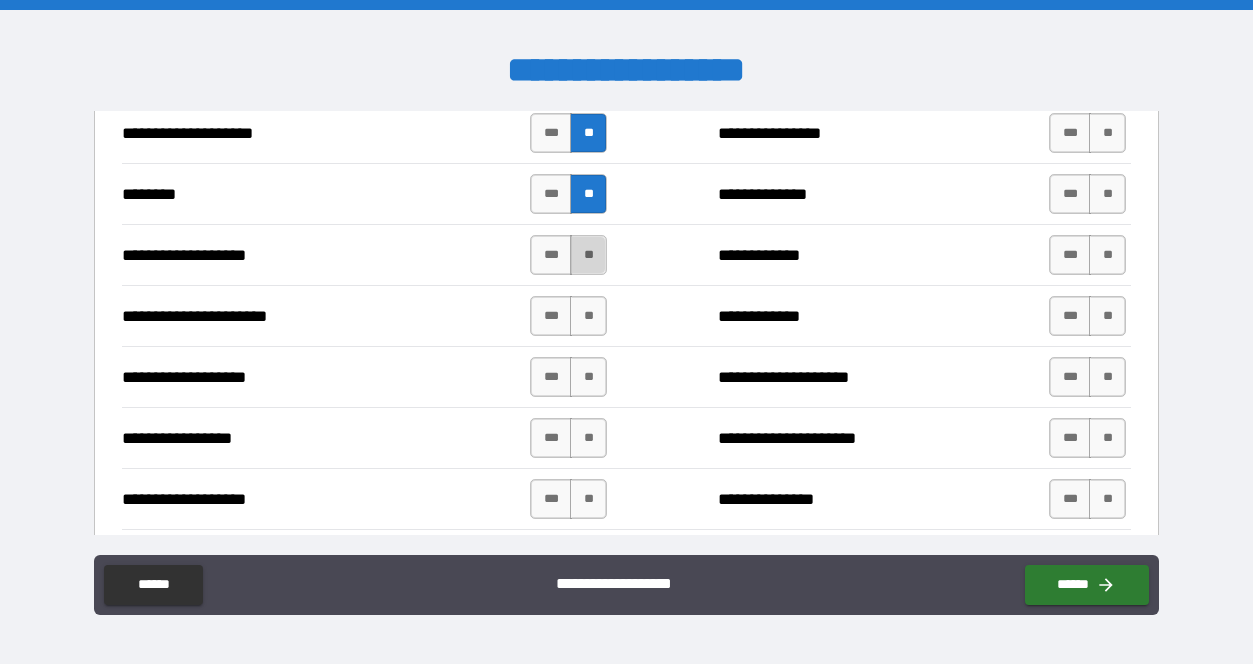 click on "**" at bounding box center [588, 255] 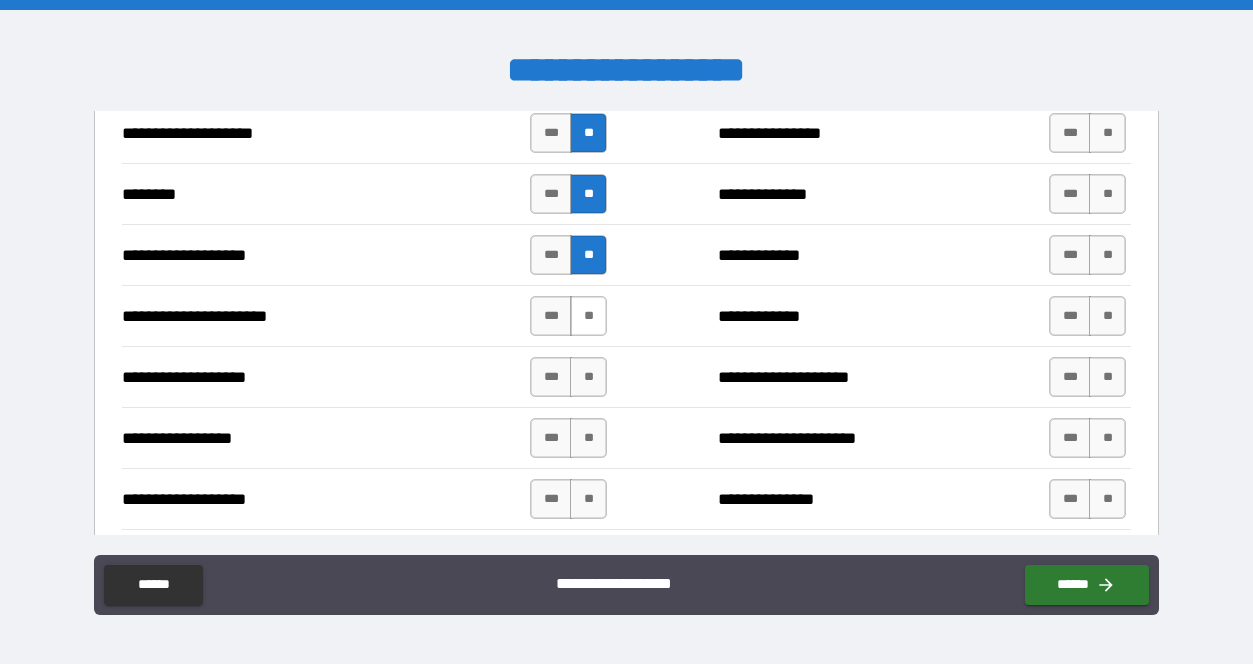 click on "**" at bounding box center [588, 316] 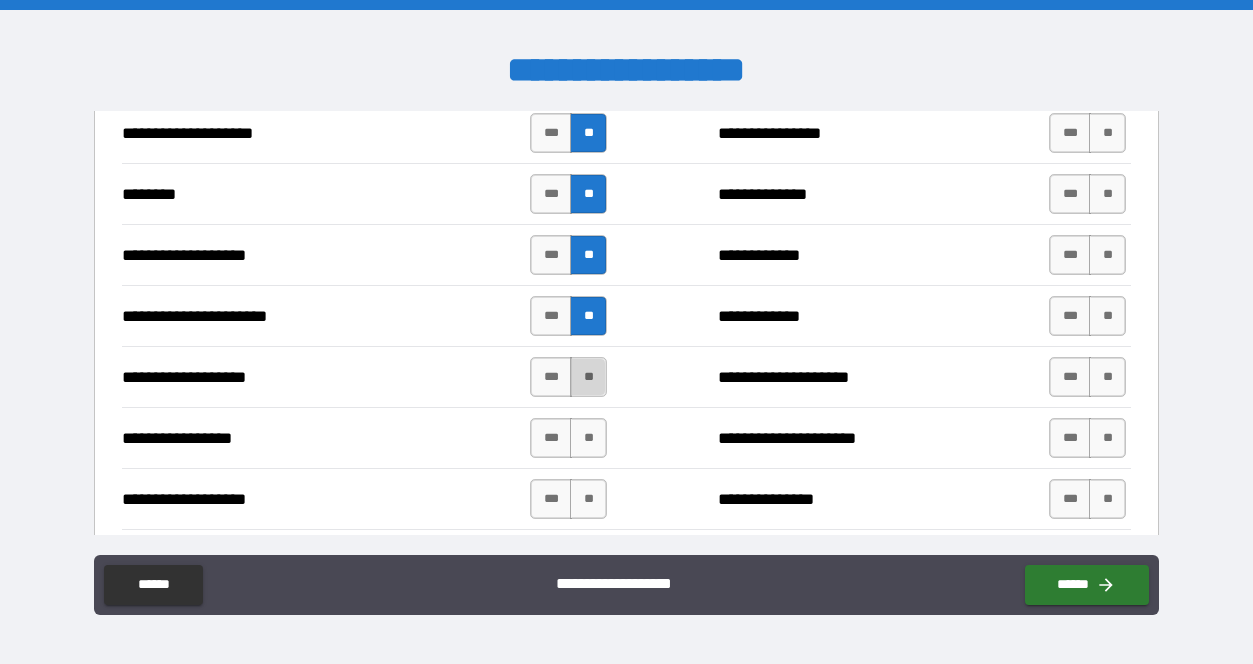 click on "**" at bounding box center (588, 377) 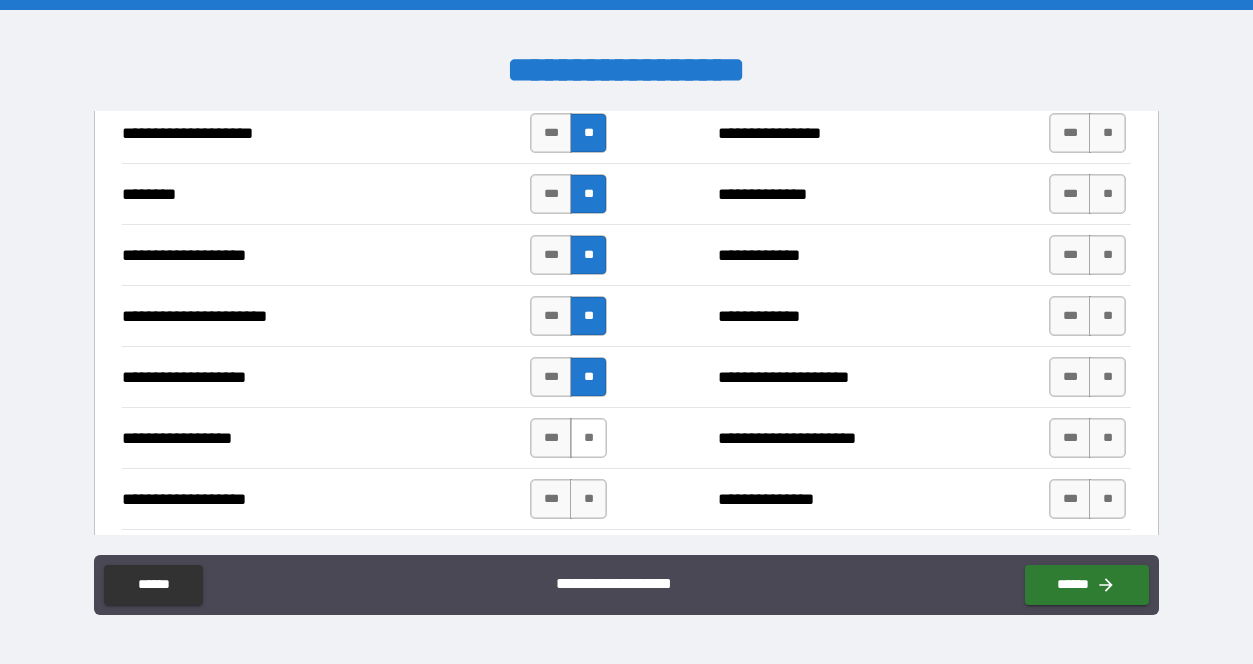 click on "**" at bounding box center (588, 438) 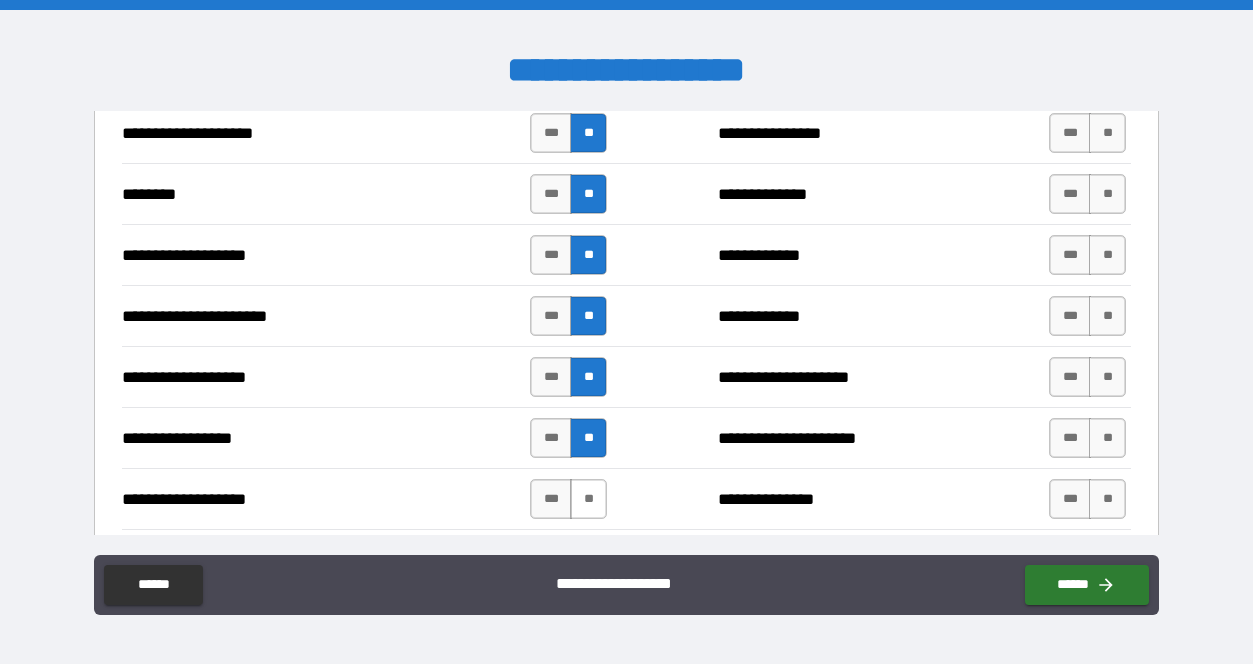 click on "**" at bounding box center (588, 499) 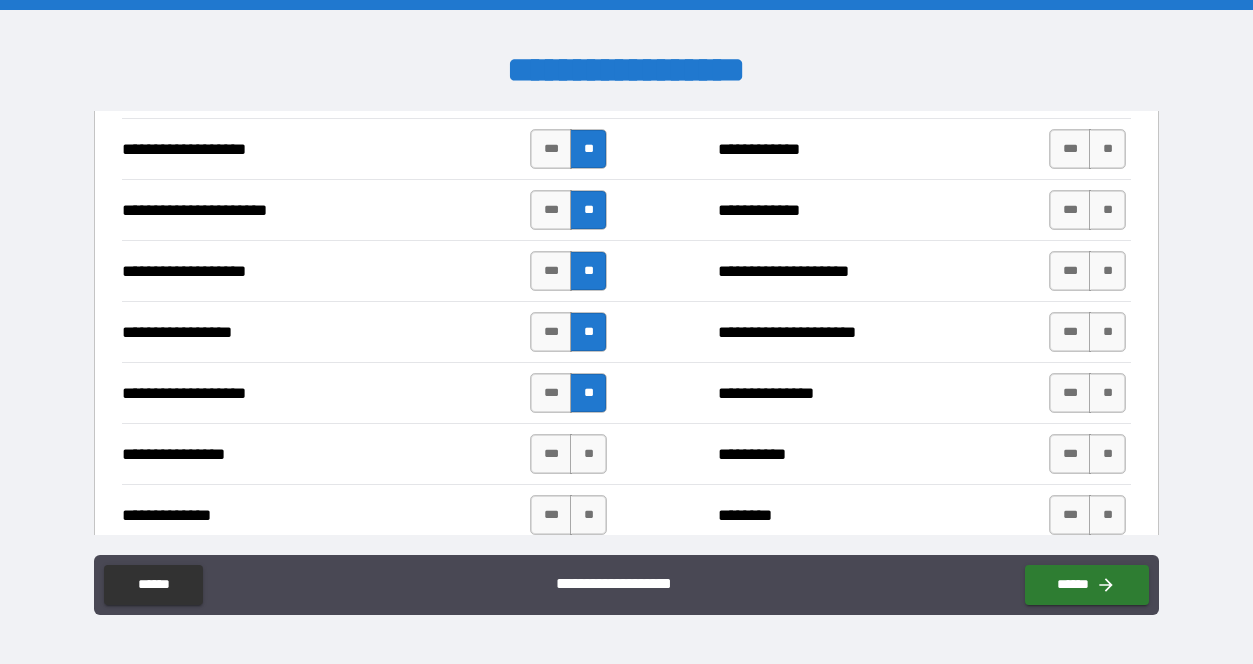 scroll, scrollTop: 3069, scrollLeft: 0, axis: vertical 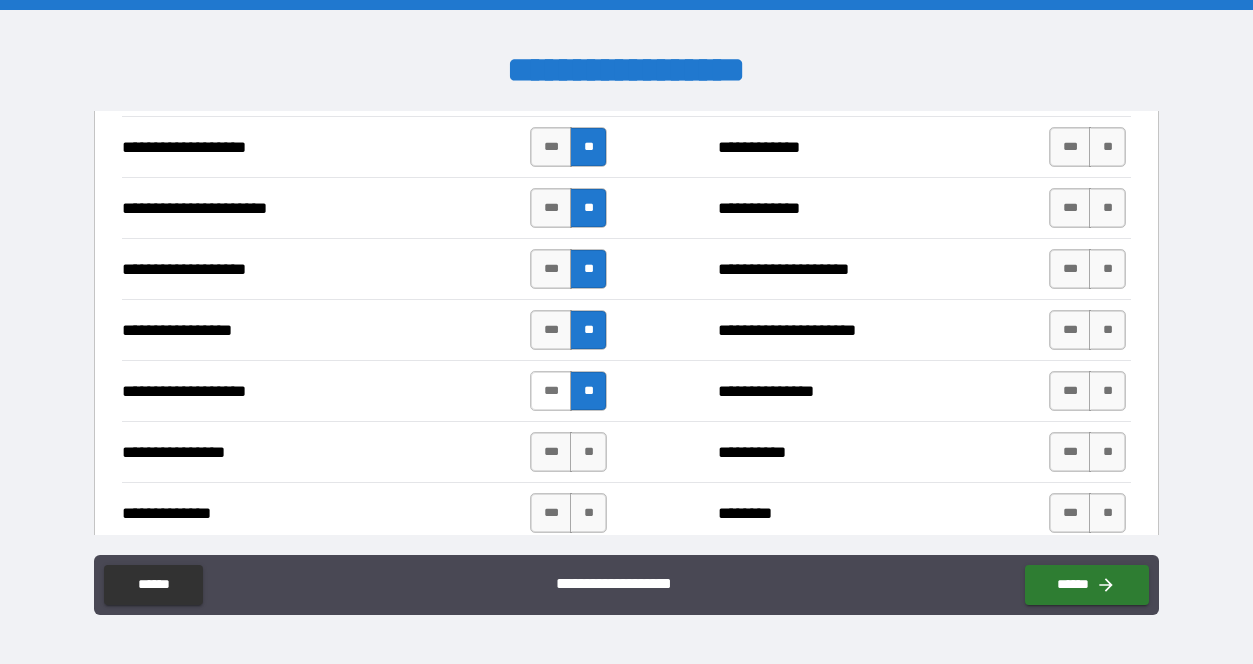 click on "***" at bounding box center [551, 391] 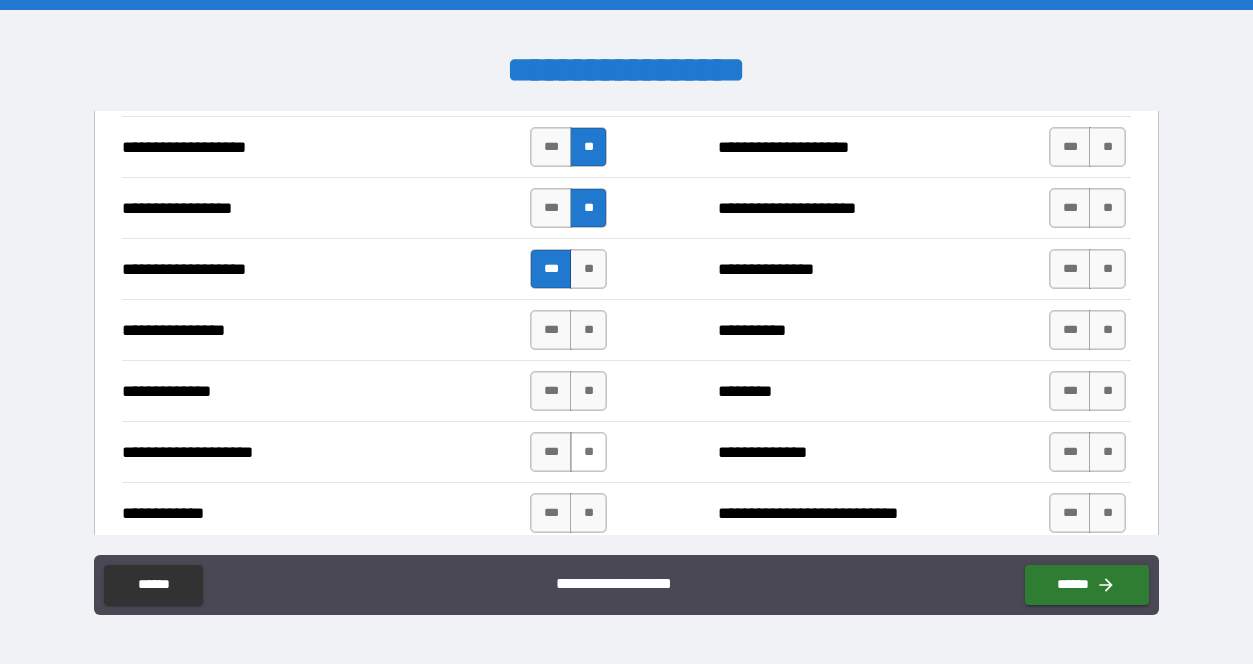 scroll, scrollTop: 3223, scrollLeft: 0, axis: vertical 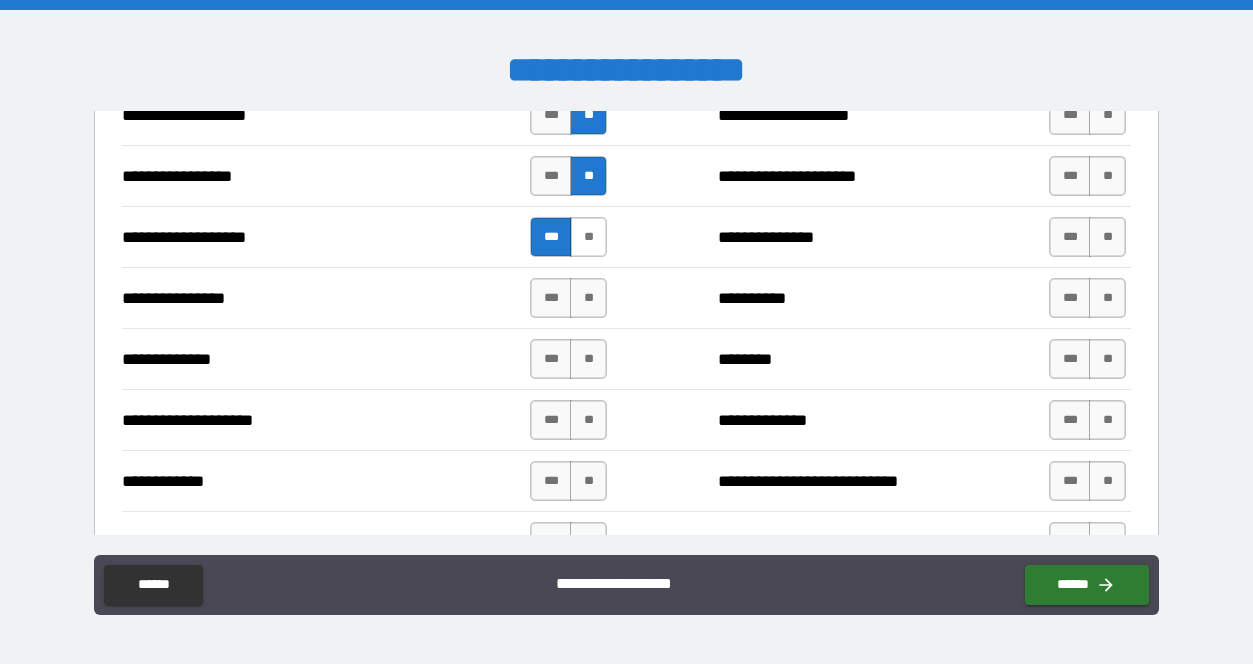 click on "**" at bounding box center (588, 237) 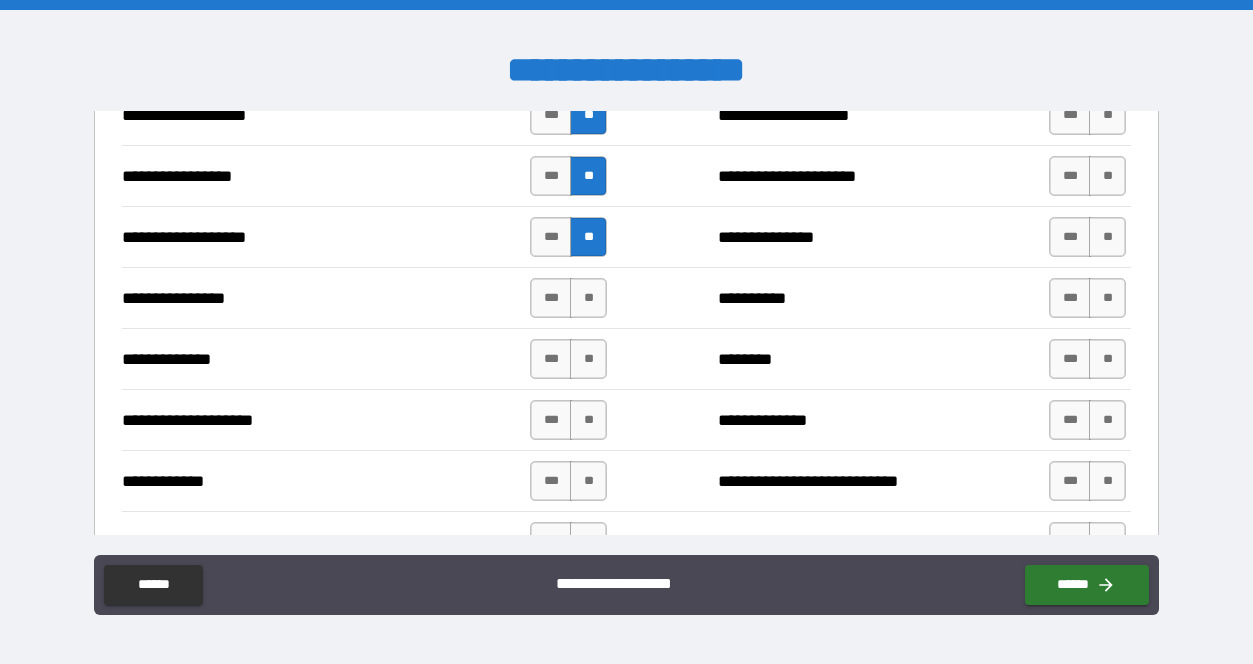 click on "**********" at bounding box center [627, 297] 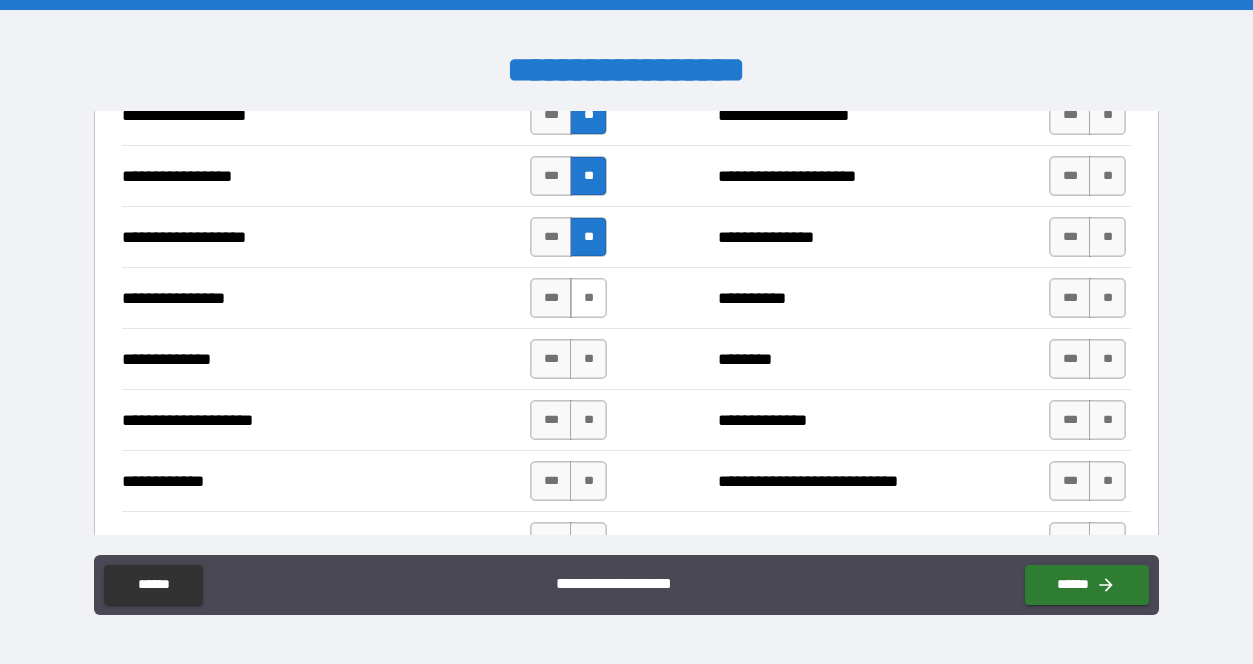 click on "**" at bounding box center (588, 298) 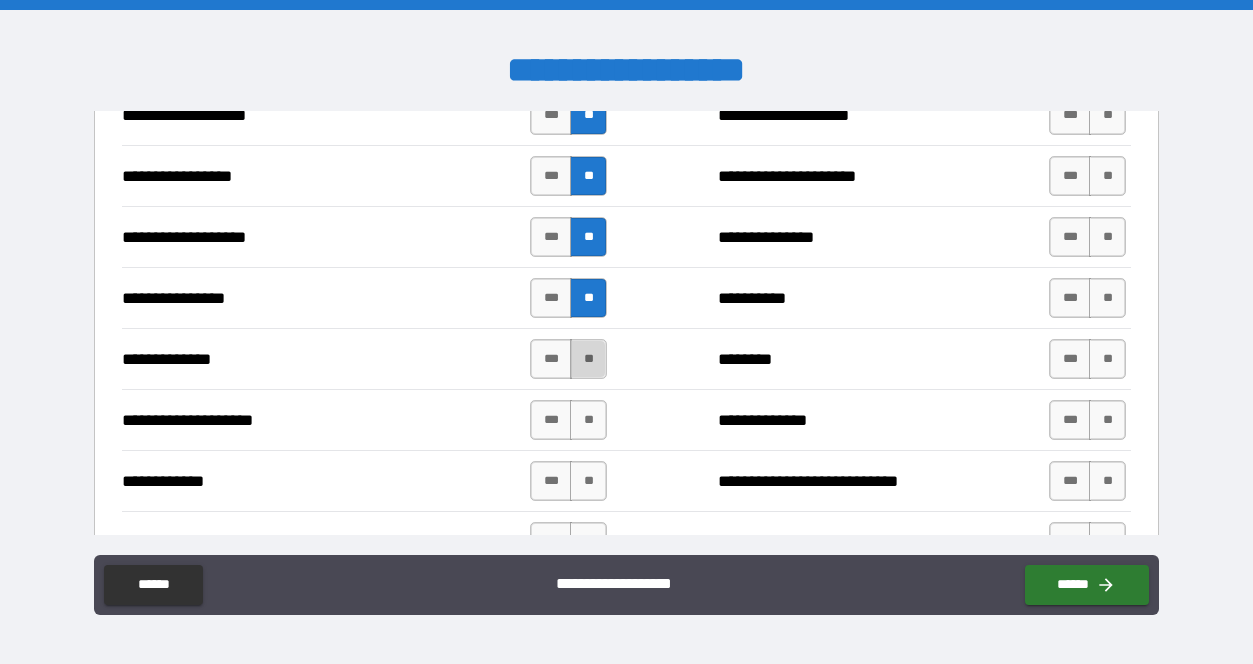 click on "**" at bounding box center [588, 359] 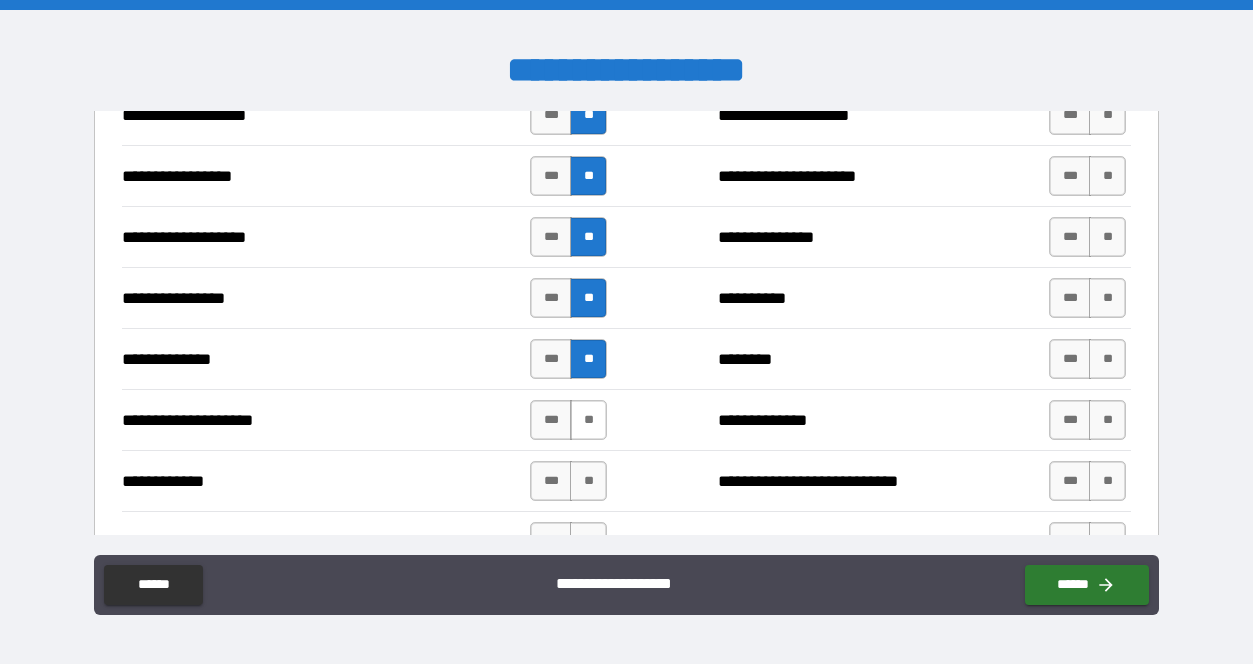 click on "**" at bounding box center [588, 420] 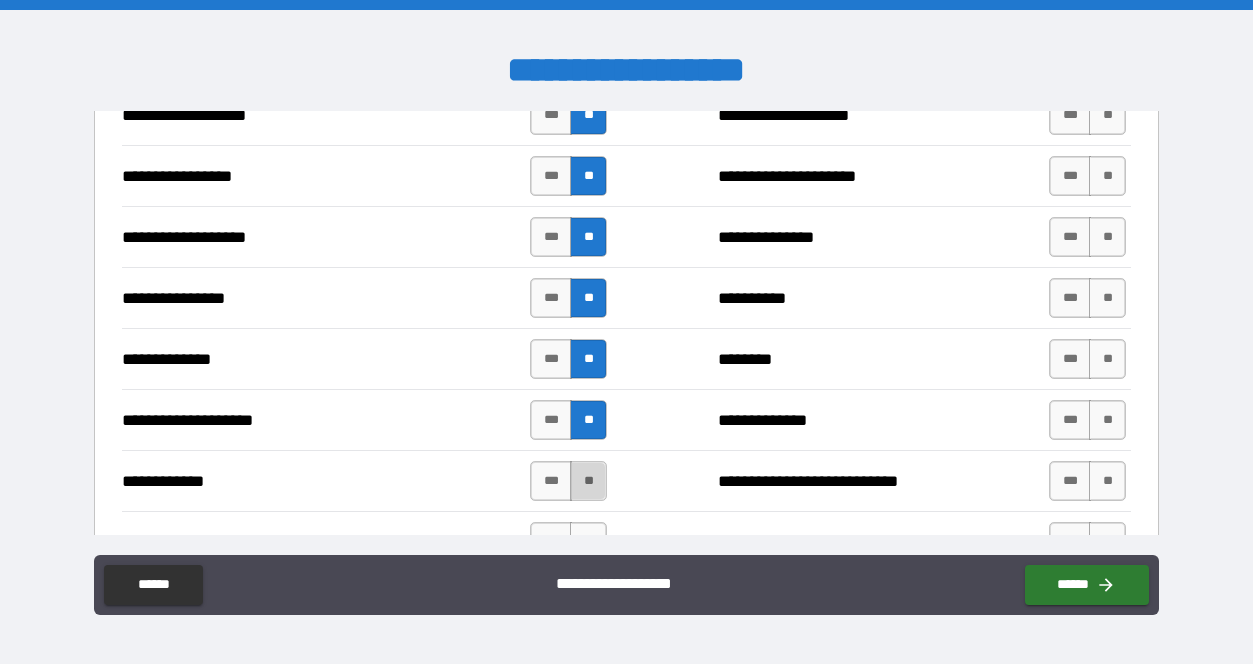 click on "**" at bounding box center [588, 481] 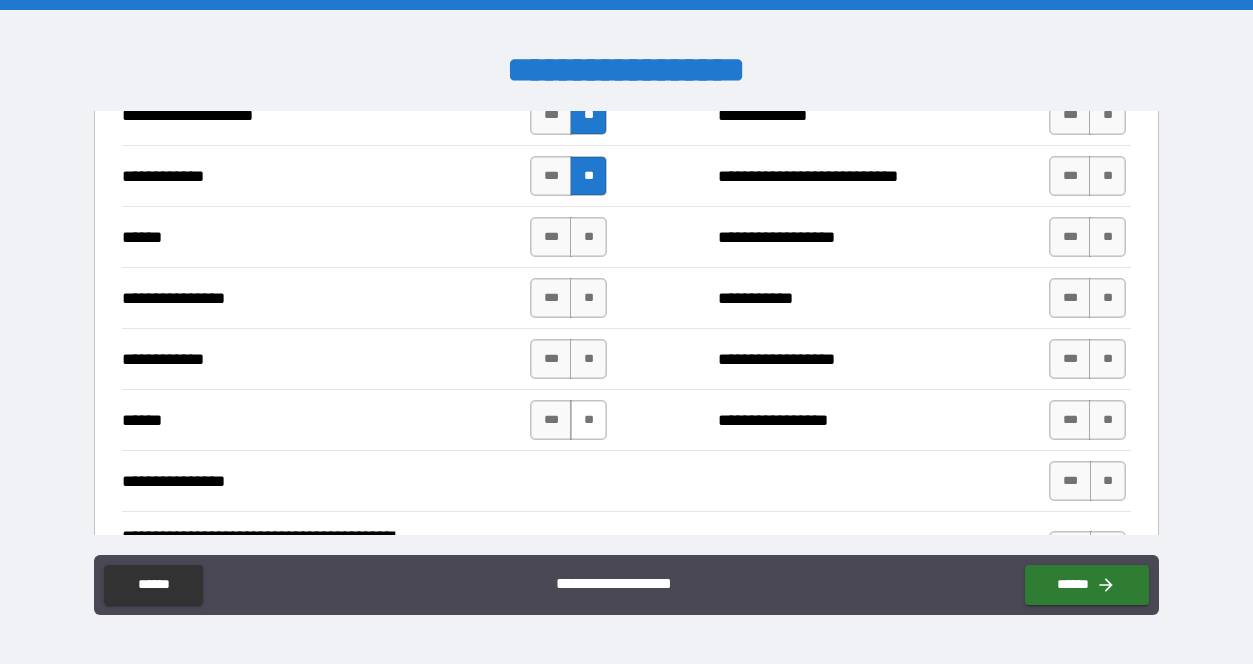 scroll, scrollTop: 3574, scrollLeft: 0, axis: vertical 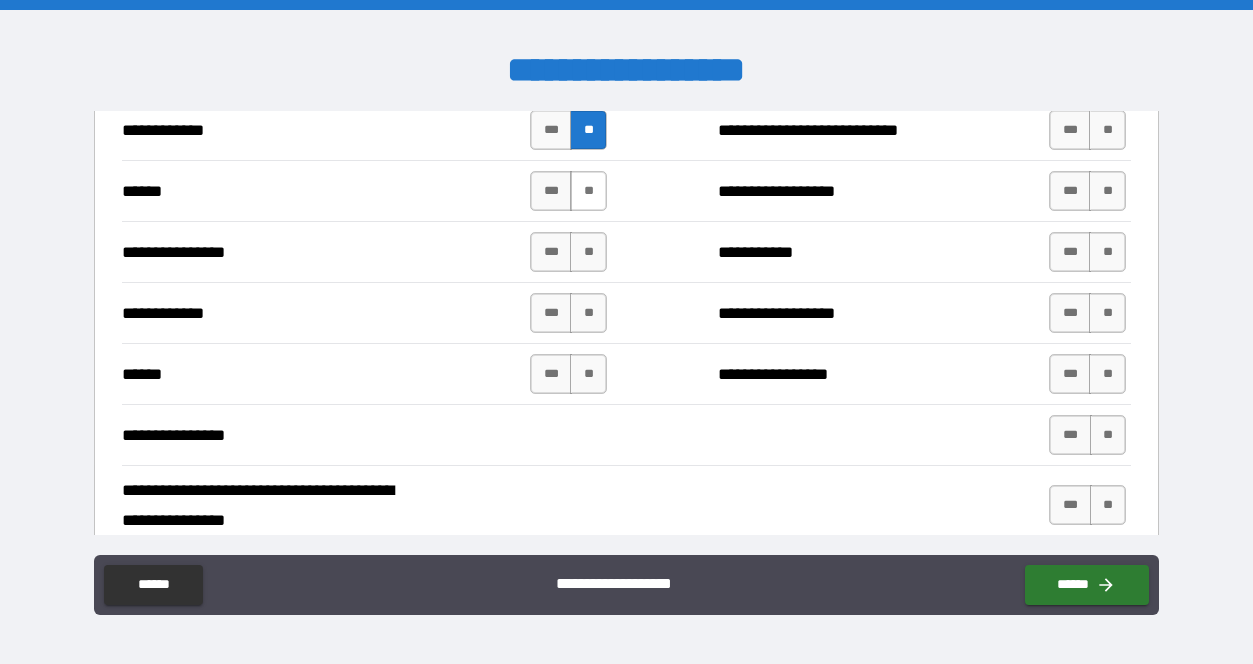 click on "**" at bounding box center [588, 191] 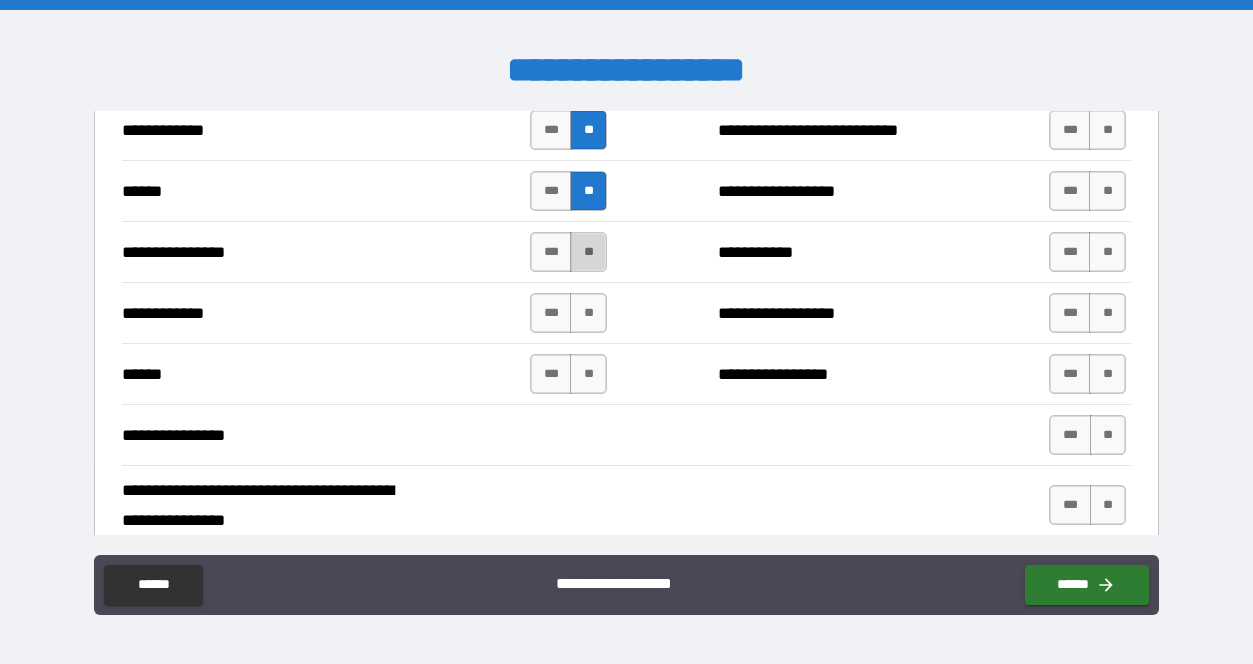 click on "**" at bounding box center [588, 252] 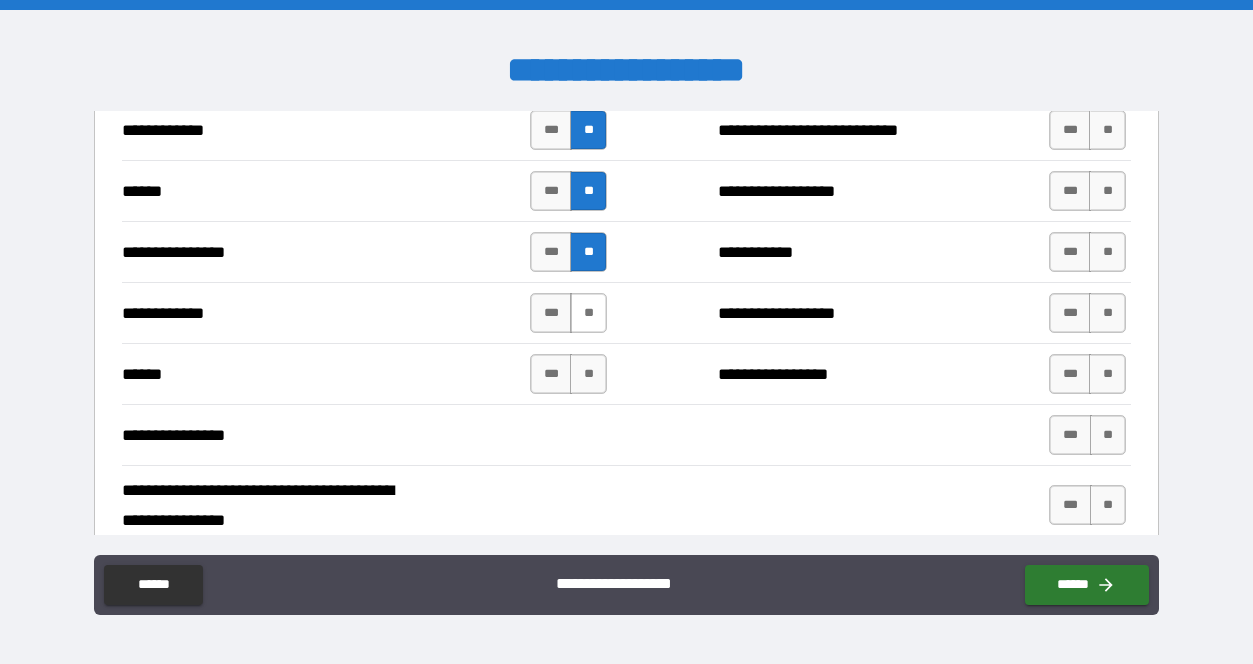 click on "**" at bounding box center [588, 313] 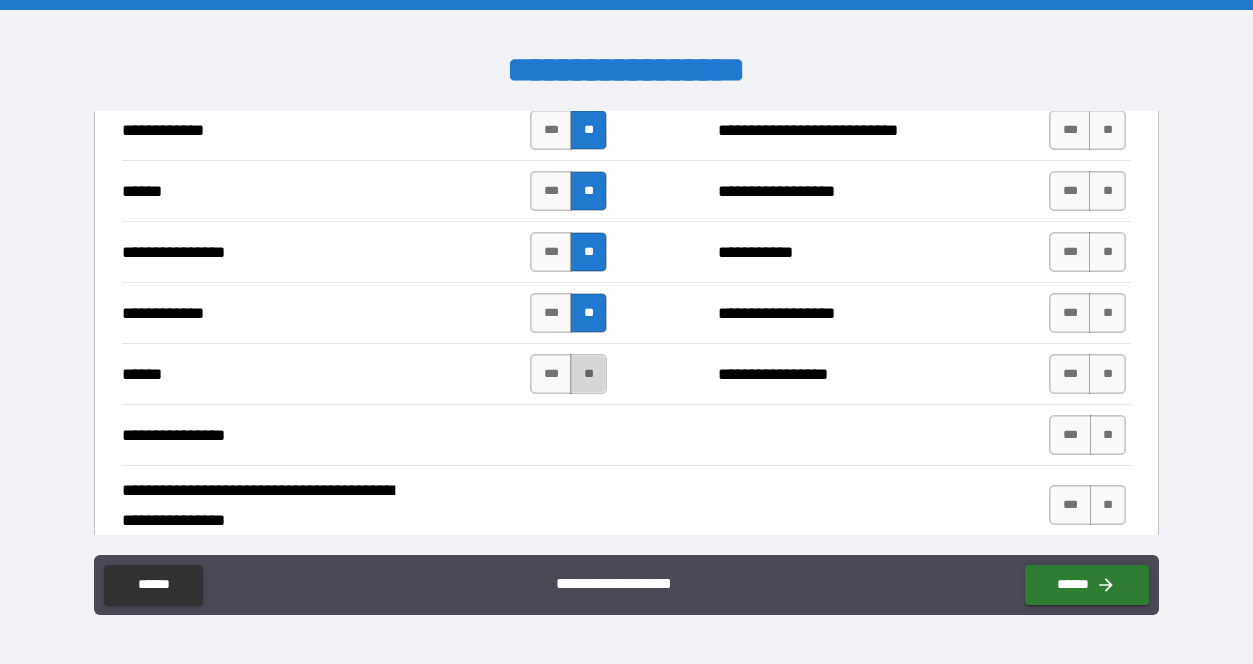 click on "**" at bounding box center [588, 374] 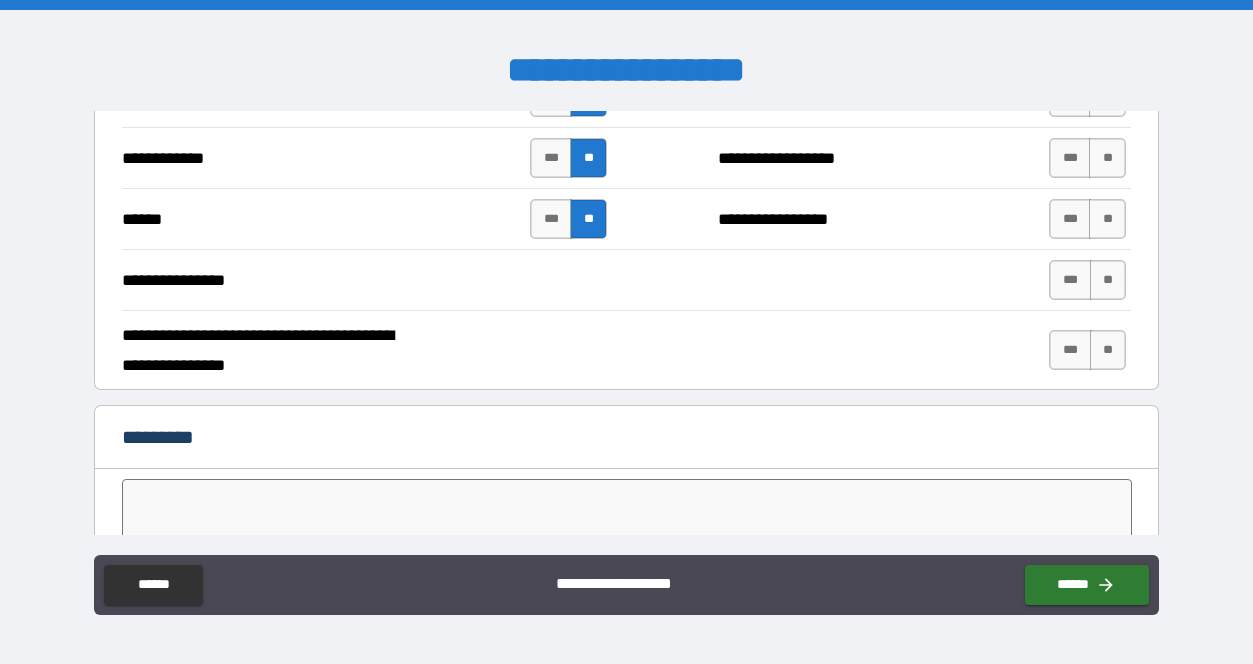 scroll, scrollTop: 3735, scrollLeft: 0, axis: vertical 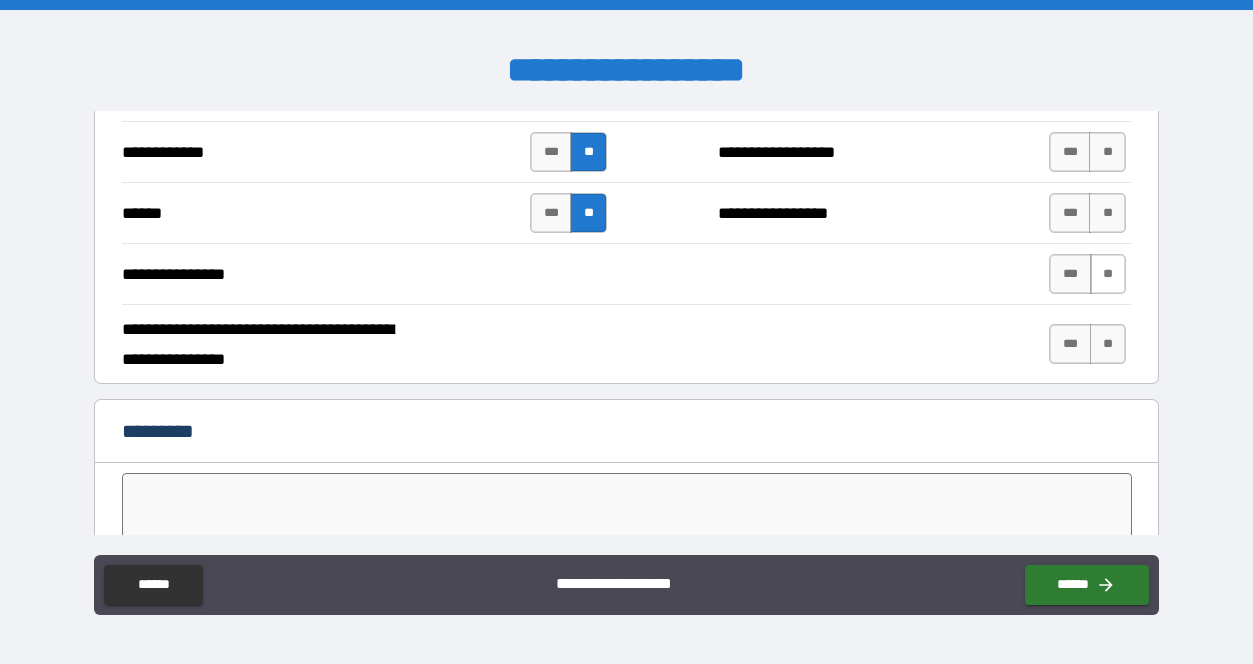 click on "**" at bounding box center [1108, 274] 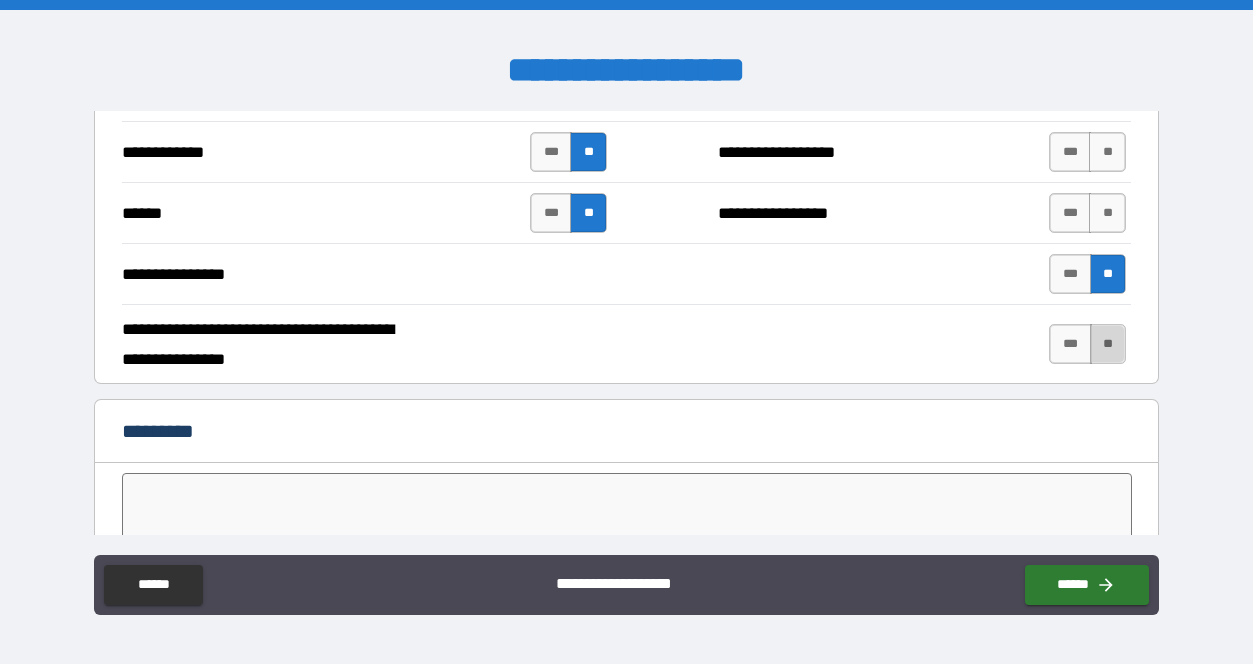 click on "**" at bounding box center (1108, 344) 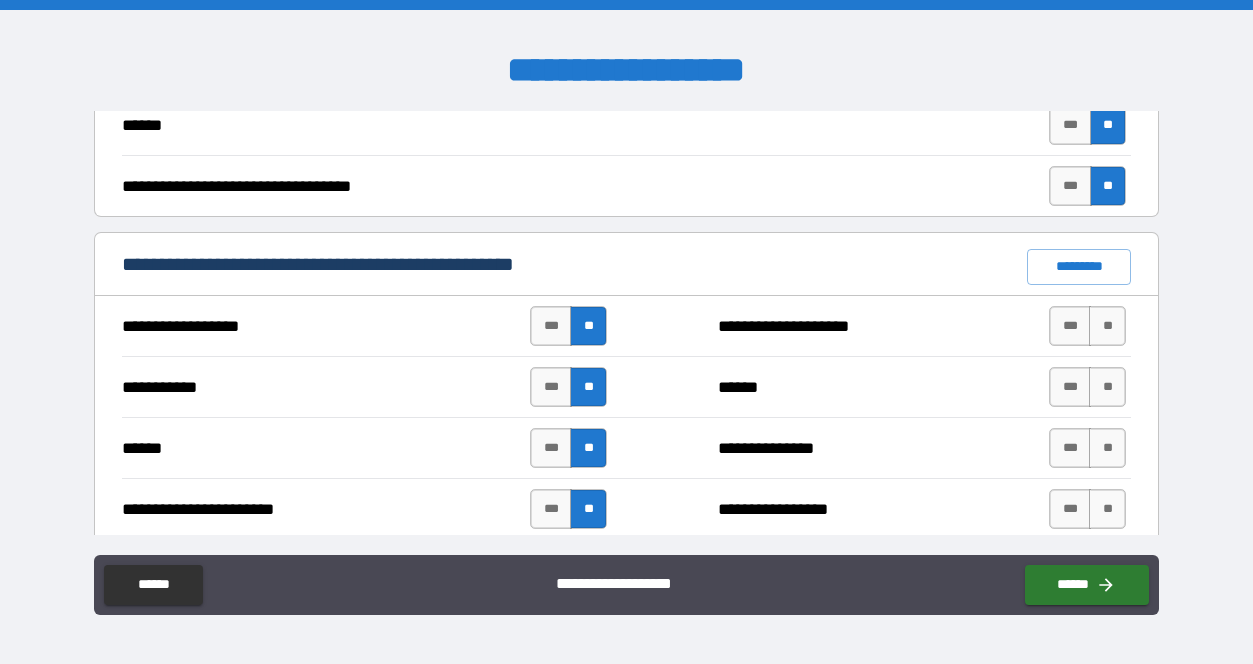 scroll, scrollTop: 1379, scrollLeft: 0, axis: vertical 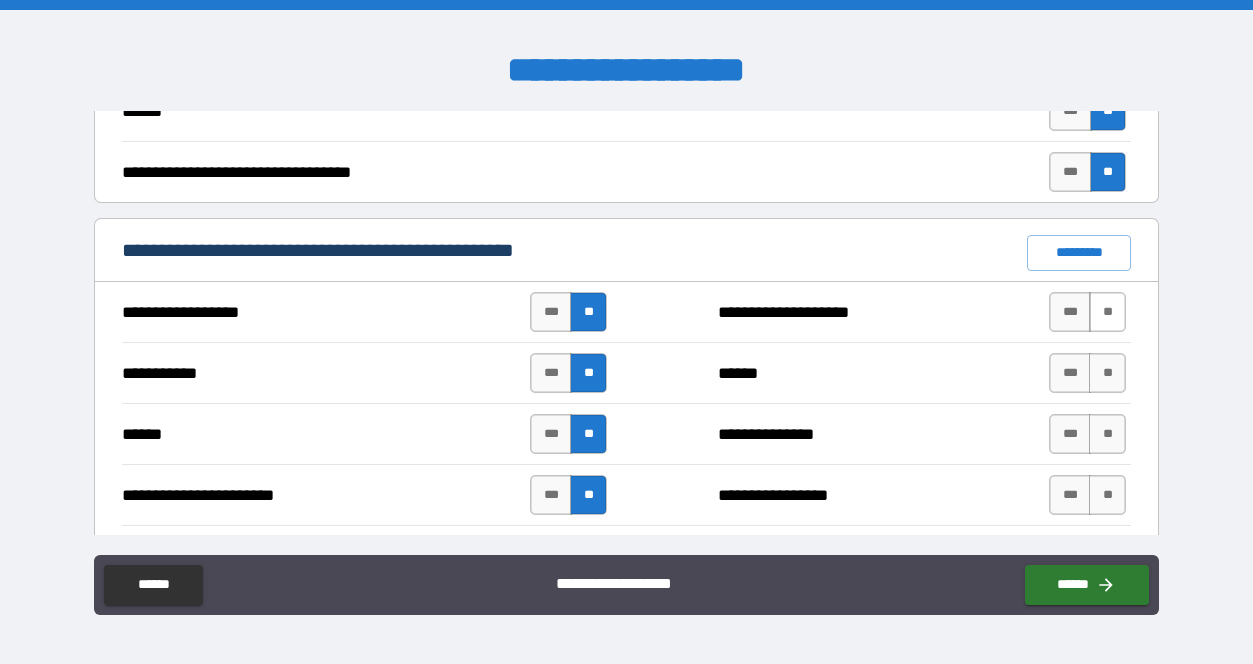 click on "**" at bounding box center (1107, 312) 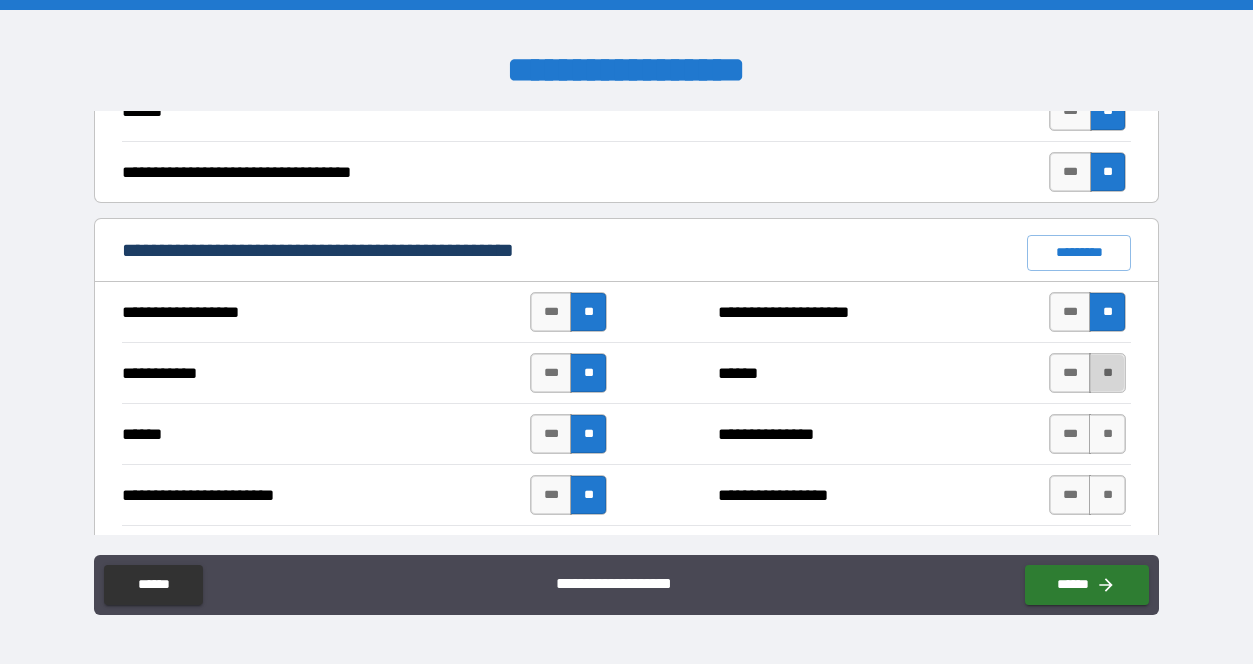 click on "**" at bounding box center [1107, 373] 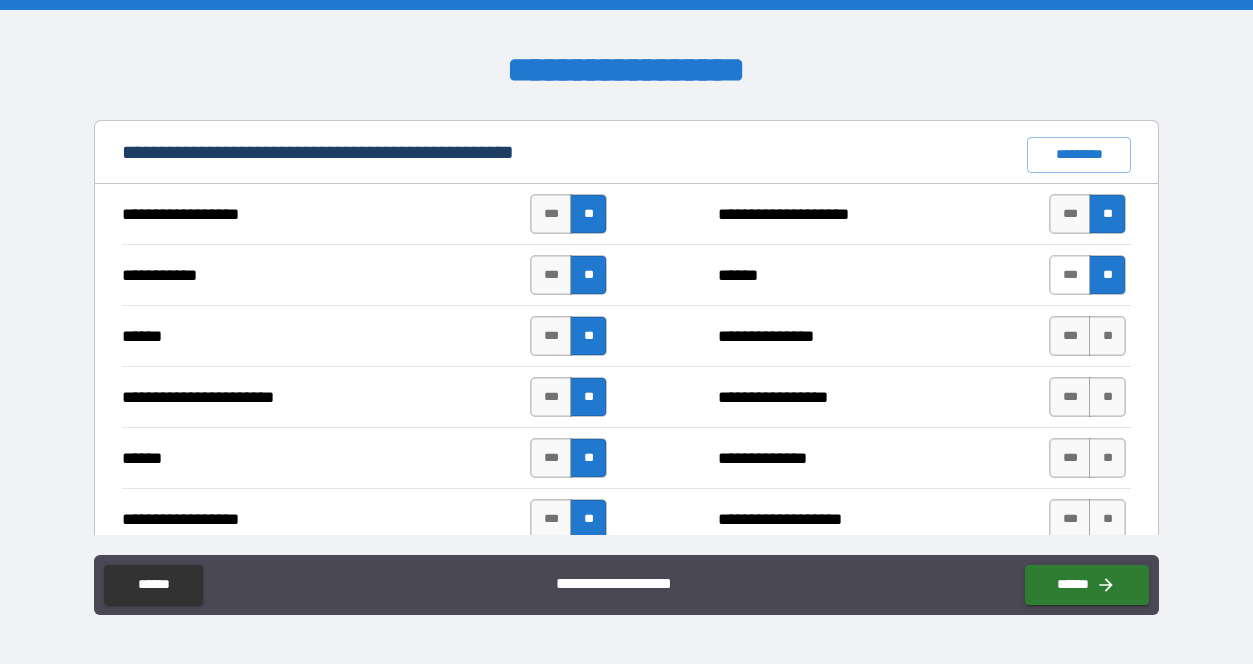 scroll, scrollTop: 1501, scrollLeft: 0, axis: vertical 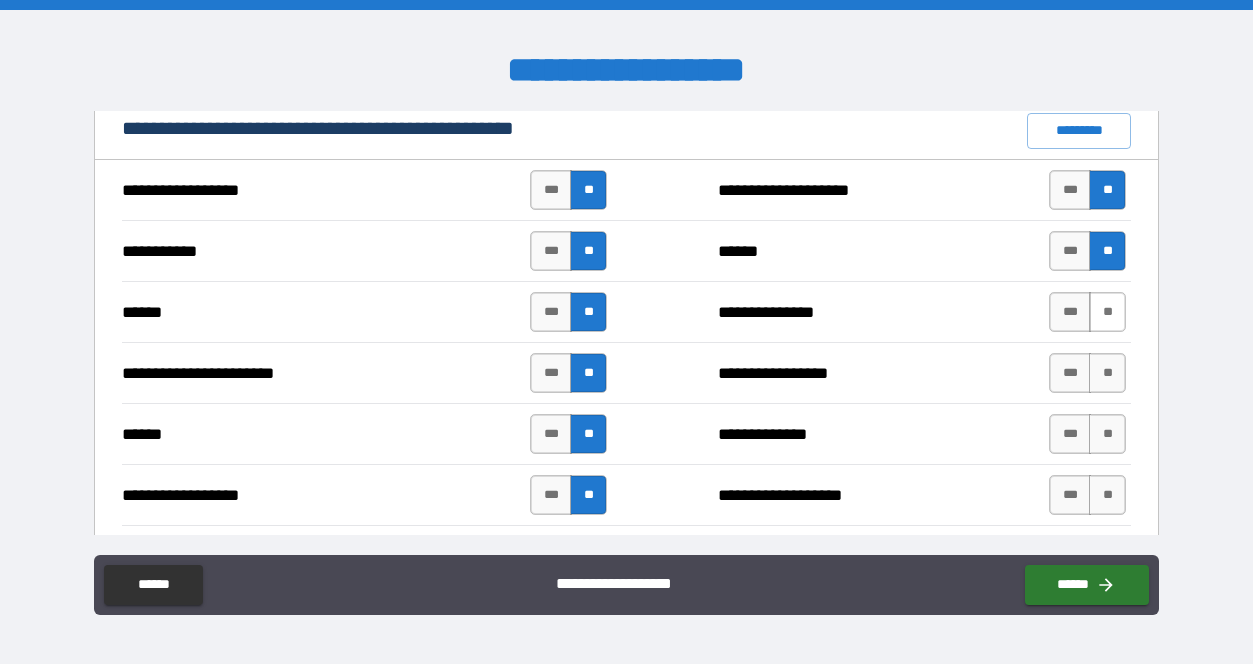 click on "**" at bounding box center [1107, 312] 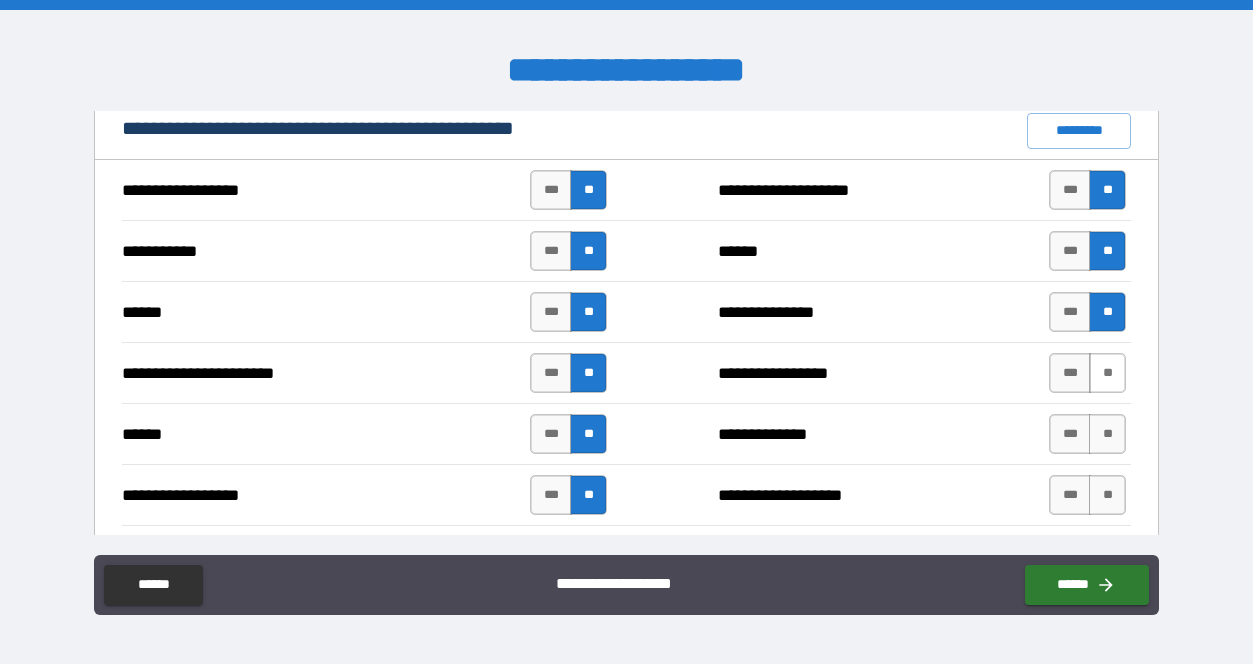 click on "**" at bounding box center (1107, 373) 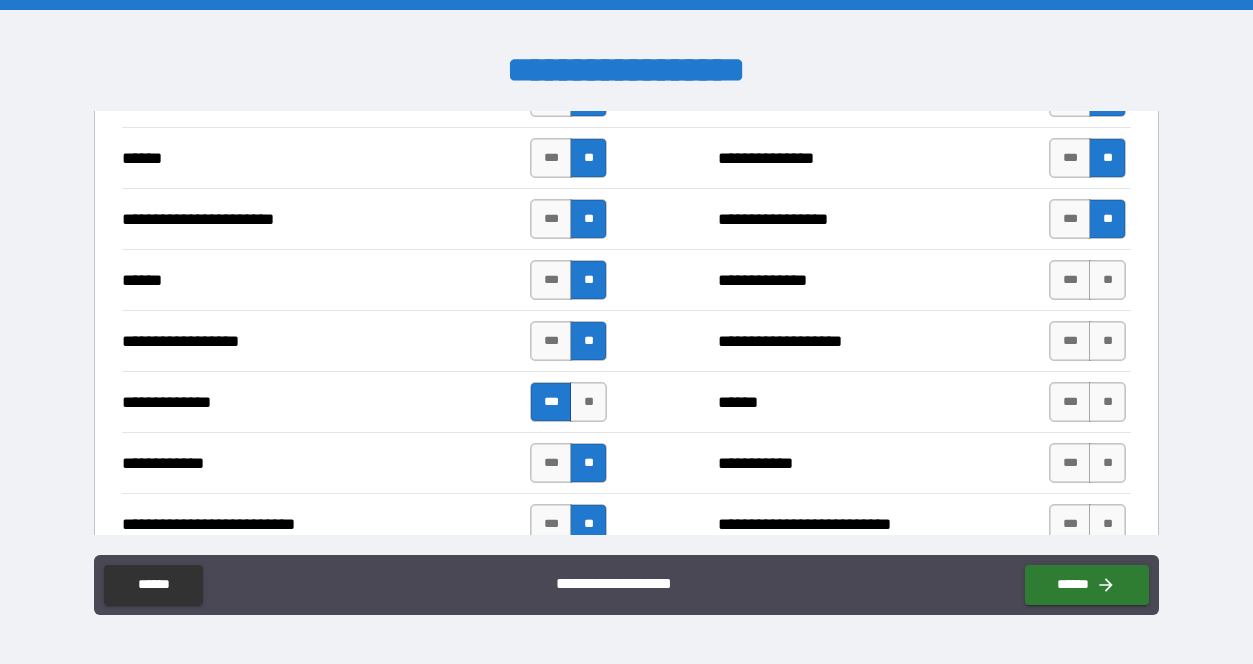 scroll, scrollTop: 1667, scrollLeft: 0, axis: vertical 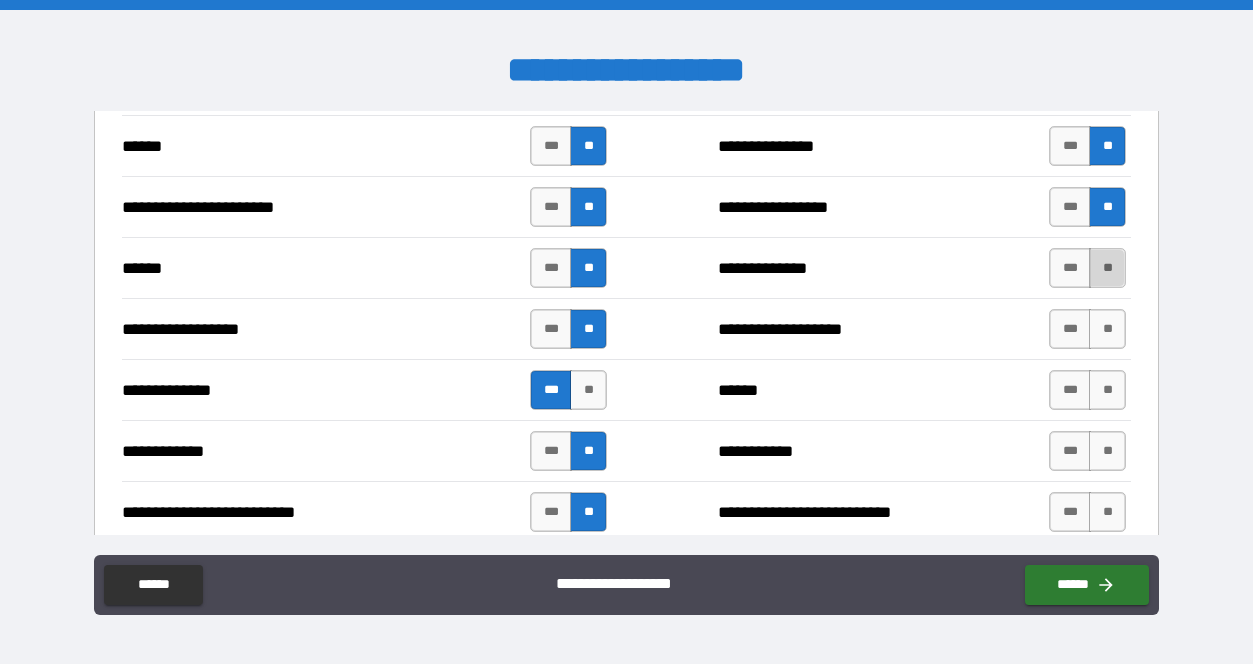 click on "**" at bounding box center [1107, 268] 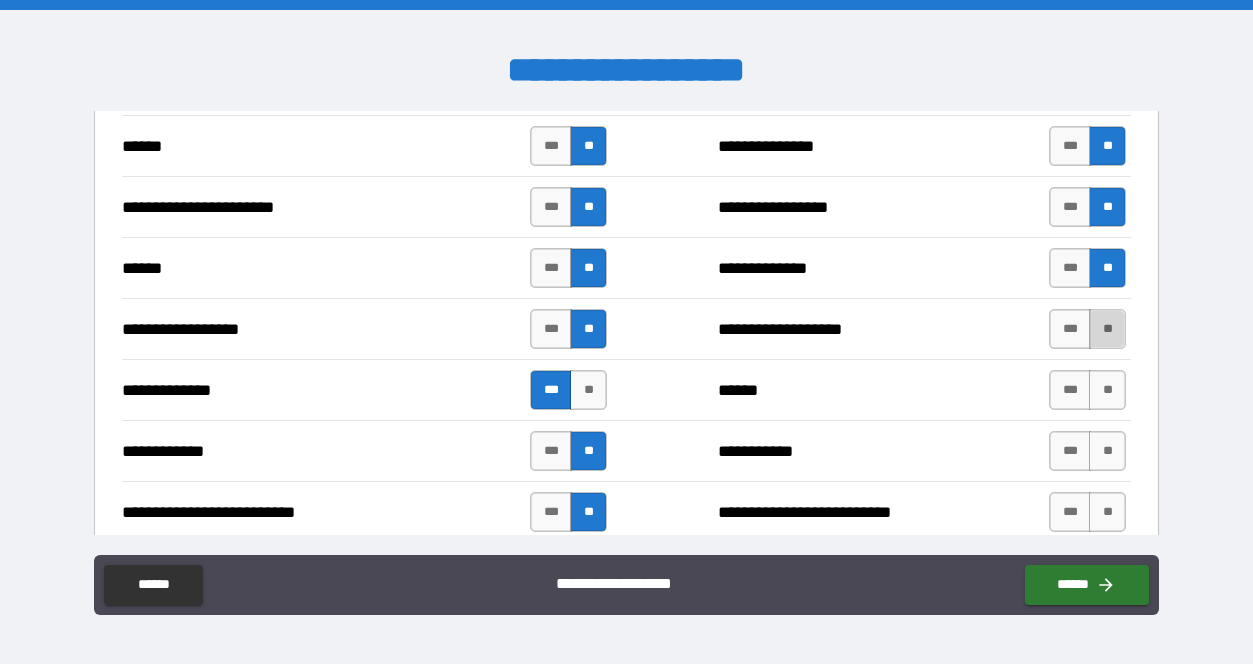 click on "**" at bounding box center [1107, 329] 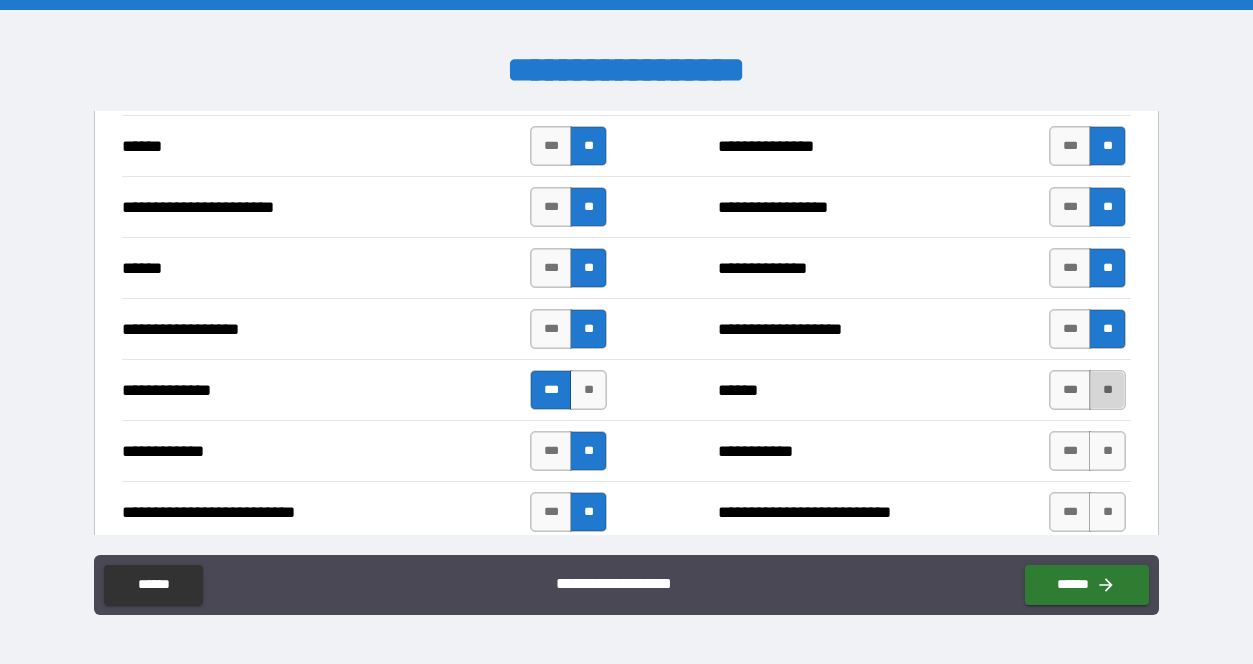click on "**" at bounding box center (1107, 390) 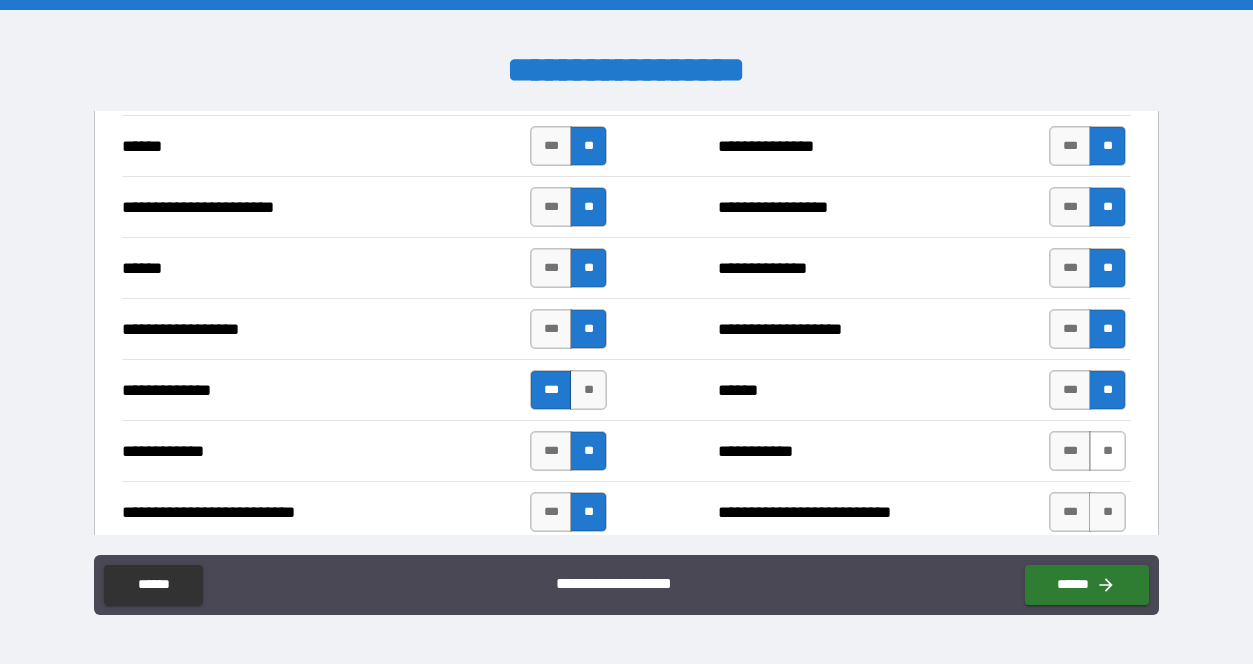 click on "**" at bounding box center [1107, 451] 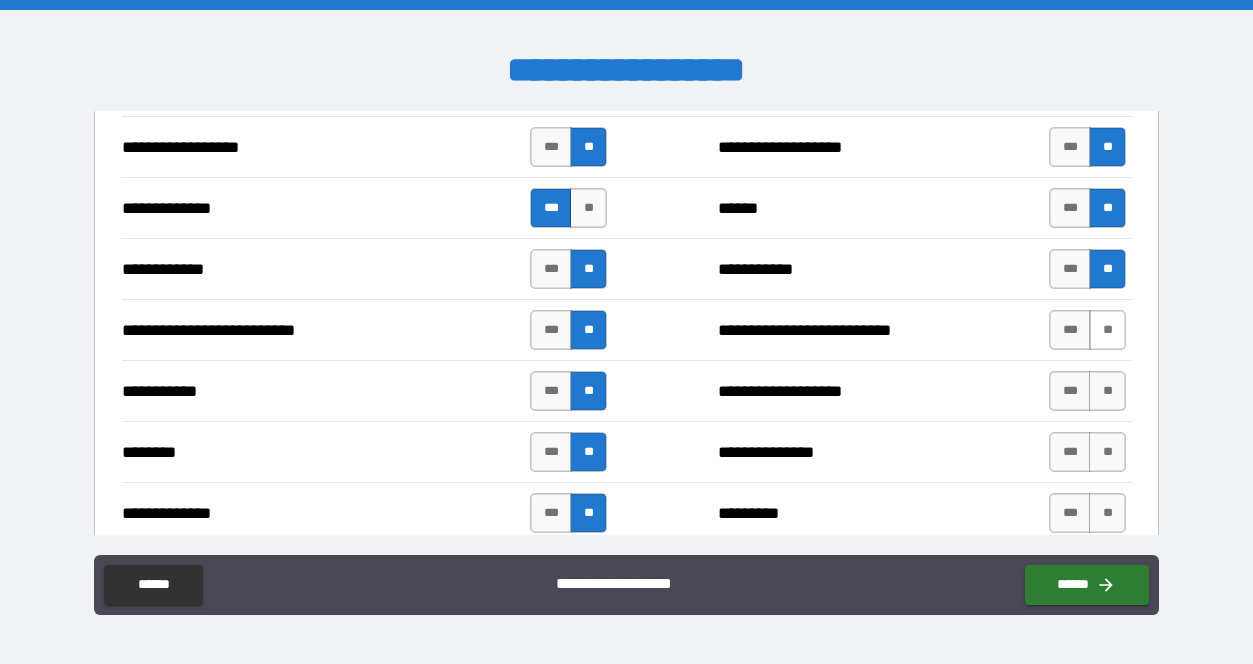 scroll, scrollTop: 1867, scrollLeft: 0, axis: vertical 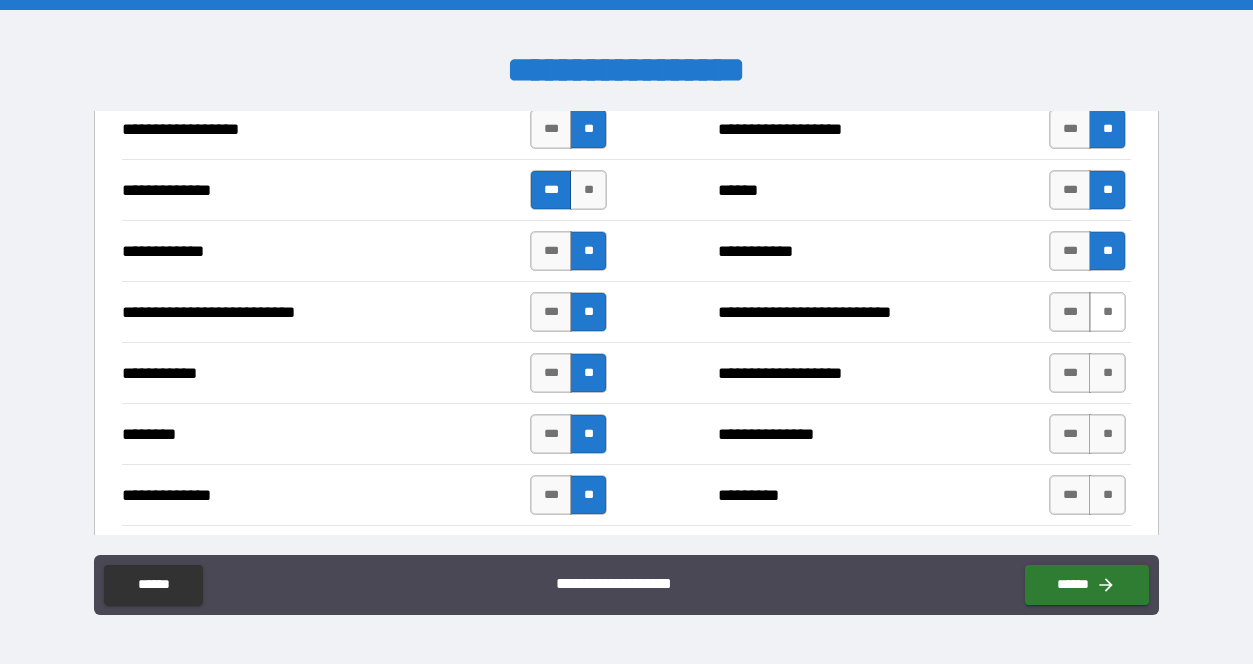 click on "**" at bounding box center (1107, 312) 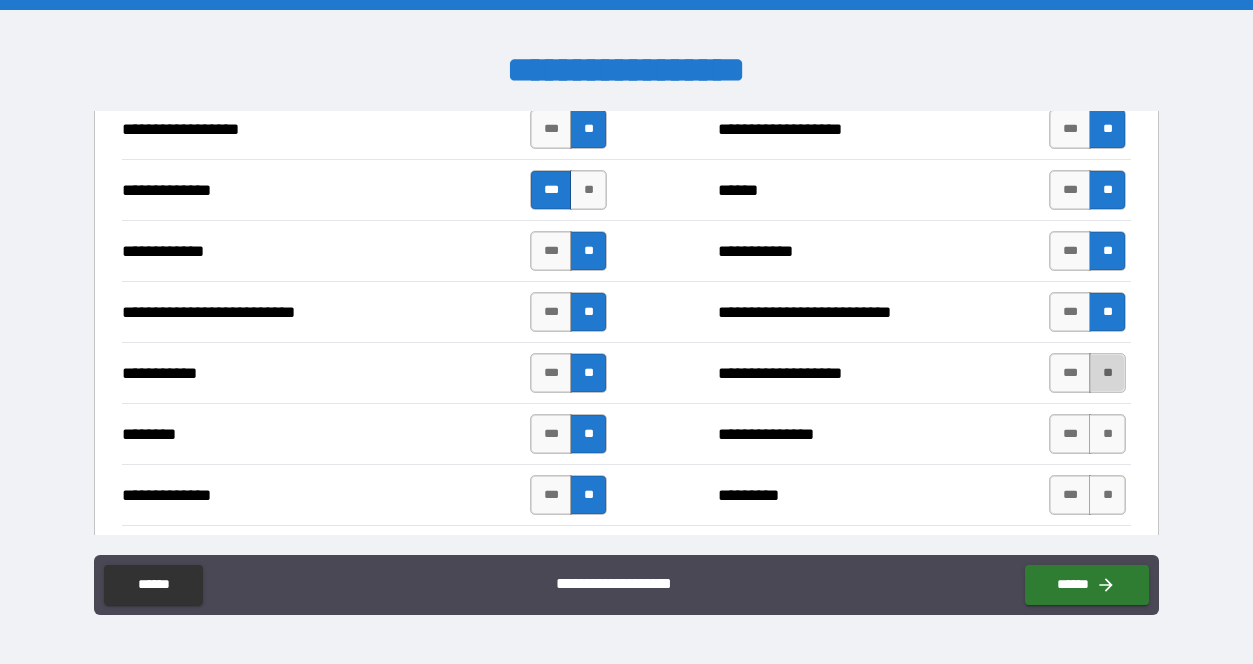 click on "**" at bounding box center (1107, 373) 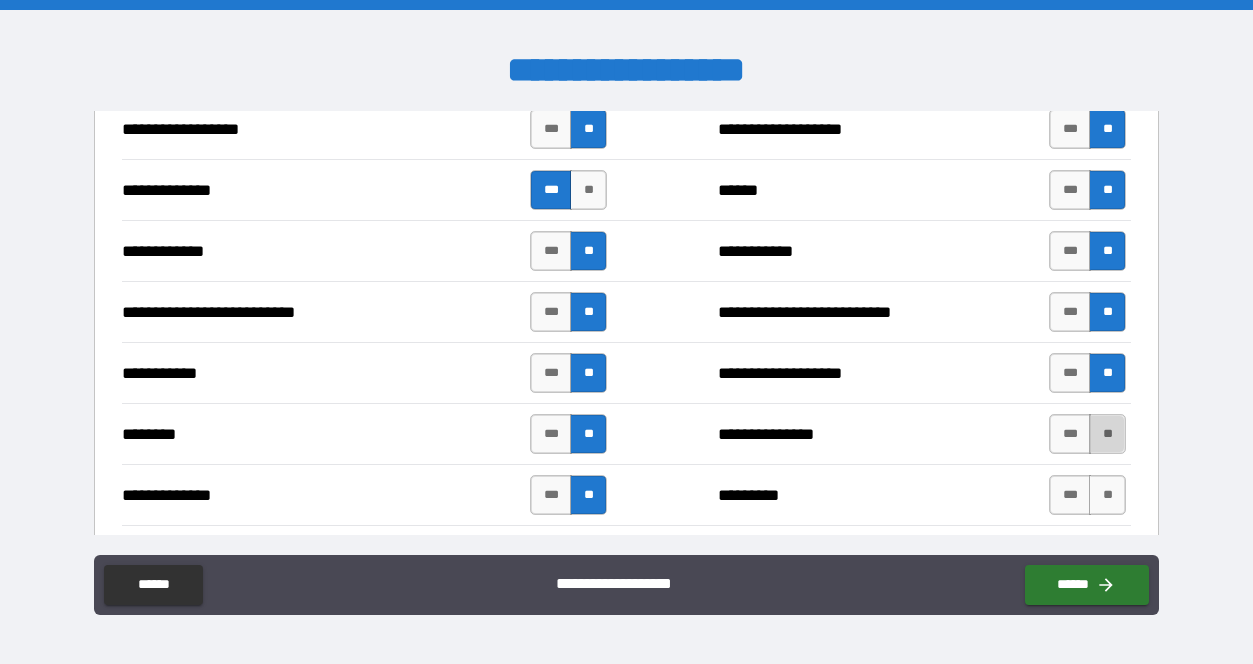 click on "**" at bounding box center (1107, 434) 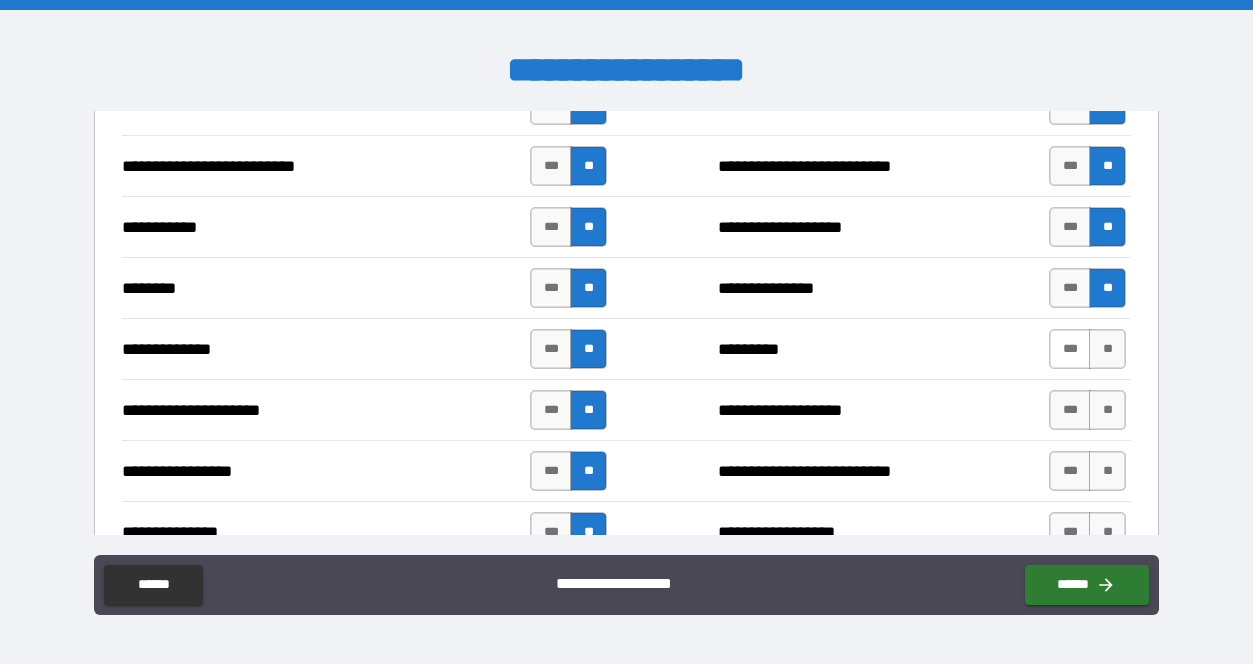 scroll, scrollTop: 2028, scrollLeft: 0, axis: vertical 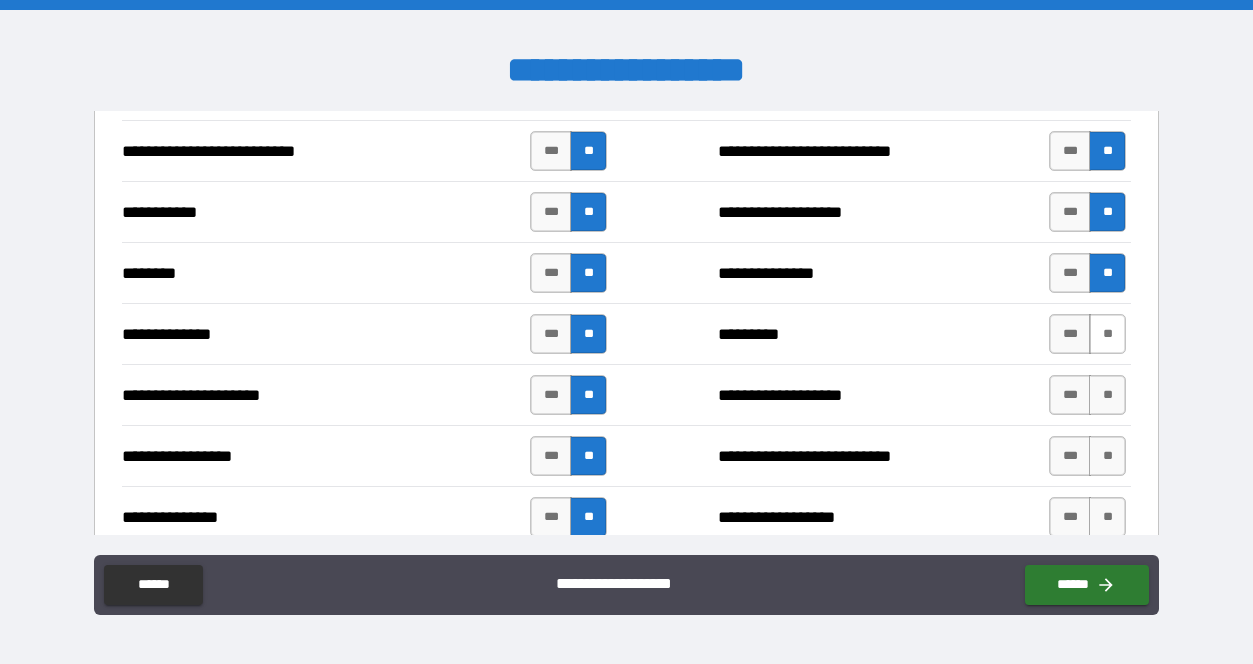 click on "**" at bounding box center (1107, 334) 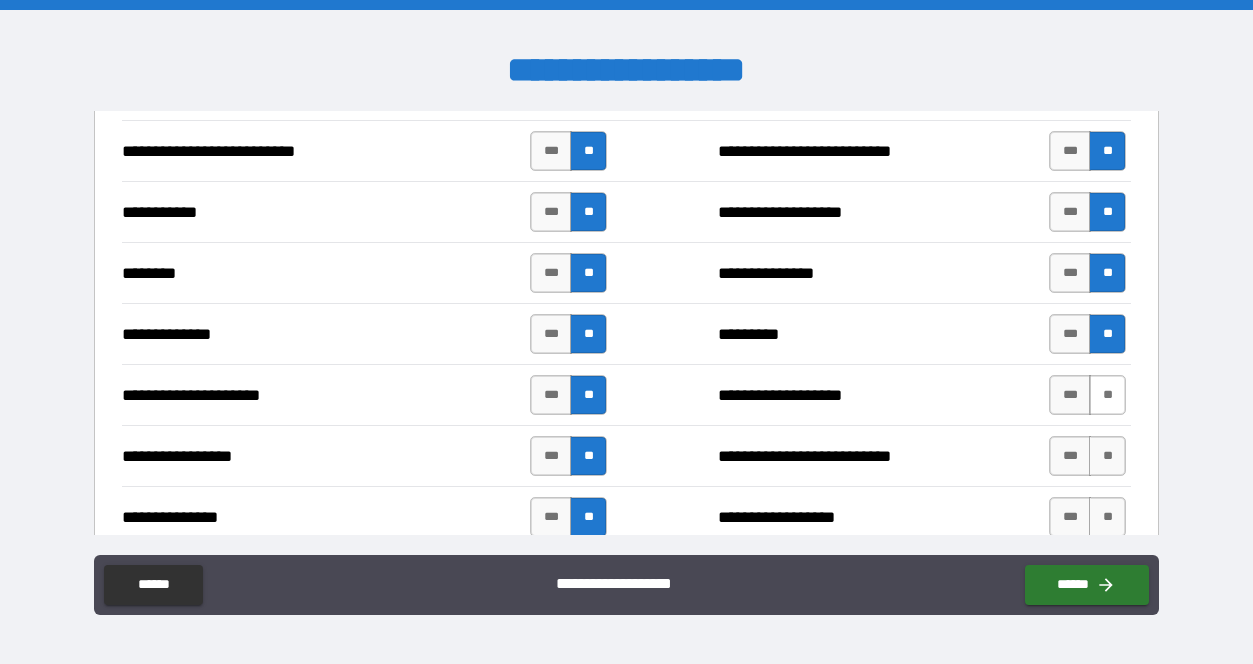 click on "**" at bounding box center (1107, 395) 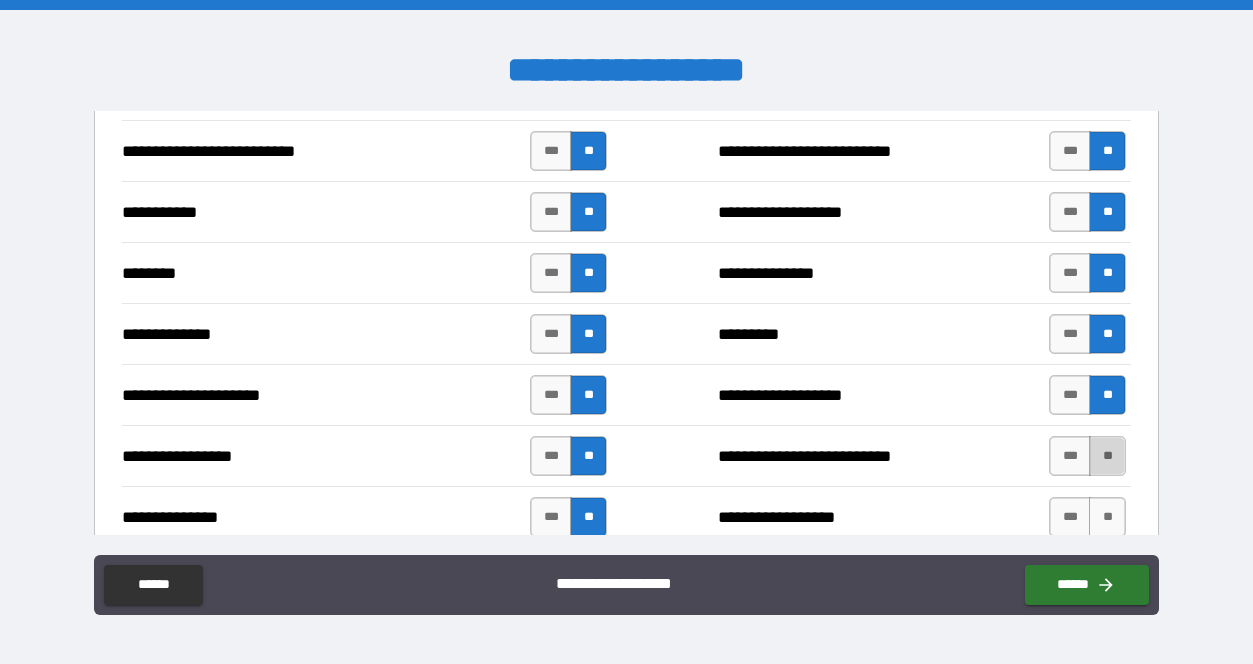 click on "**" at bounding box center (1107, 456) 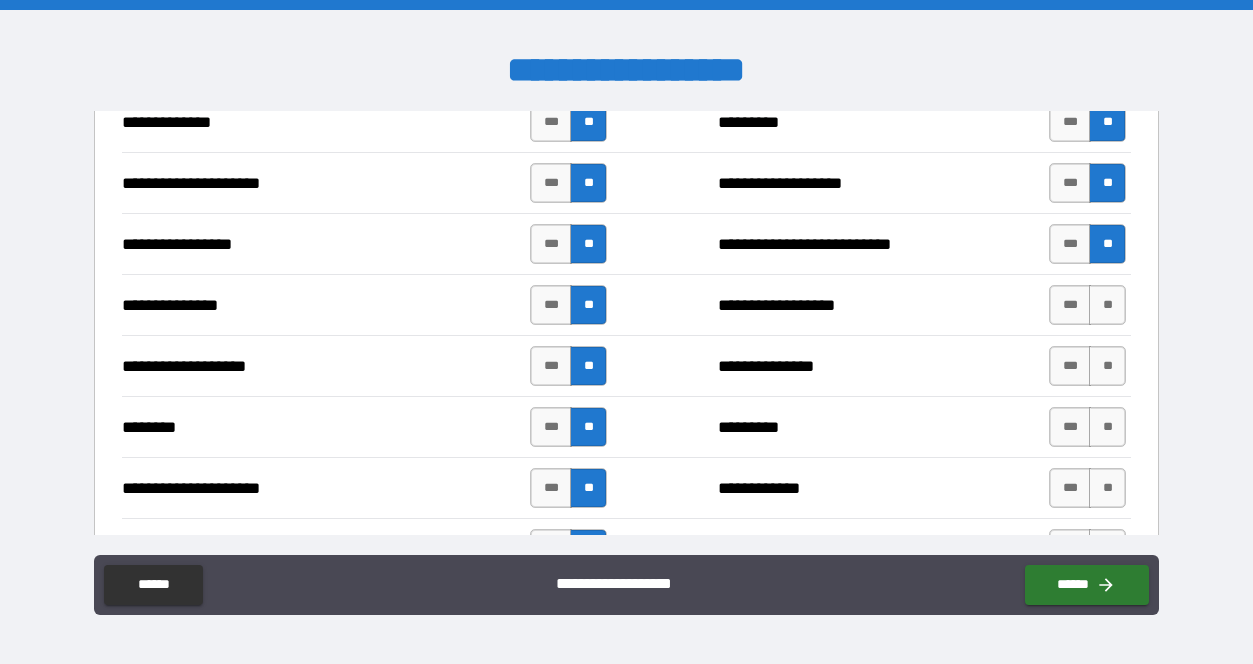 scroll, scrollTop: 2265, scrollLeft: 0, axis: vertical 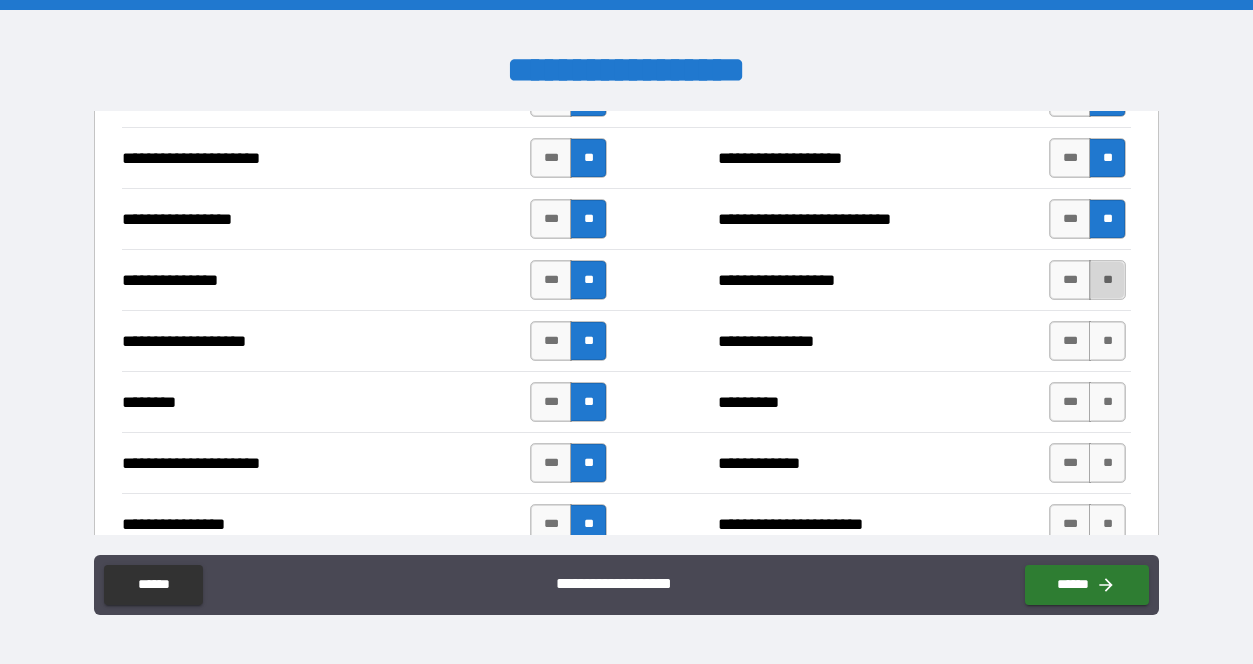 click on "**" at bounding box center [1107, 280] 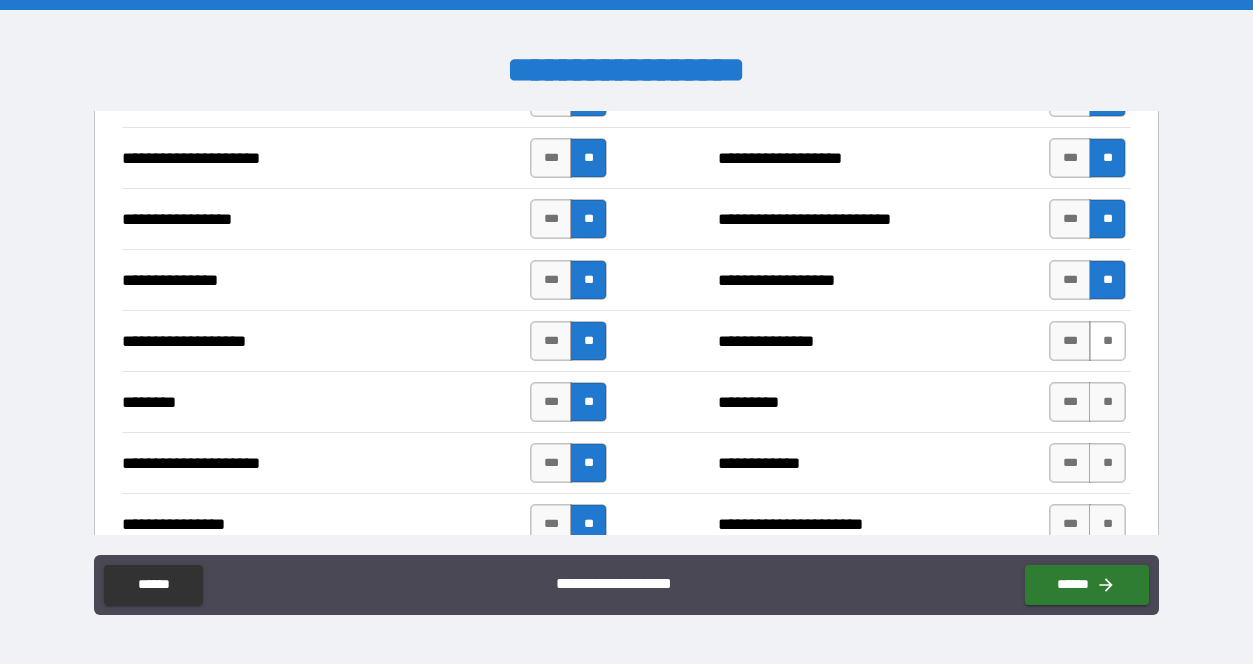 click on "**" at bounding box center (1107, 341) 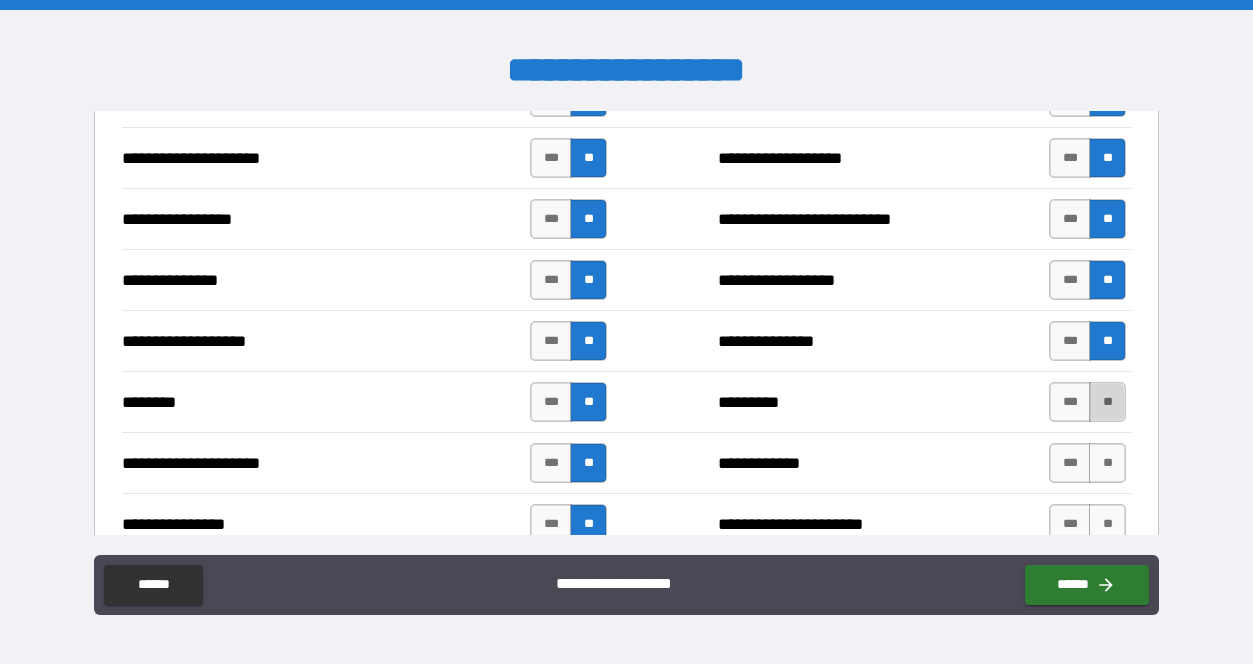 click on "**" at bounding box center (1107, 402) 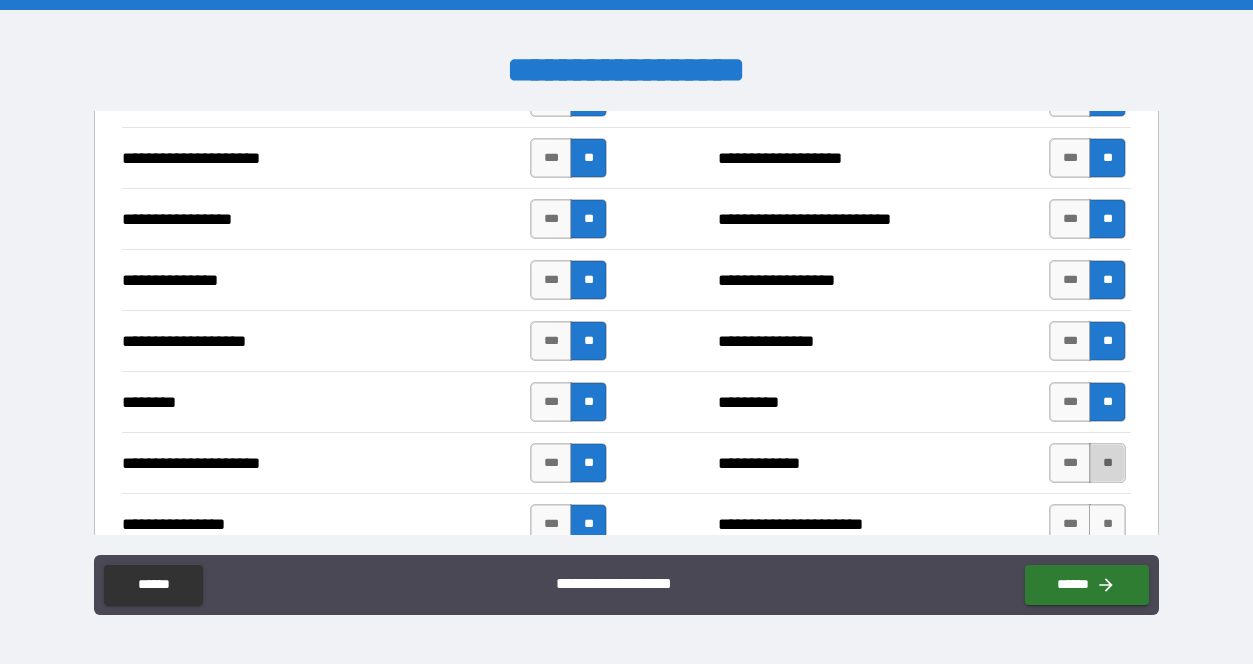 click on "**" at bounding box center [1107, 463] 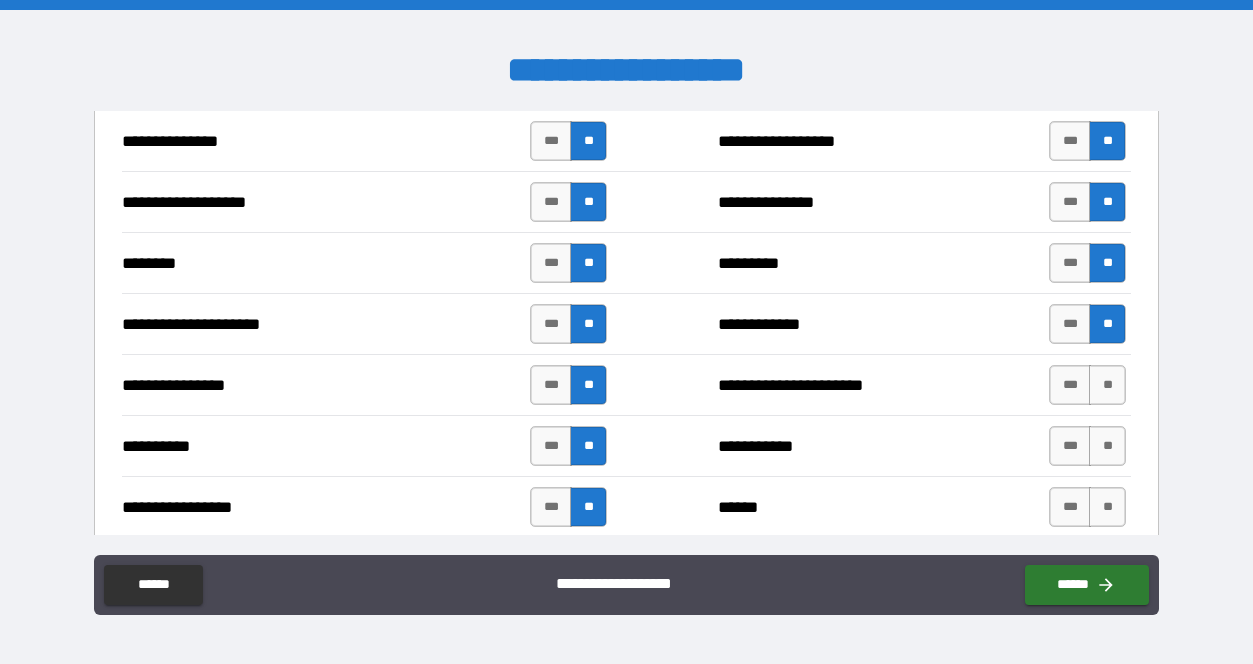 scroll, scrollTop: 2486, scrollLeft: 0, axis: vertical 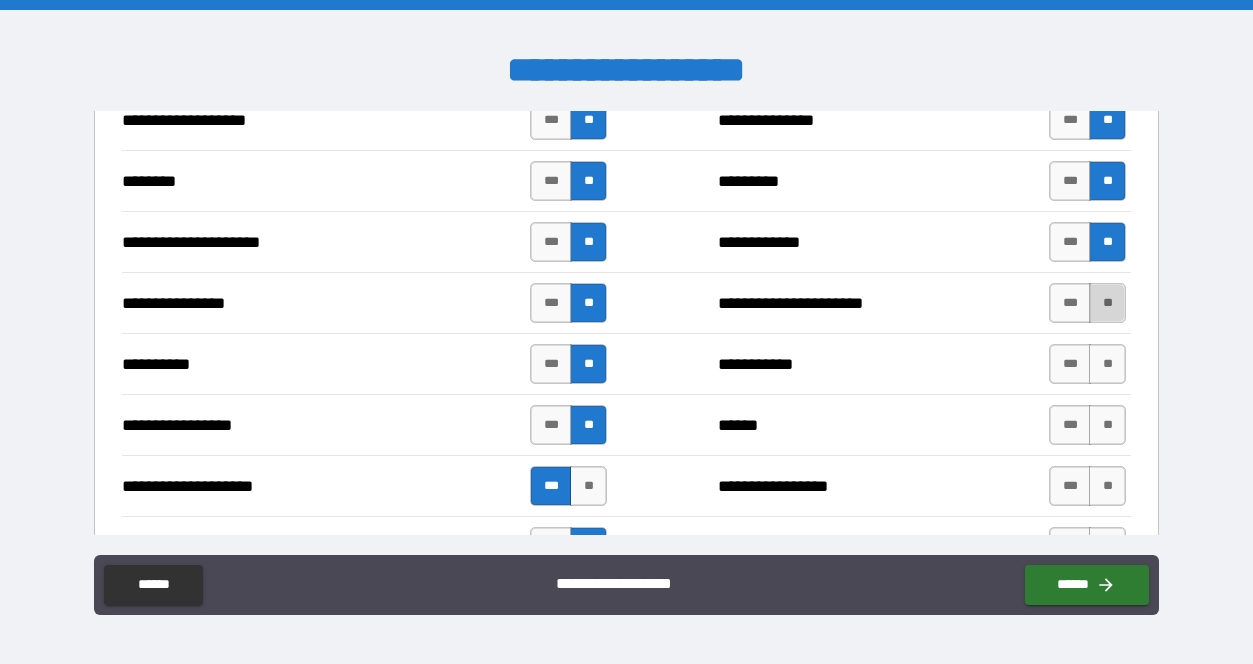 click on "**" at bounding box center [1107, 303] 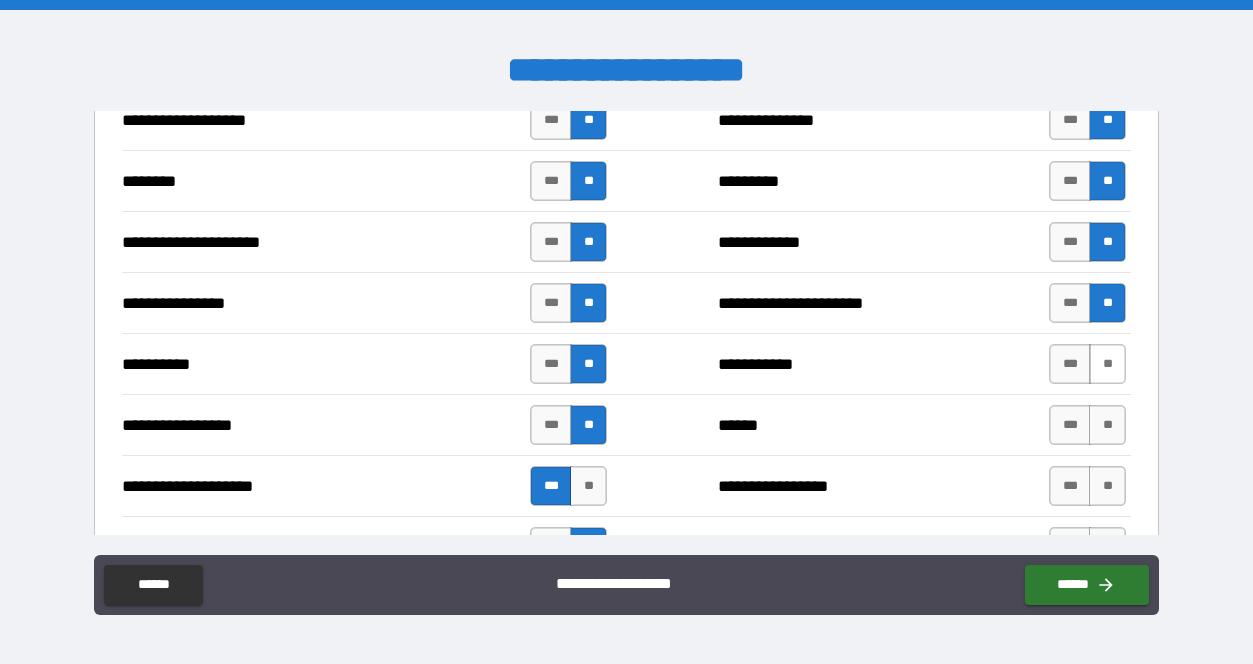 click on "**" at bounding box center (1107, 364) 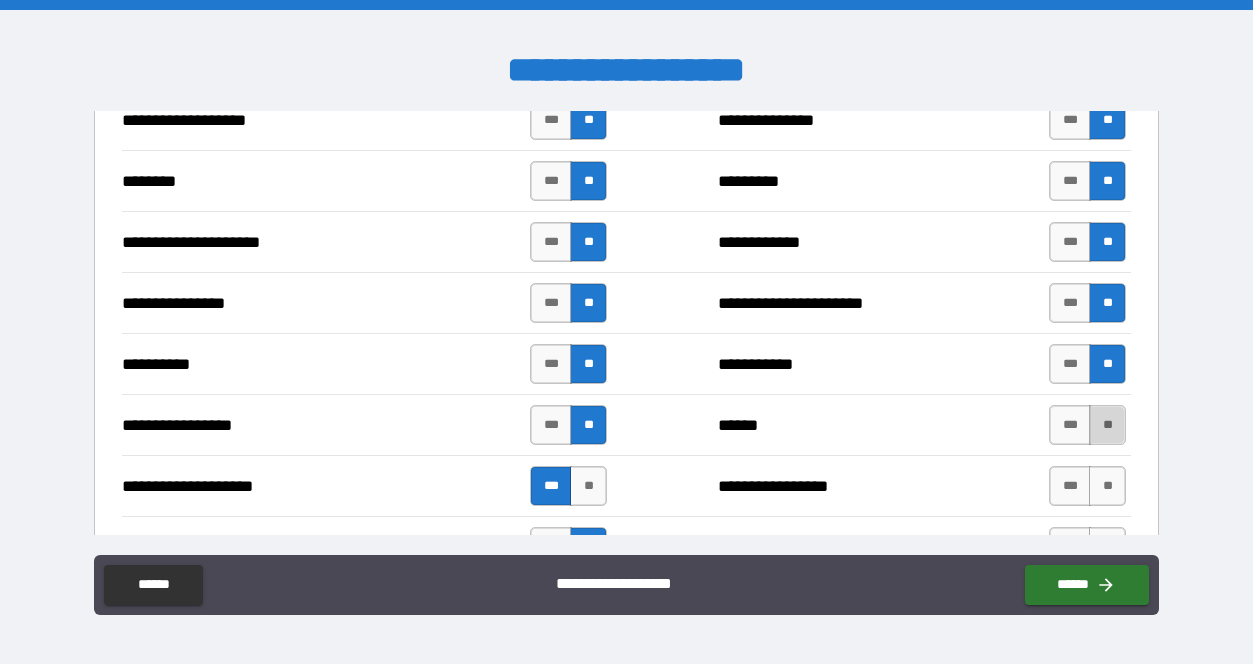 click on "**" at bounding box center [1107, 425] 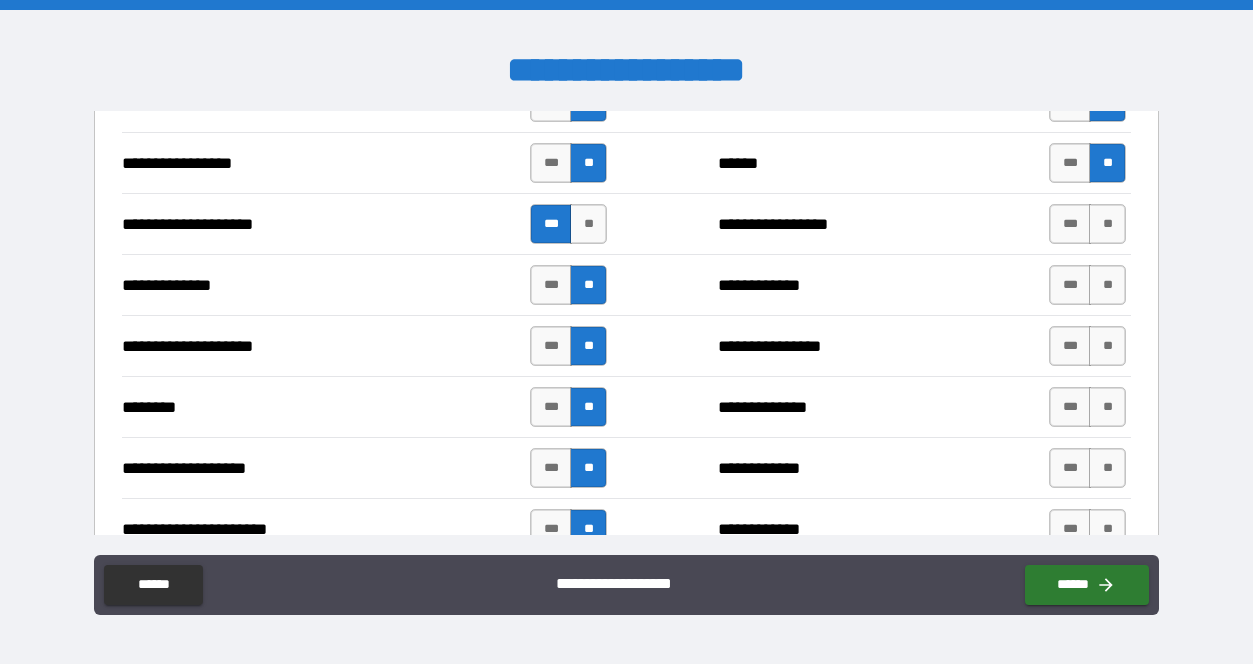 scroll, scrollTop: 2749, scrollLeft: 0, axis: vertical 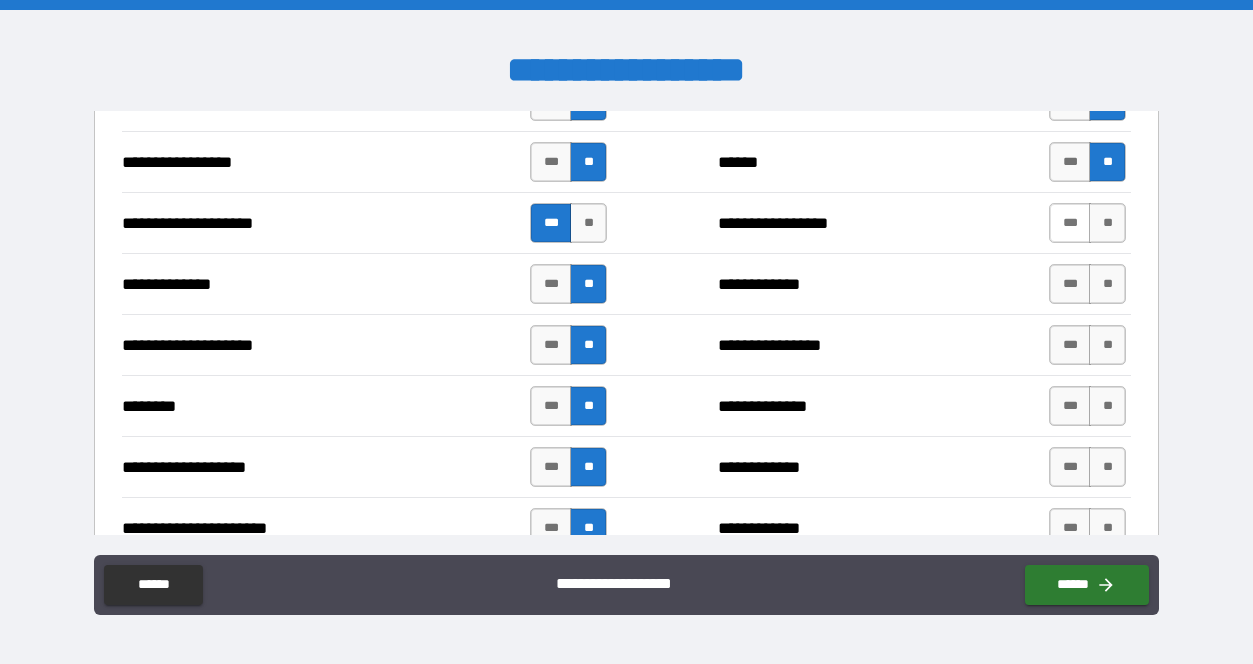 click on "***" at bounding box center [1070, 223] 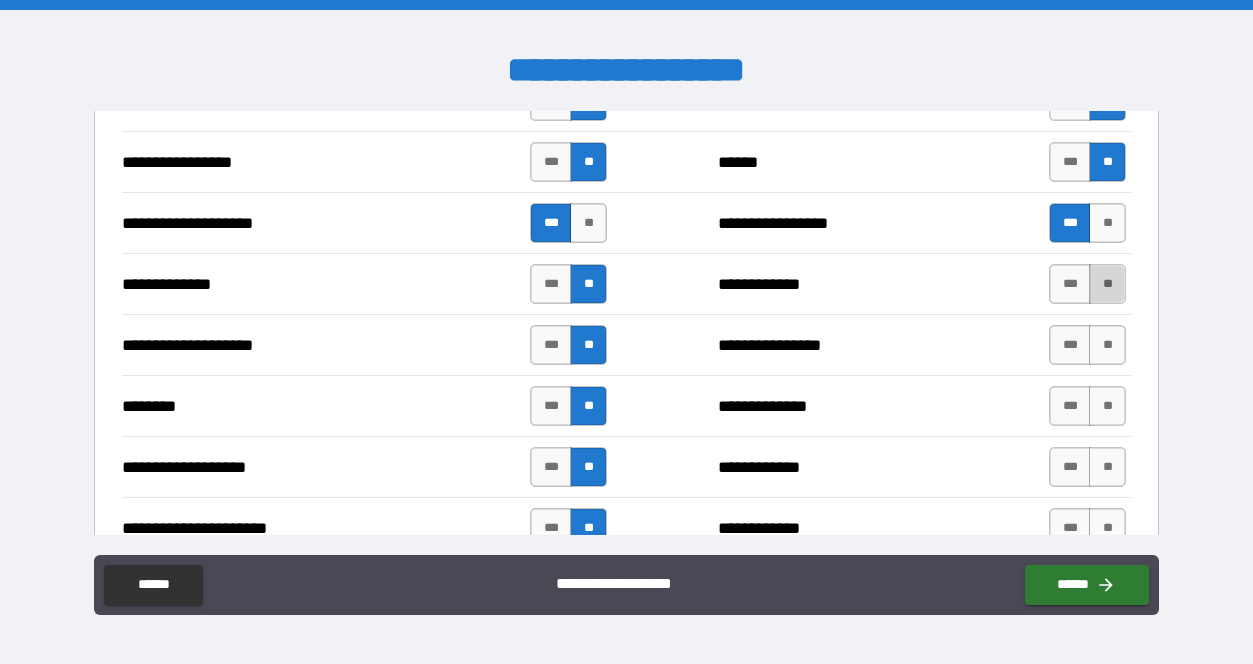 click on "**" at bounding box center [1107, 284] 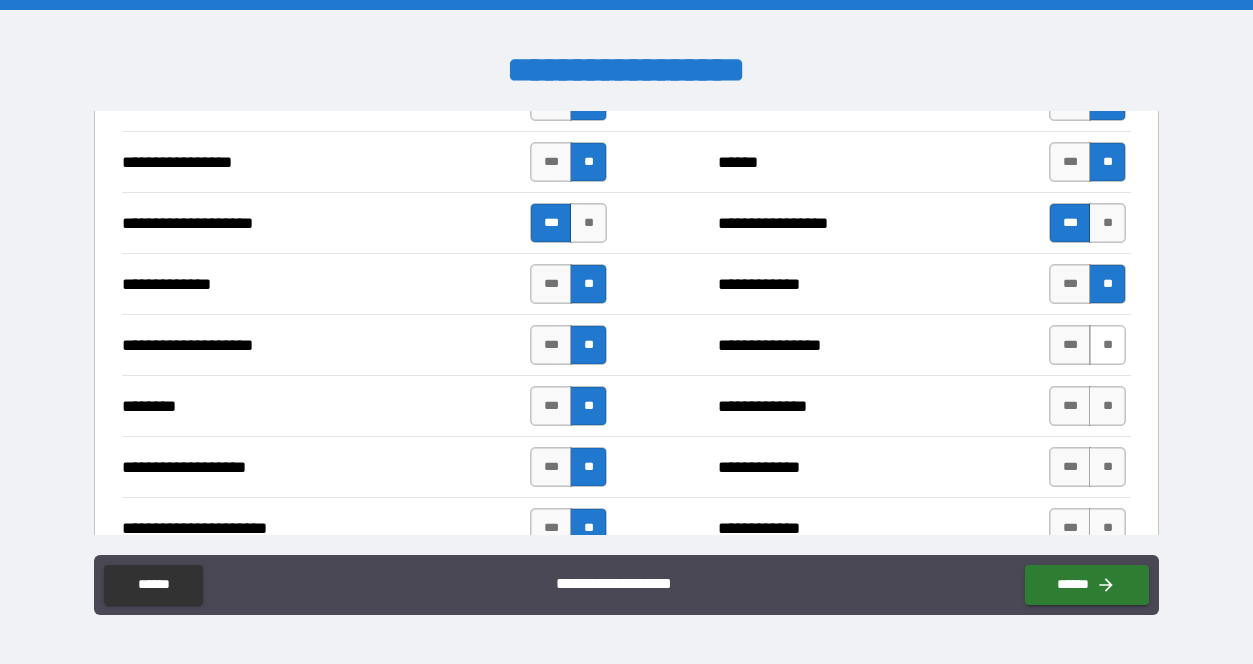 click on "**" at bounding box center [1107, 345] 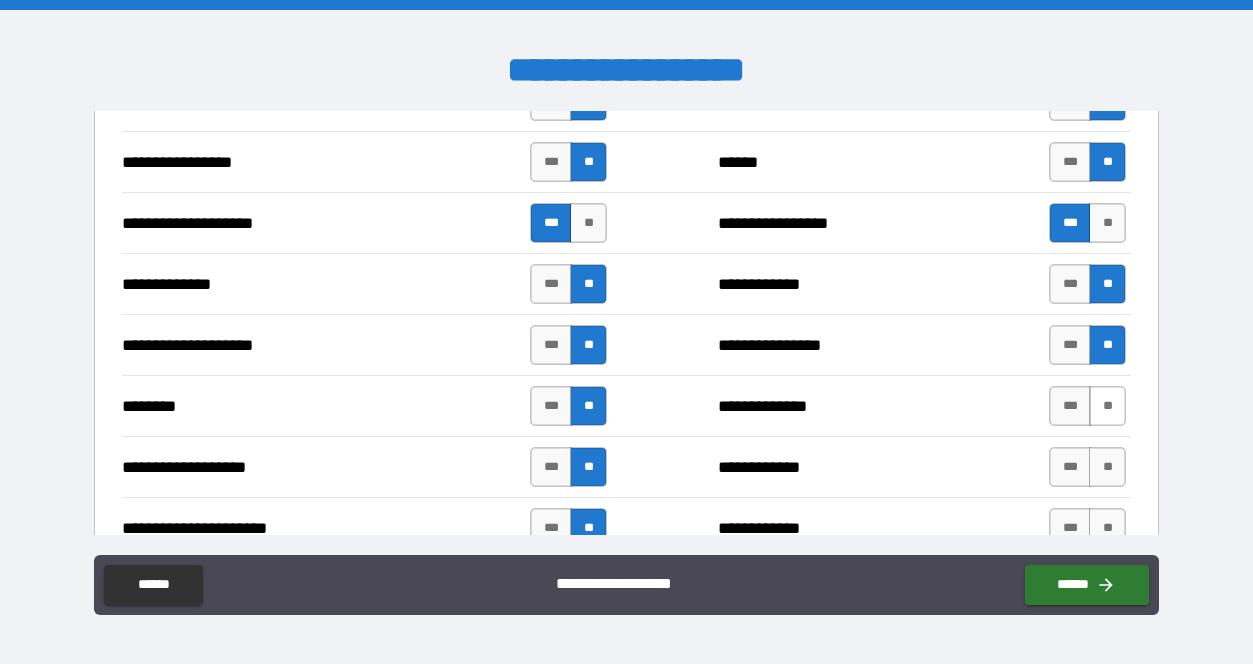 click on "**" at bounding box center [1107, 406] 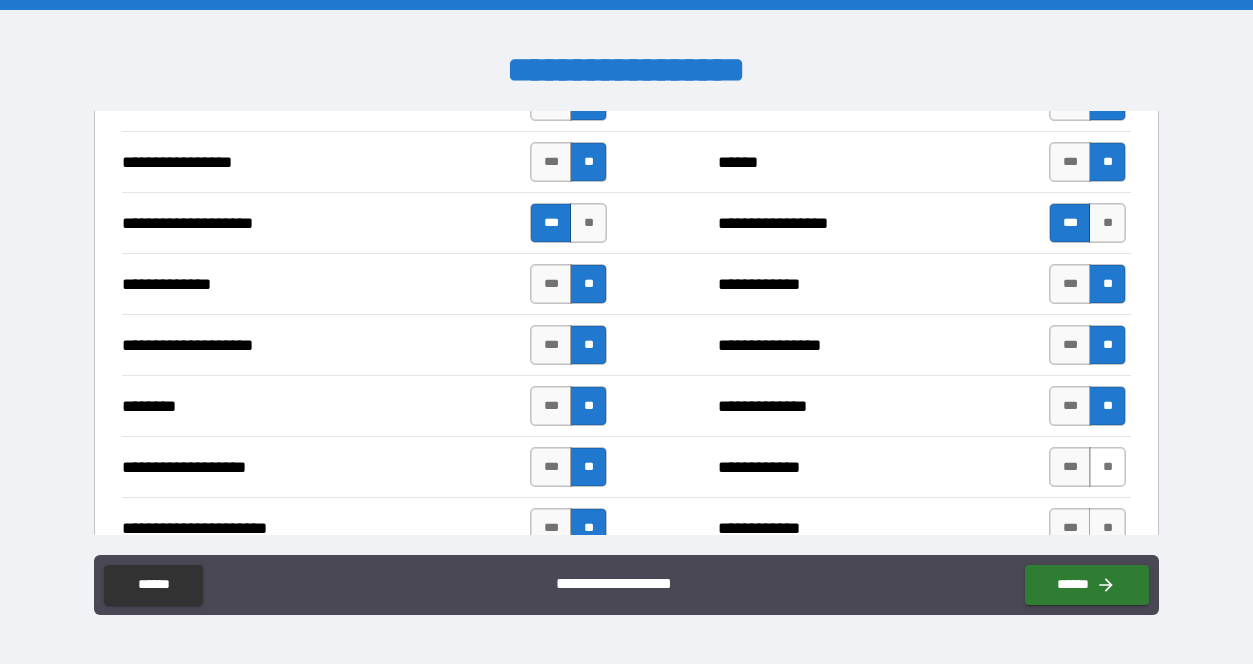 click on "**" at bounding box center [1107, 467] 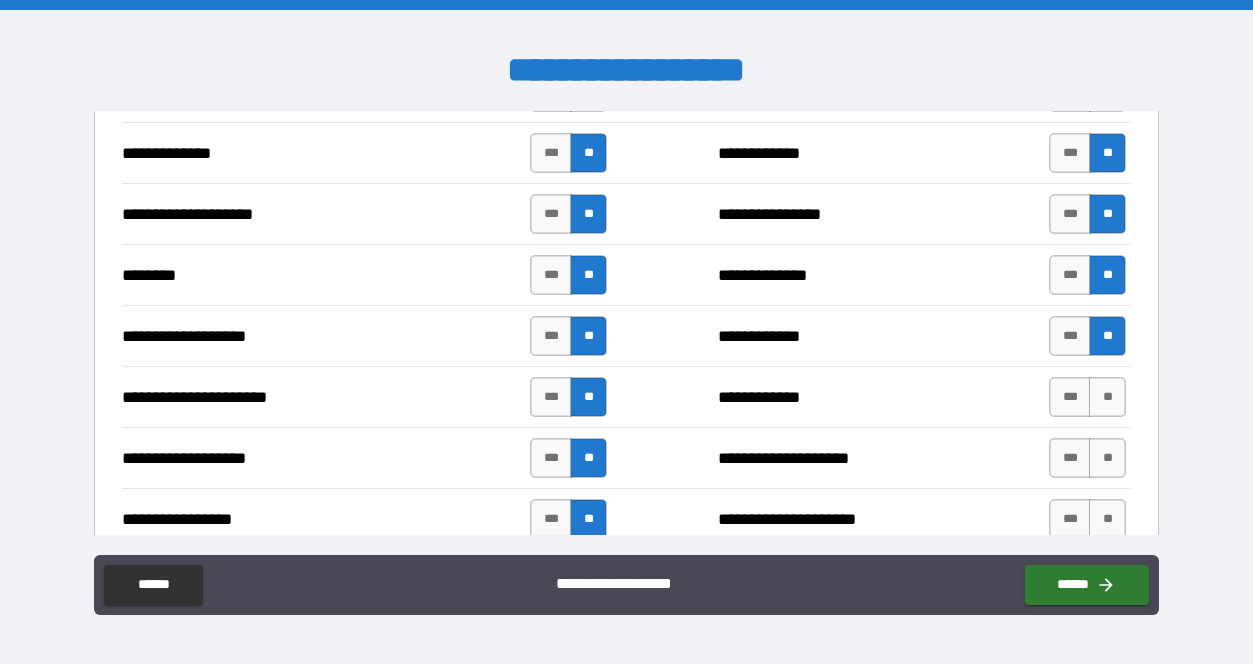 scroll, scrollTop: 2956, scrollLeft: 0, axis: vertical 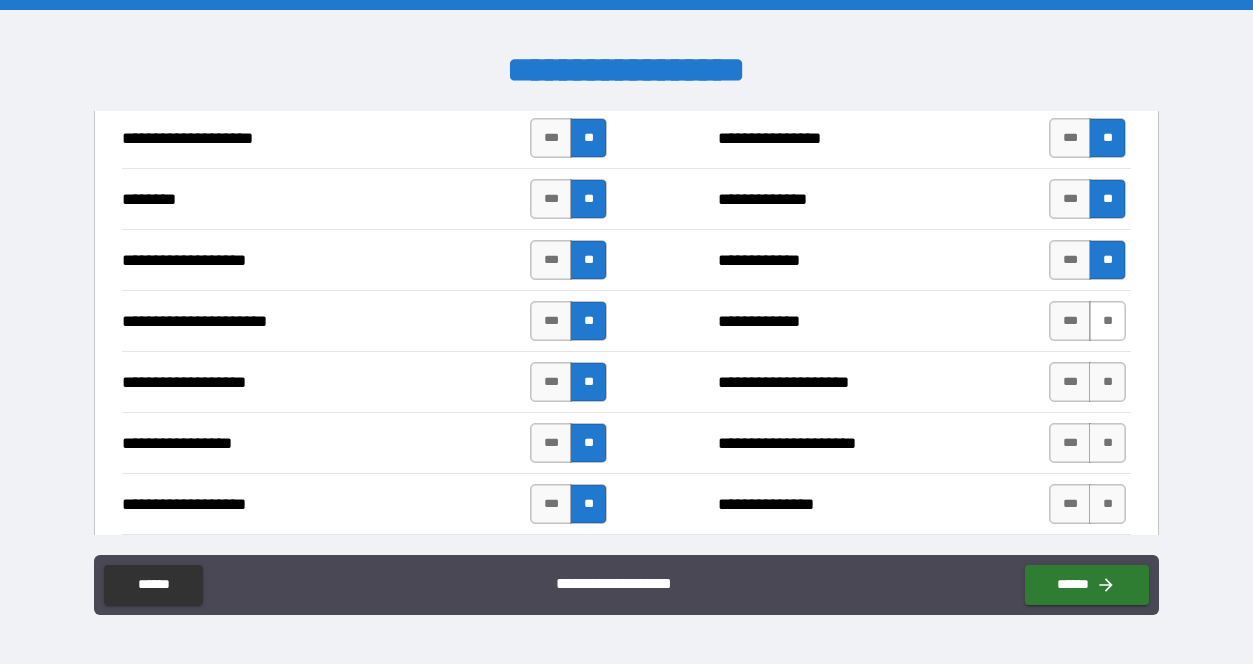 click on "**" at bounding box center [1107, 321] 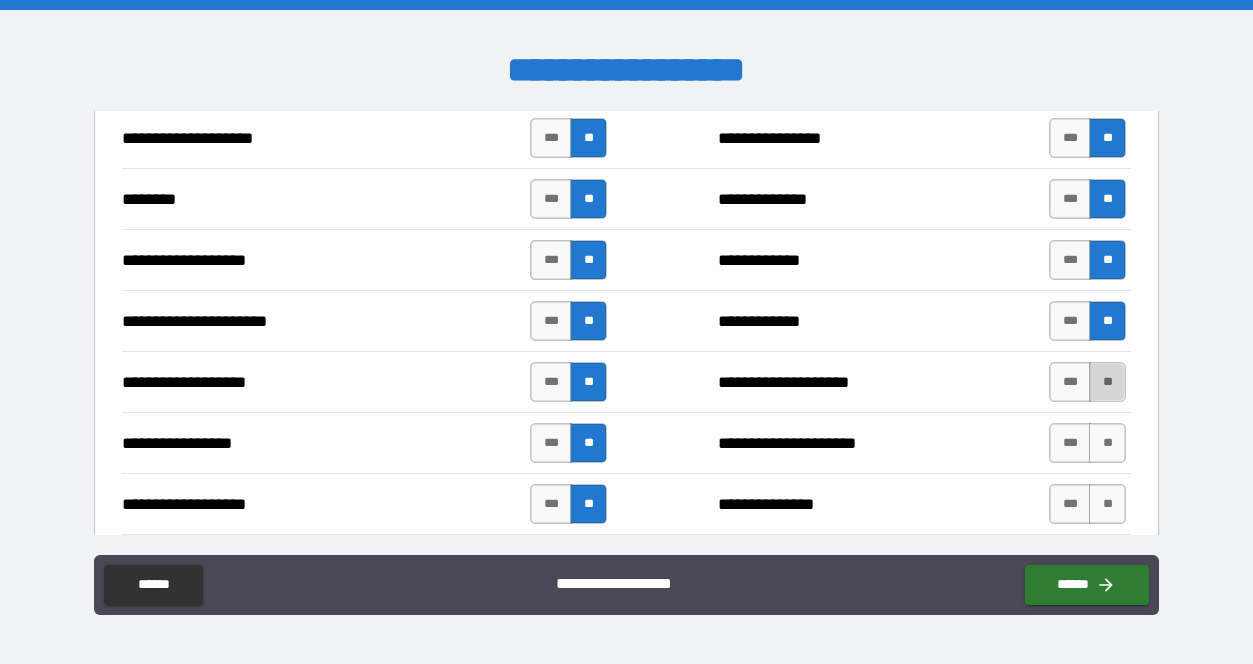 click on "**" at bounding box center (1107, 382) 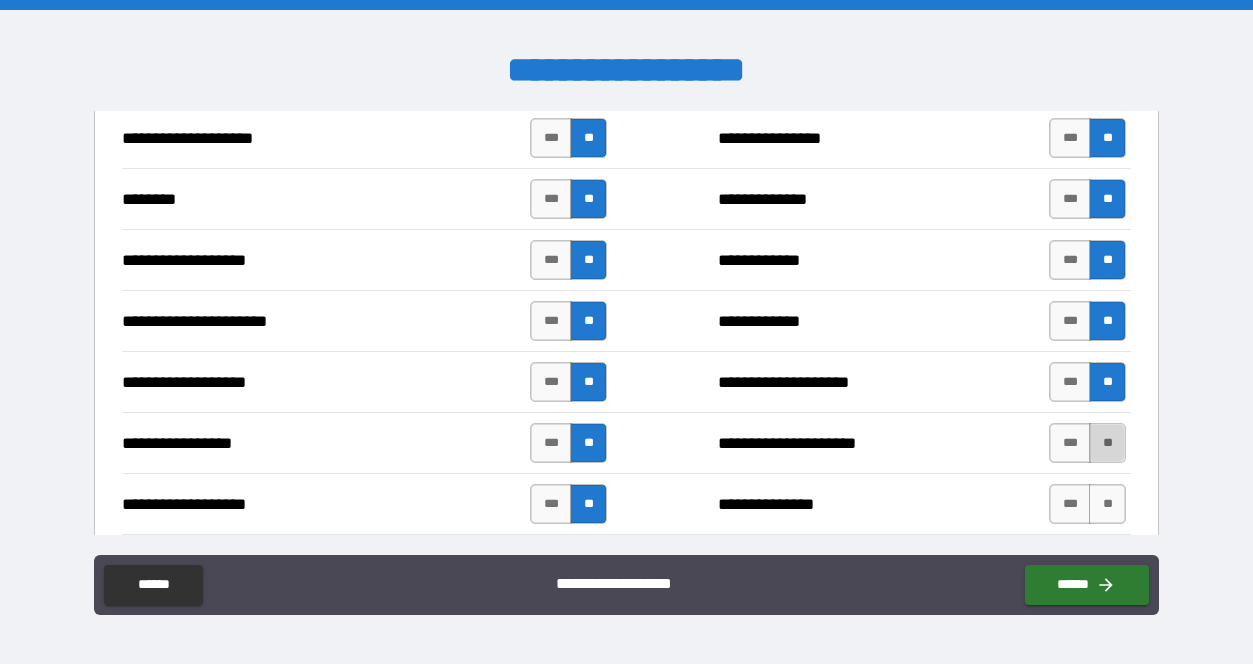 click on "**" at bounding box center (1107, 443) 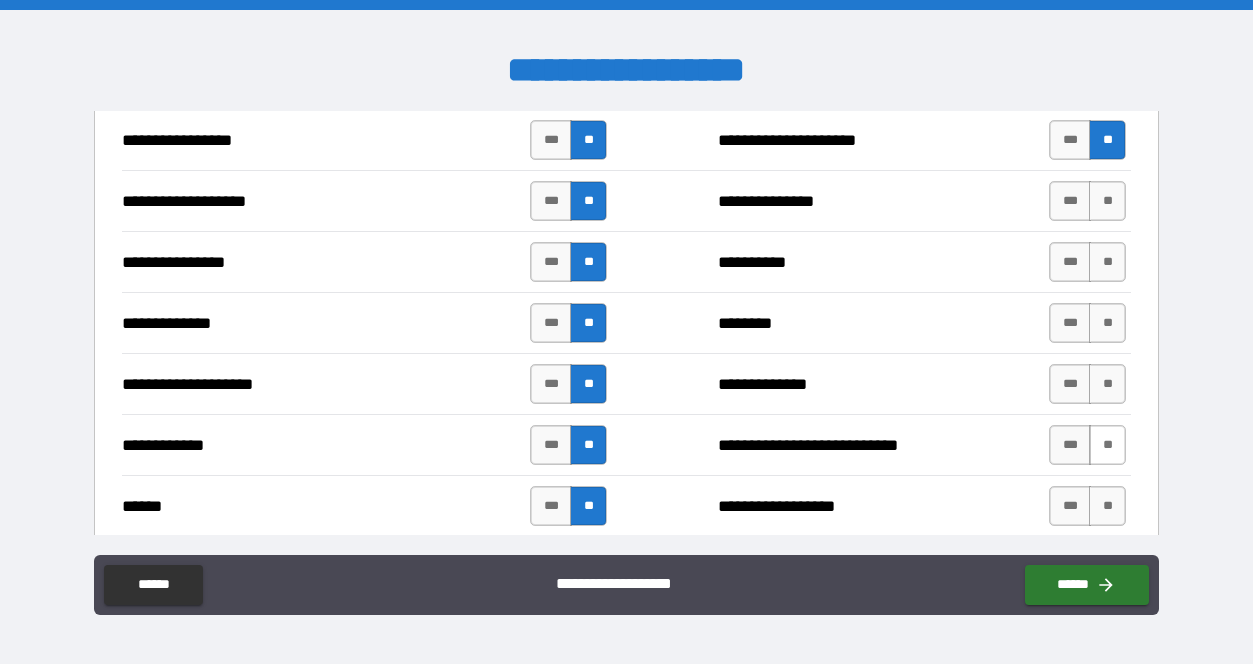 scroll, scrollTop: 3278, scrollLeft: 0, axis: vertical 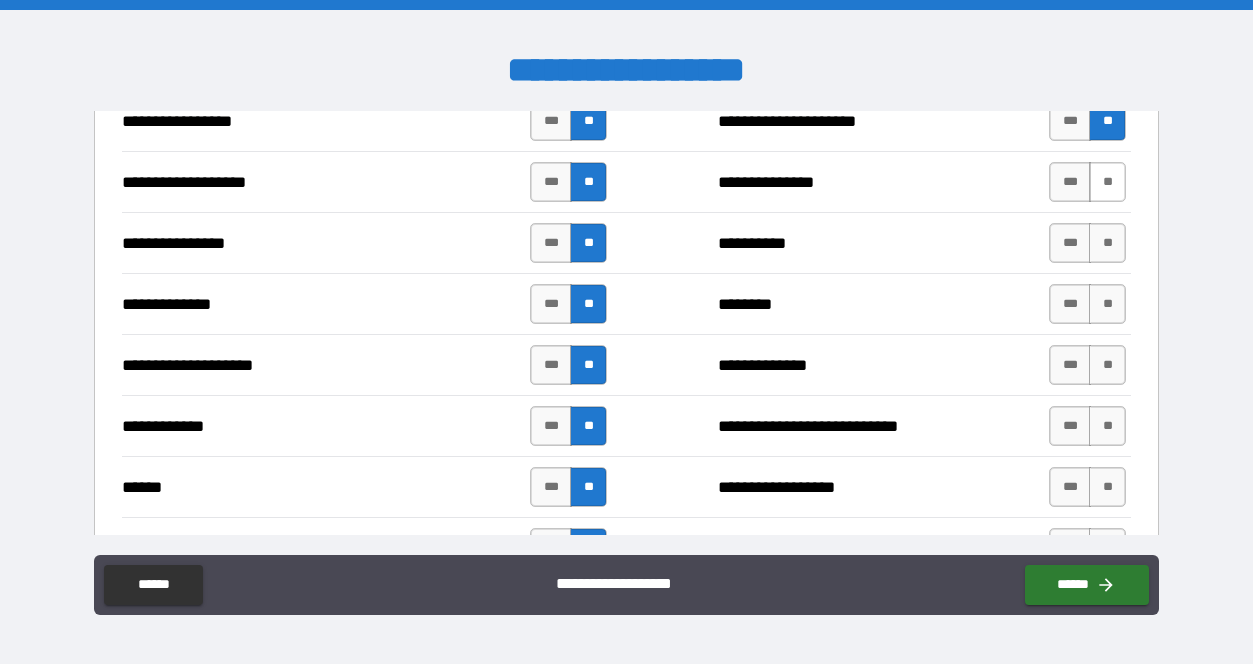 click on "**" at bounding box center [1107, 182] 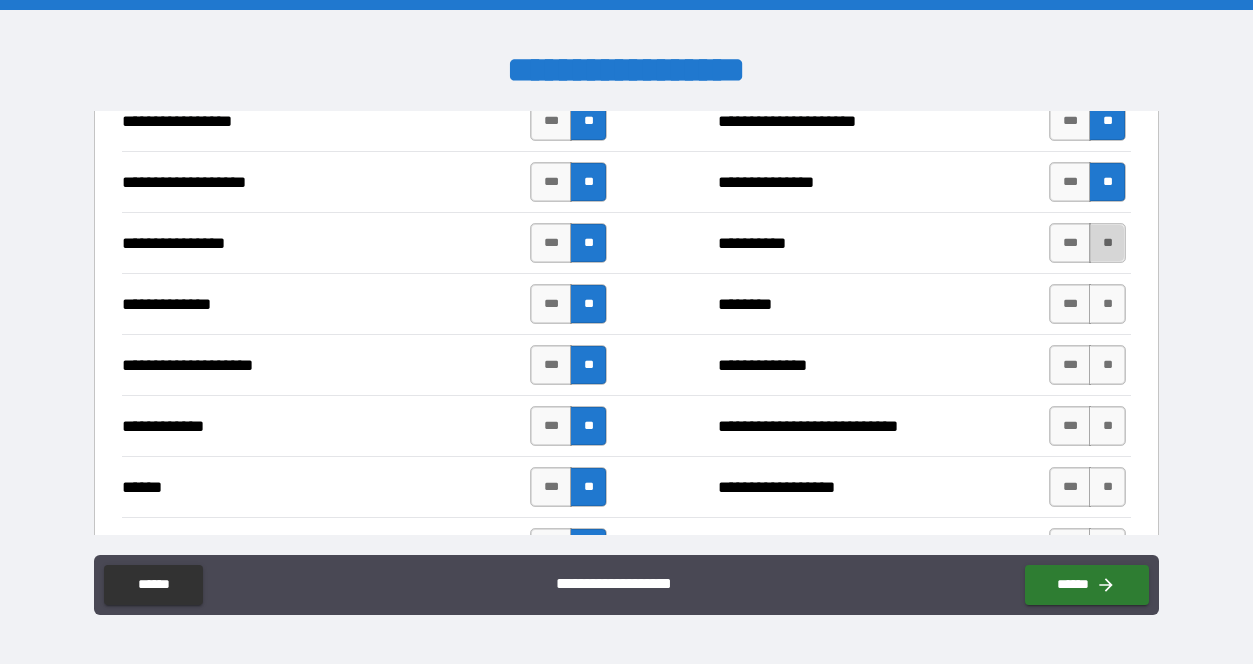 click on "**" at bounding box center [1107, 243] 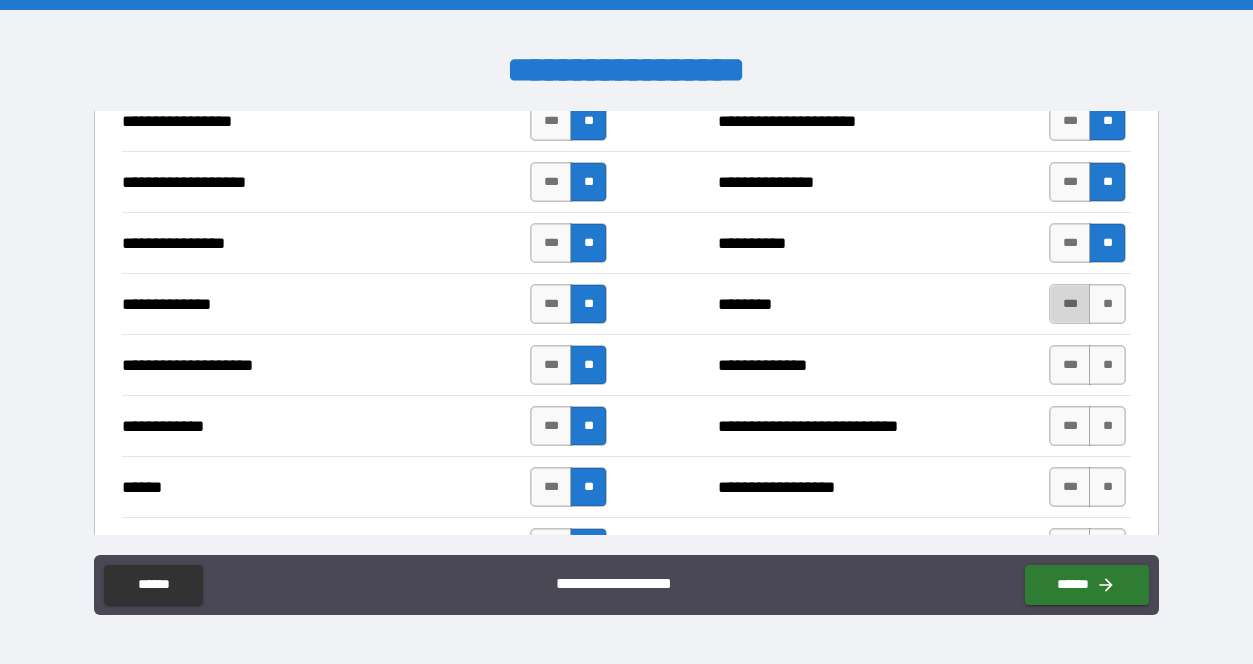 click on "***" at bounding box center (1070, 304) 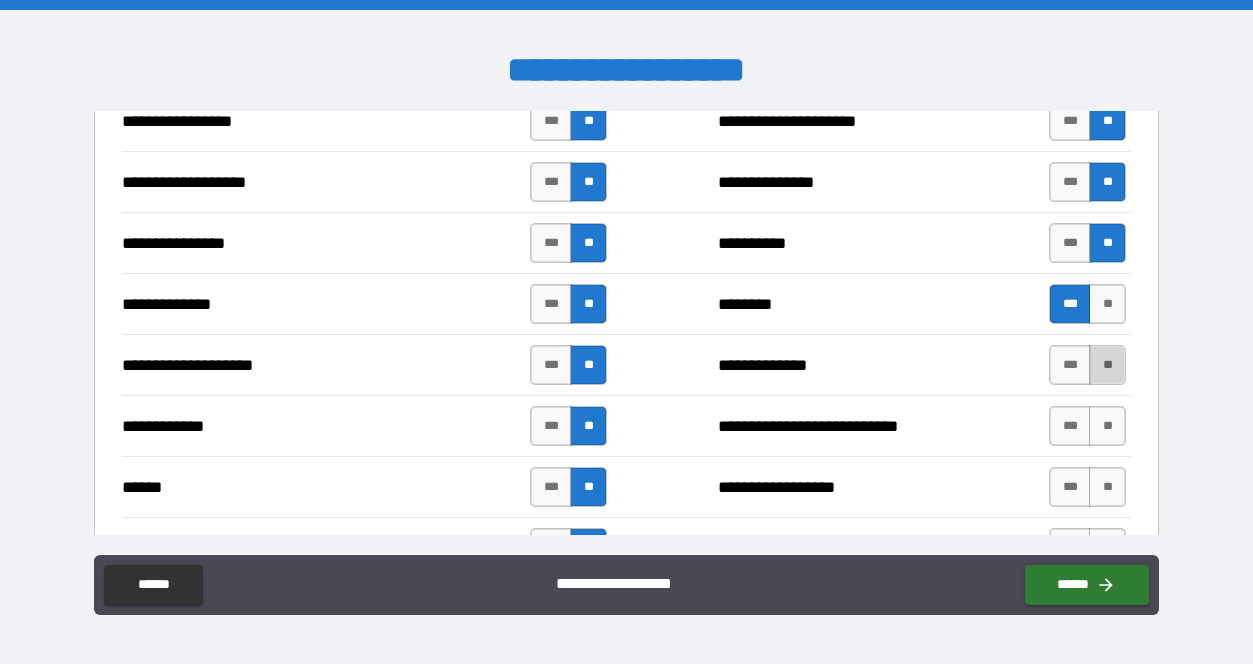click on "**" at bounding box center (1107, 365) 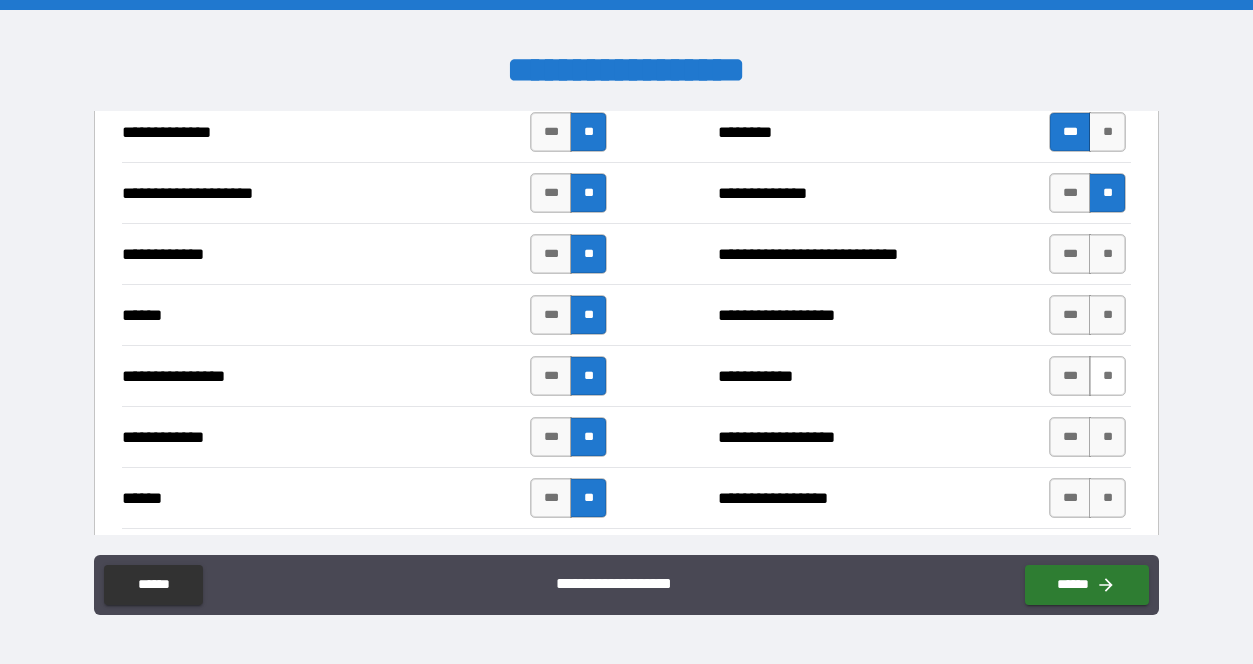 scroll, scrollTop: 3470, scrollLeft: 0, axis: vertical 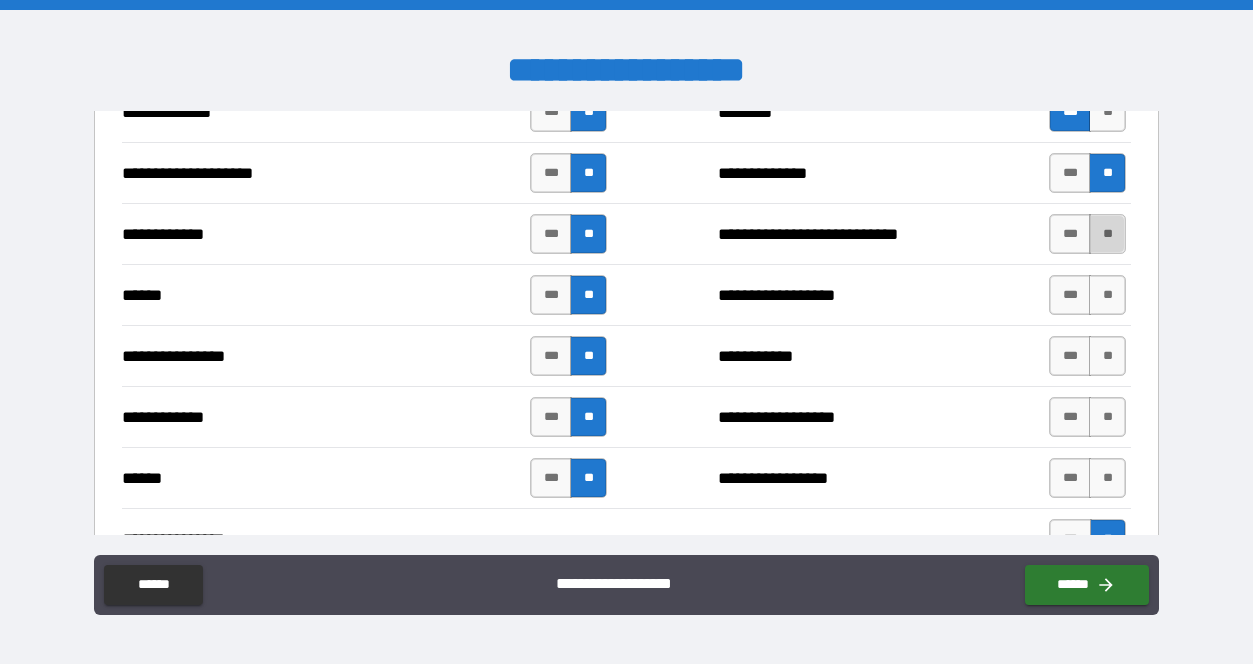click on "**" at bounding box center (1107, 234) 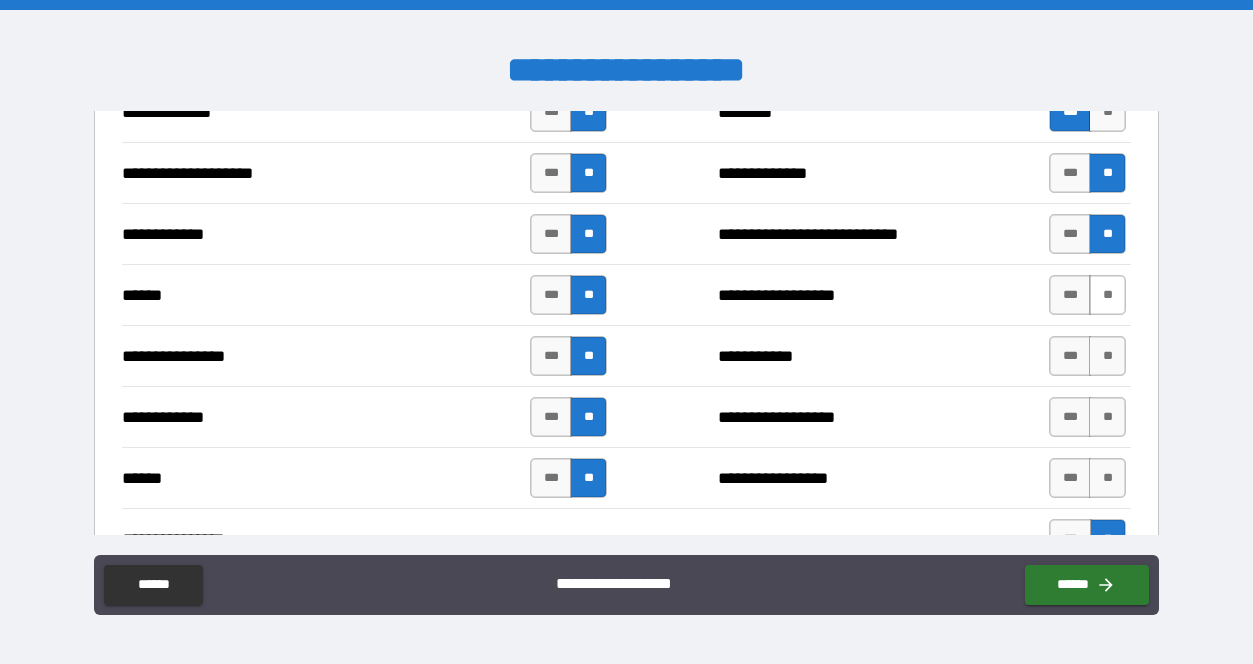 click on "**" at bounding box center [1107, 295] 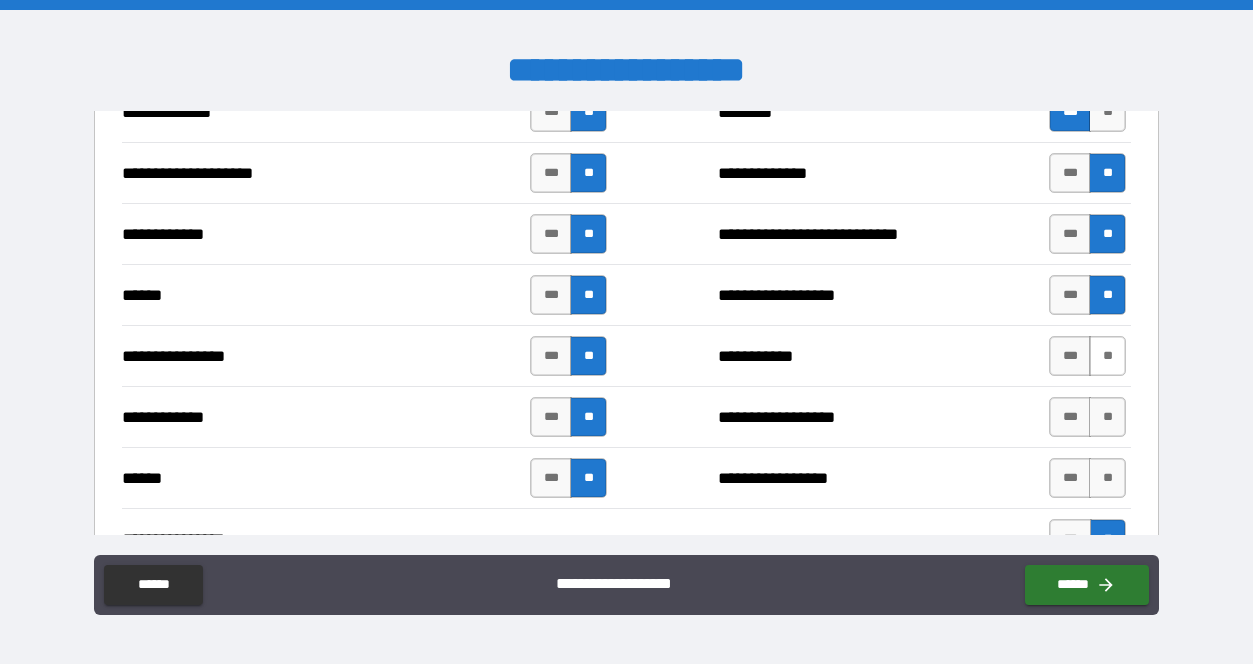 click on "**" at bounding box center (1107, 356) 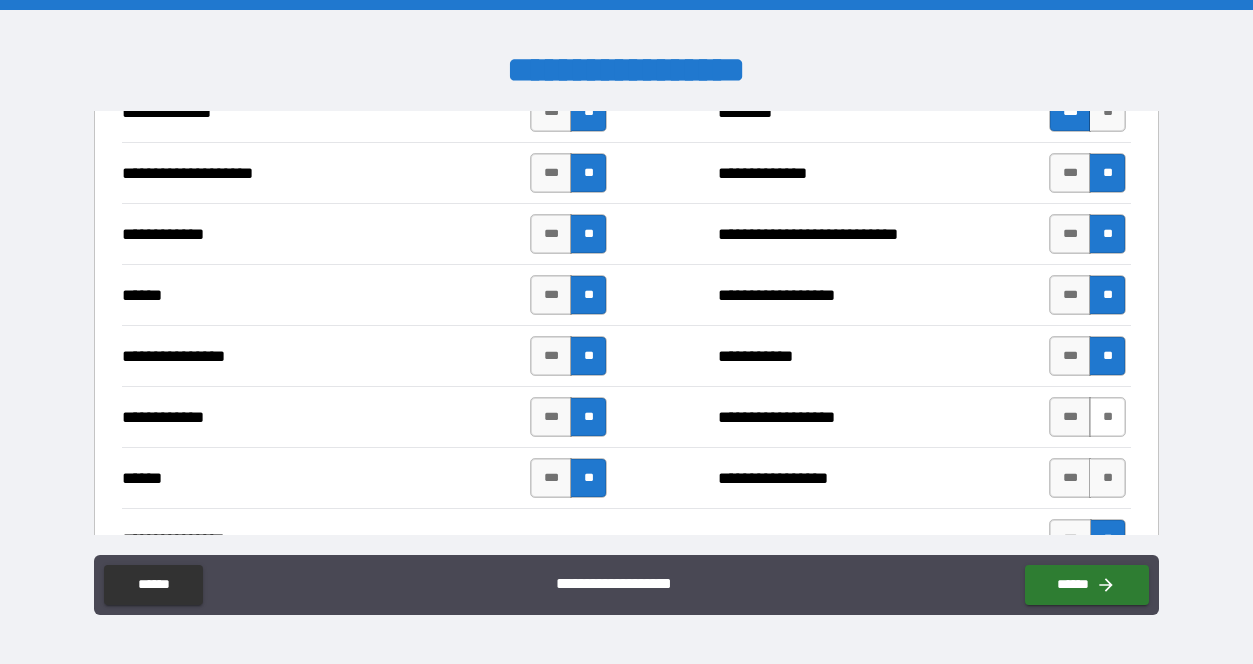 click on "**" at bounding box center (1107, 417) 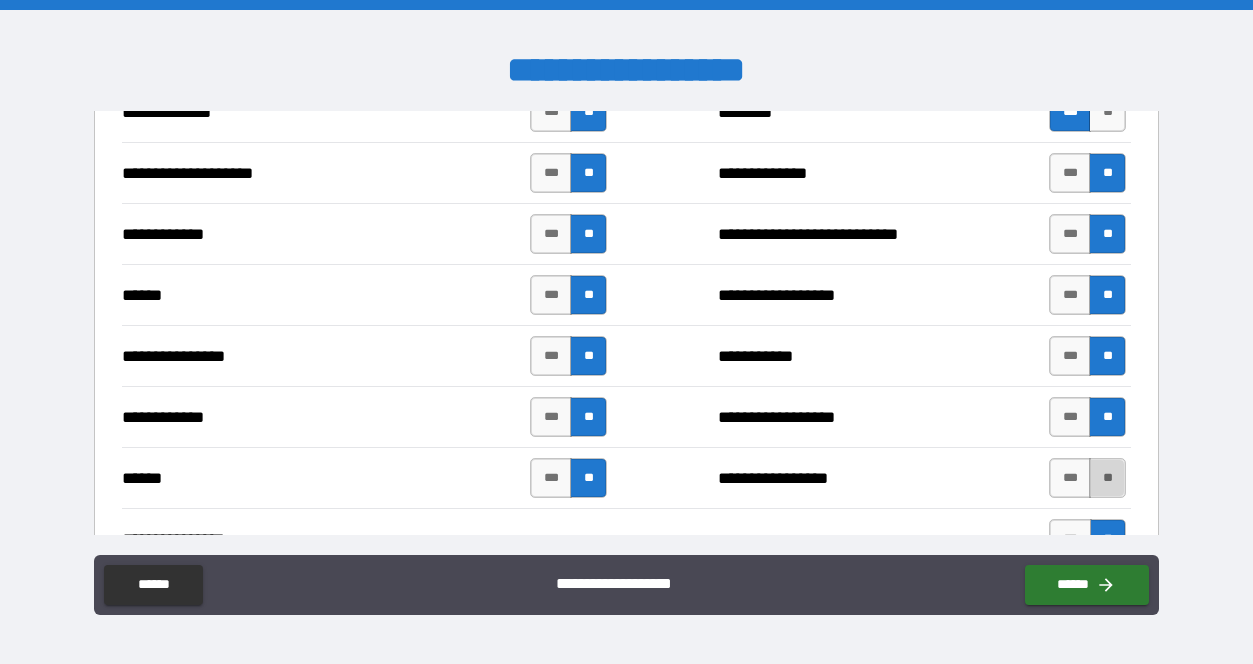 click on "**" at bounding box center (1107, 478) 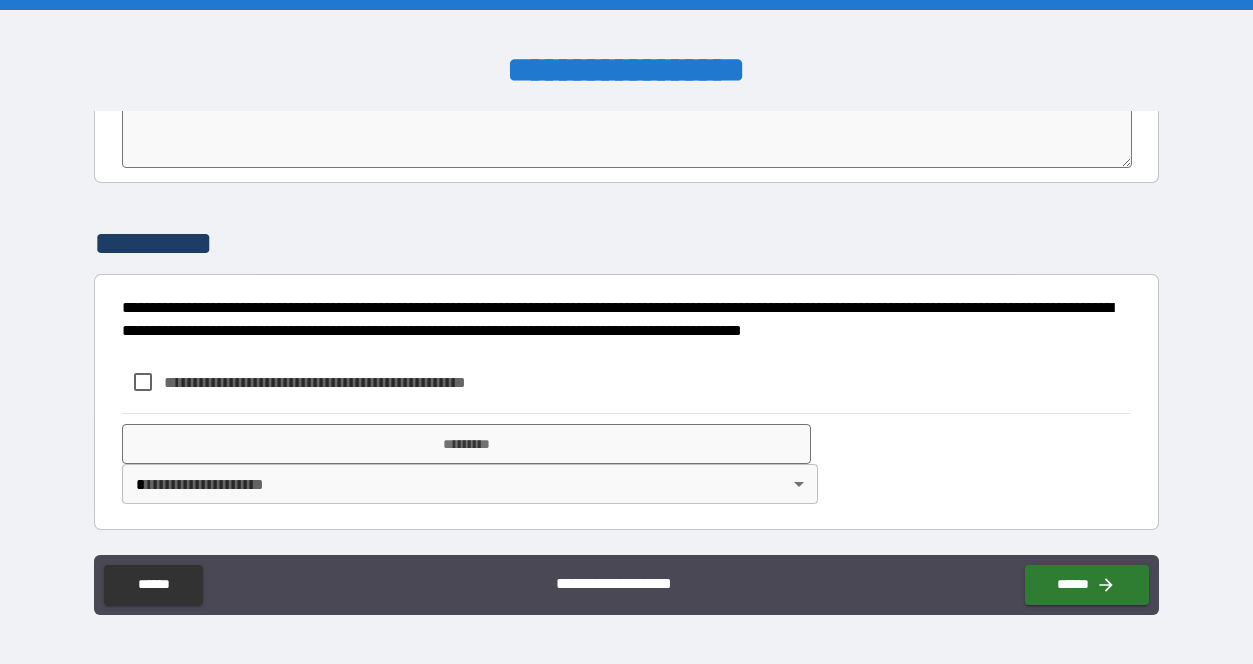 scroll, scrollTop: 4111, scrollLeft: 0, axis: vertical 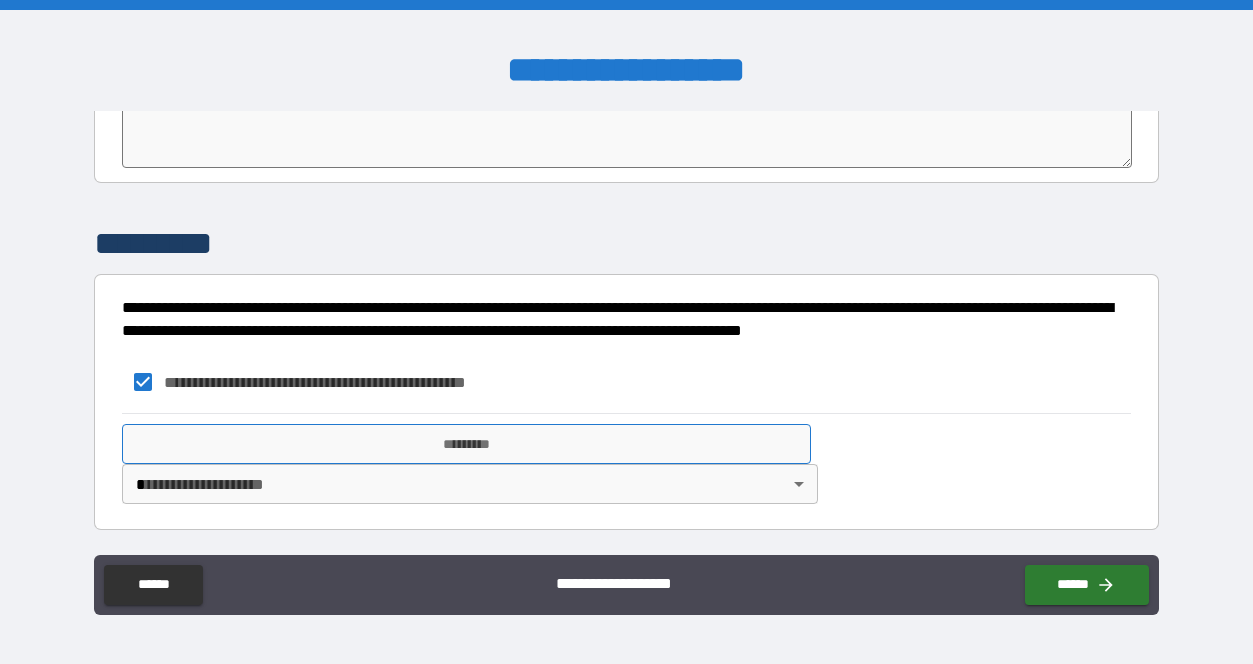 click on "*********" at bounding box center [466, 444] 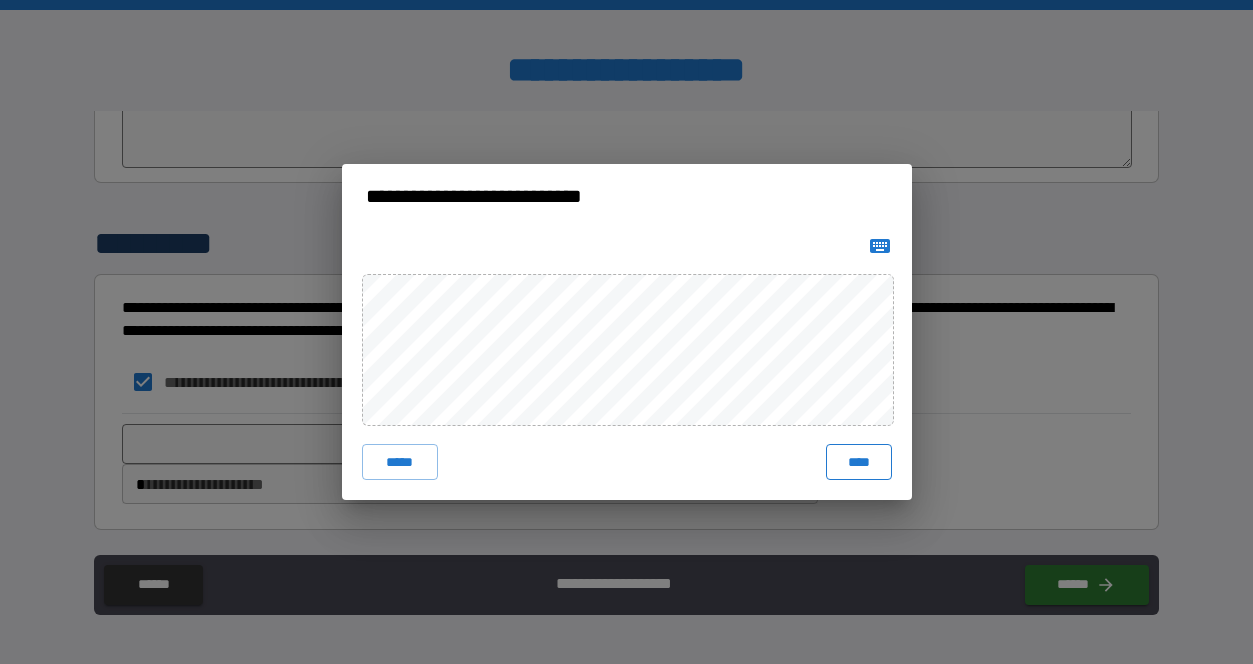 click on "****" at bounding box center (859, 462) 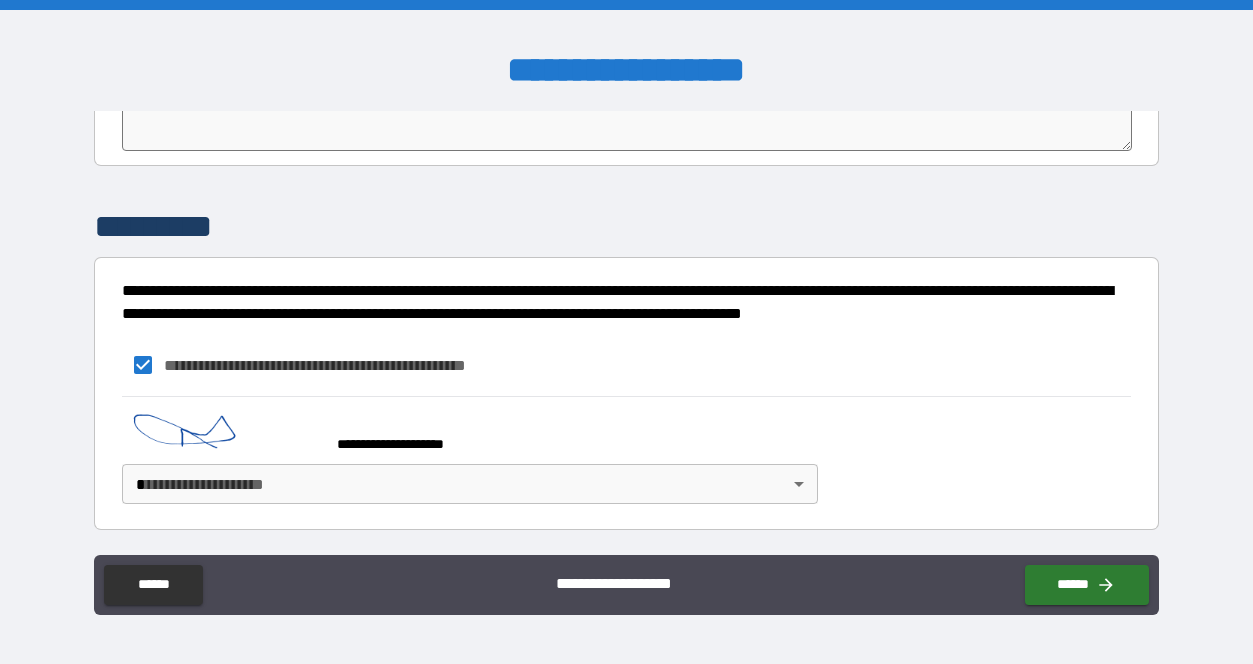 scroll, scrollTop: 4128, scrollLeft: 0, axis: vertical 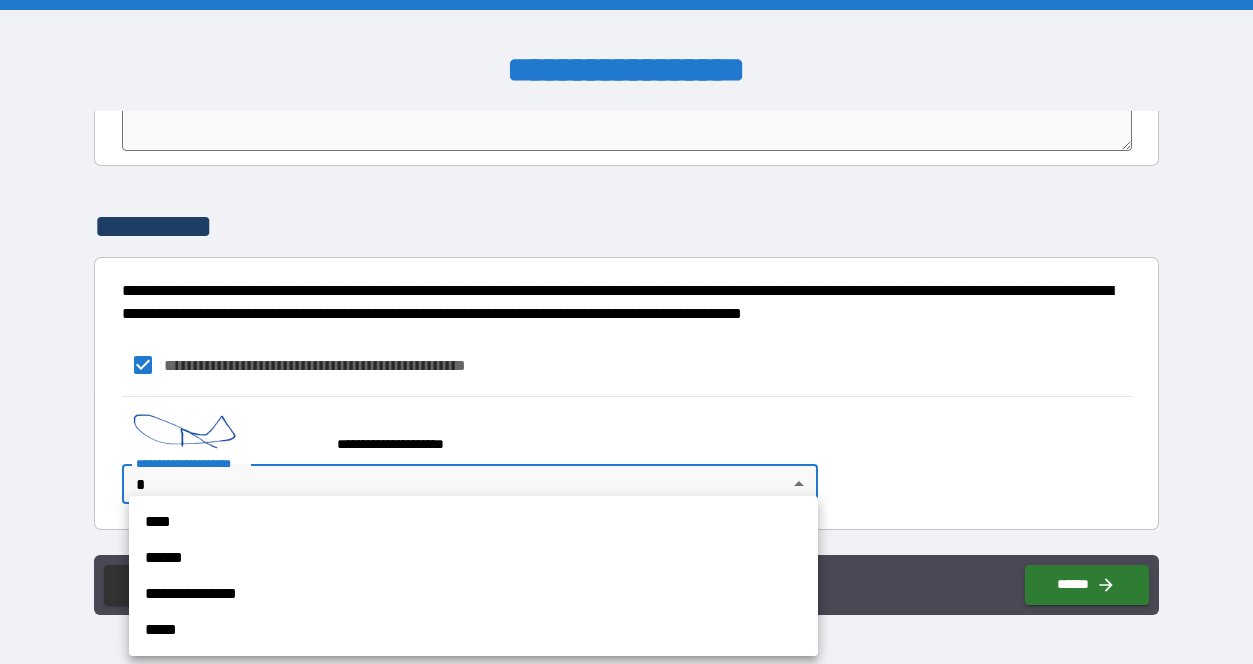 click on "**********" at bounding box center [626, 332] 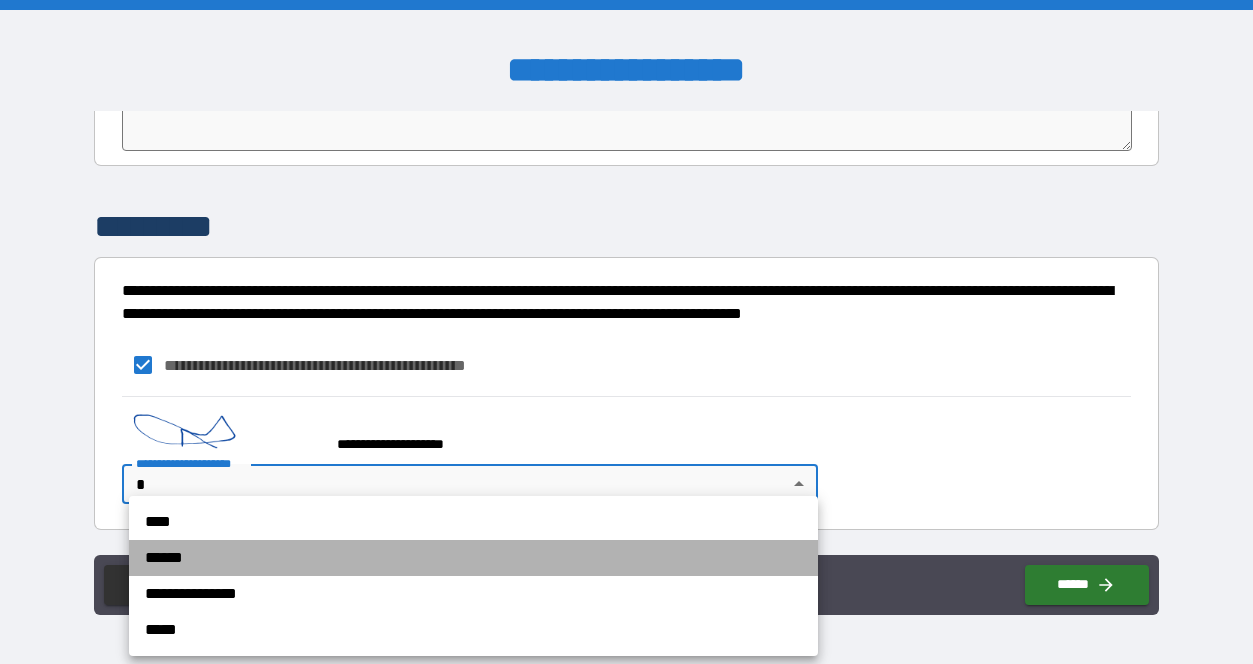 click on "******" at bounding box center [473, 558] 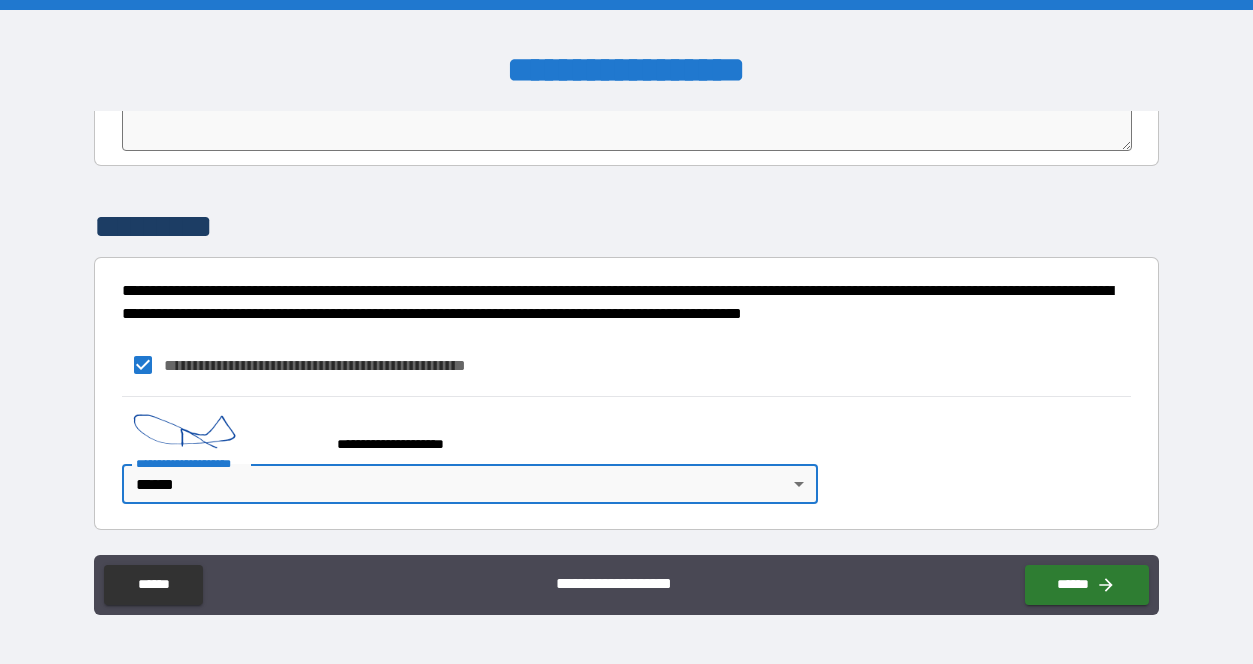 click on "**********" at bounding box center (626, 332) 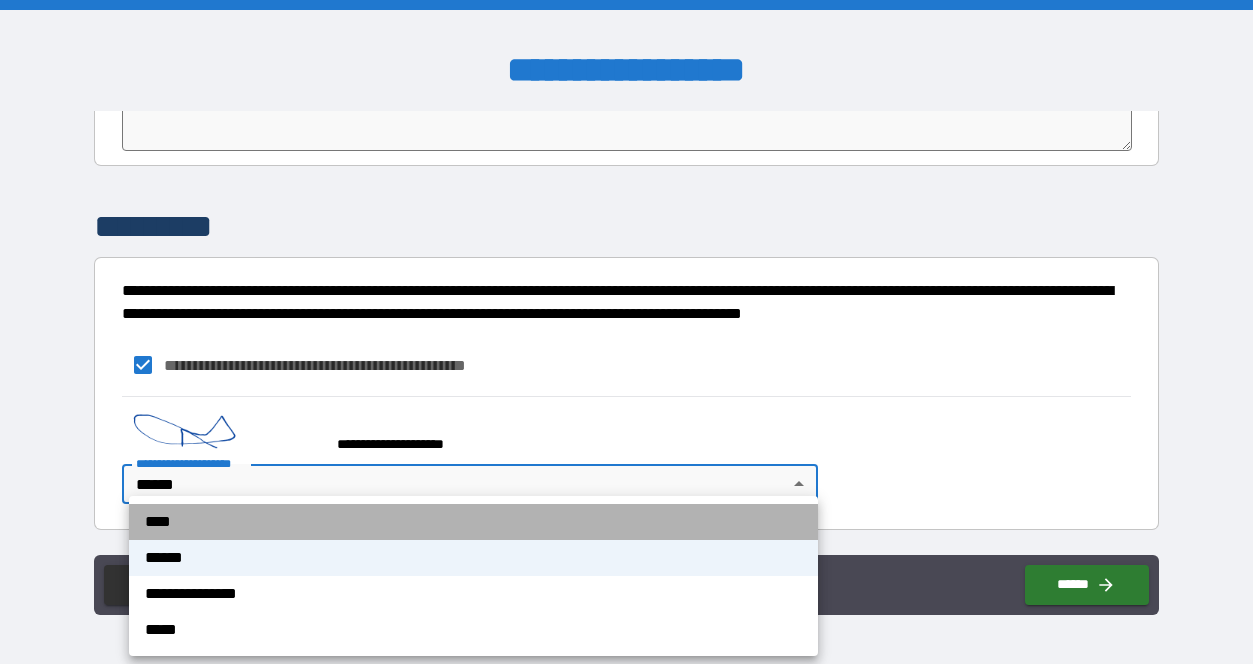 click on "****" at bounding box center [473, 522] 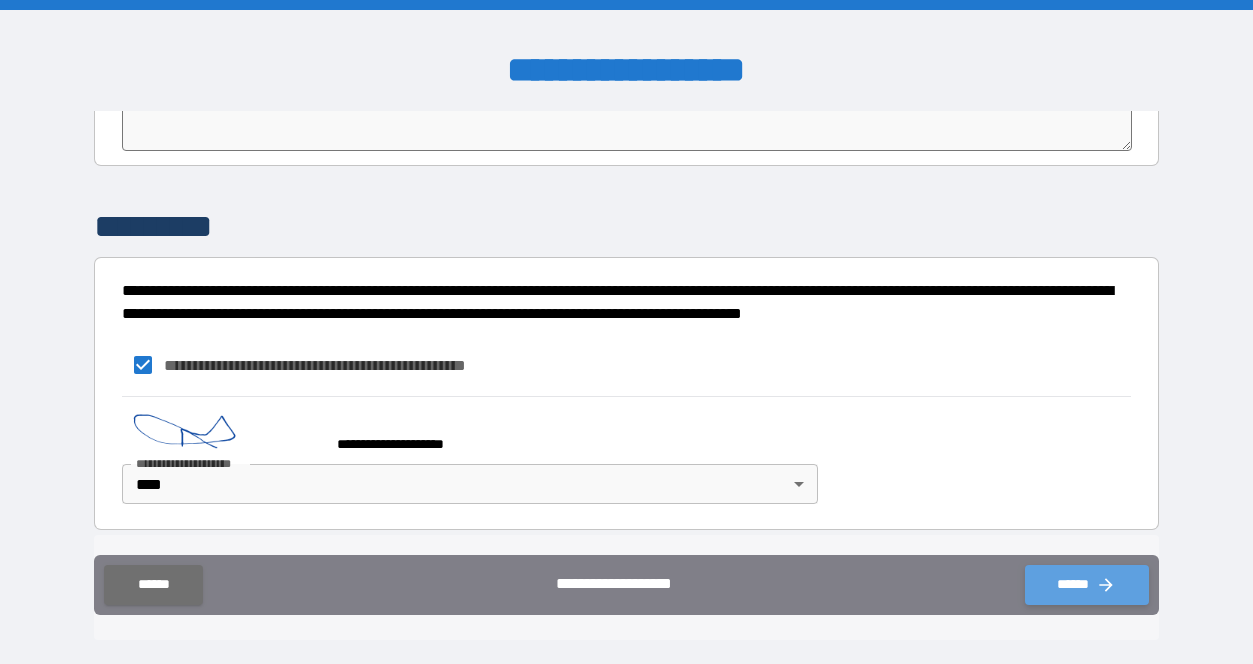 click on "******" at bounding box center (1087, 585) 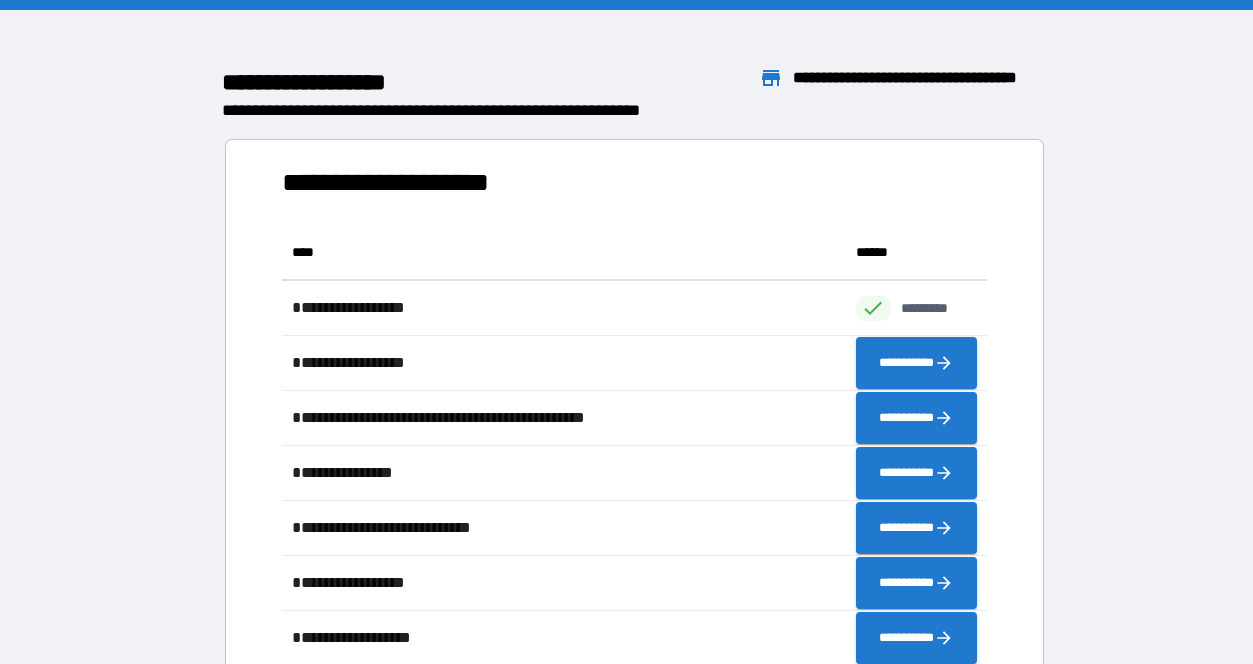 scroll, scrollTop: 1, scrollLeft: 1, axis: both 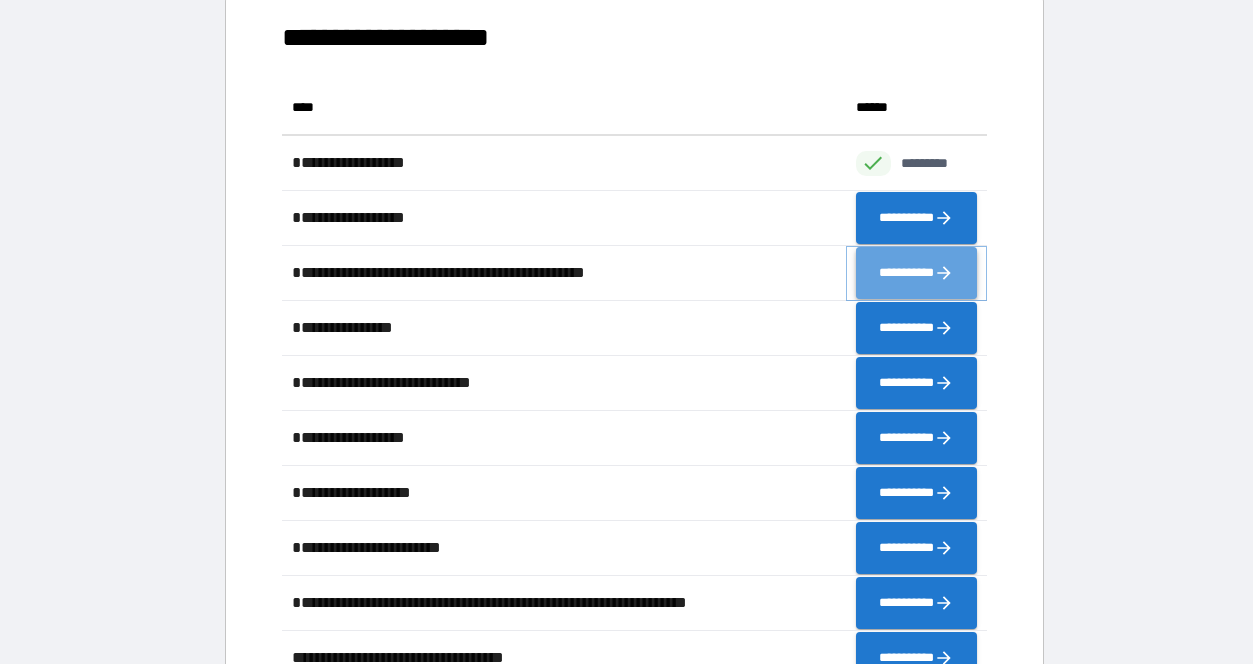 click on "**********" at bounding box center [916, 273] 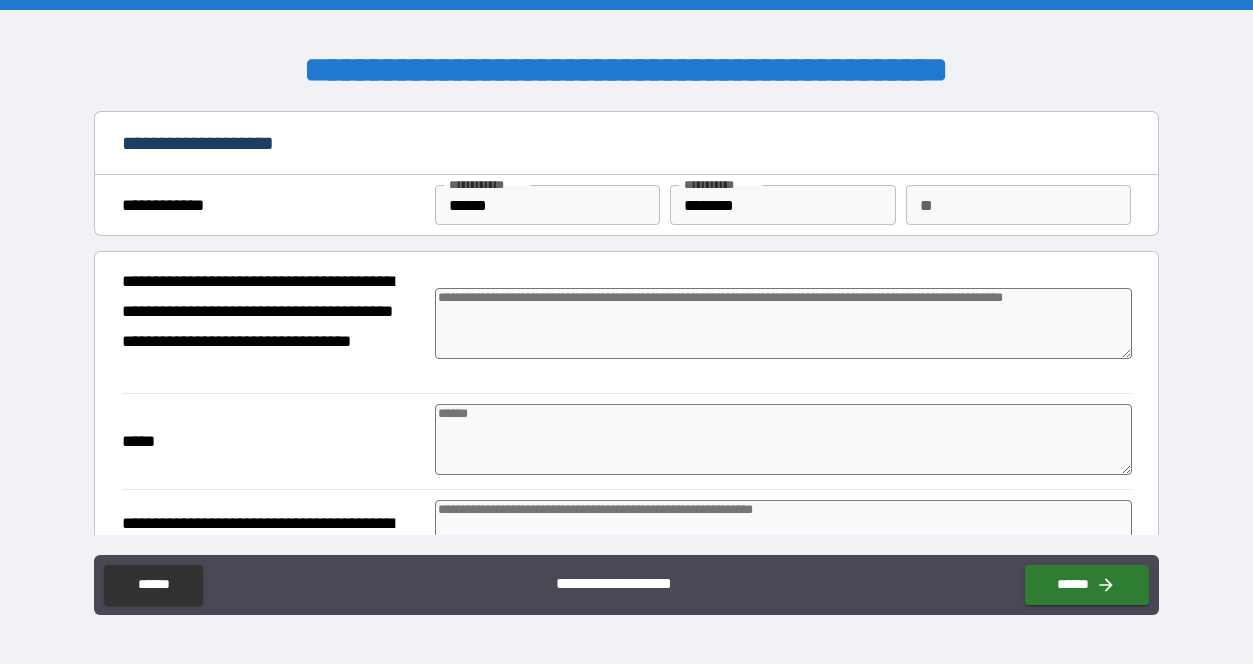 type on "*" 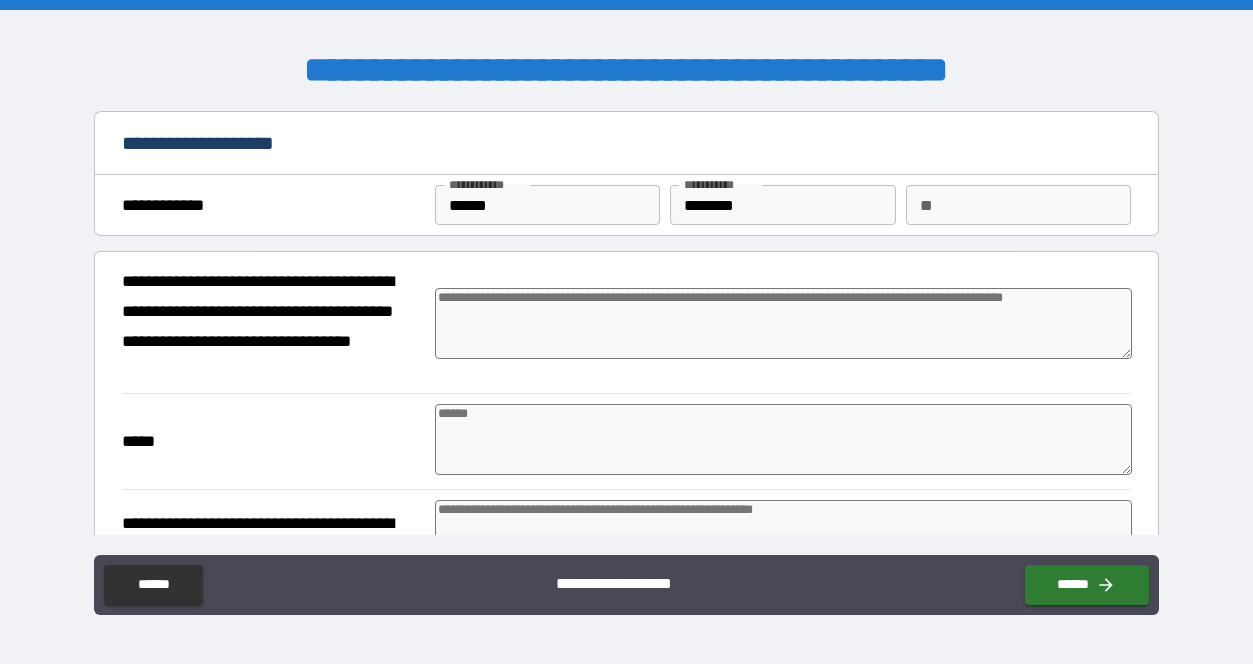 type on "*" 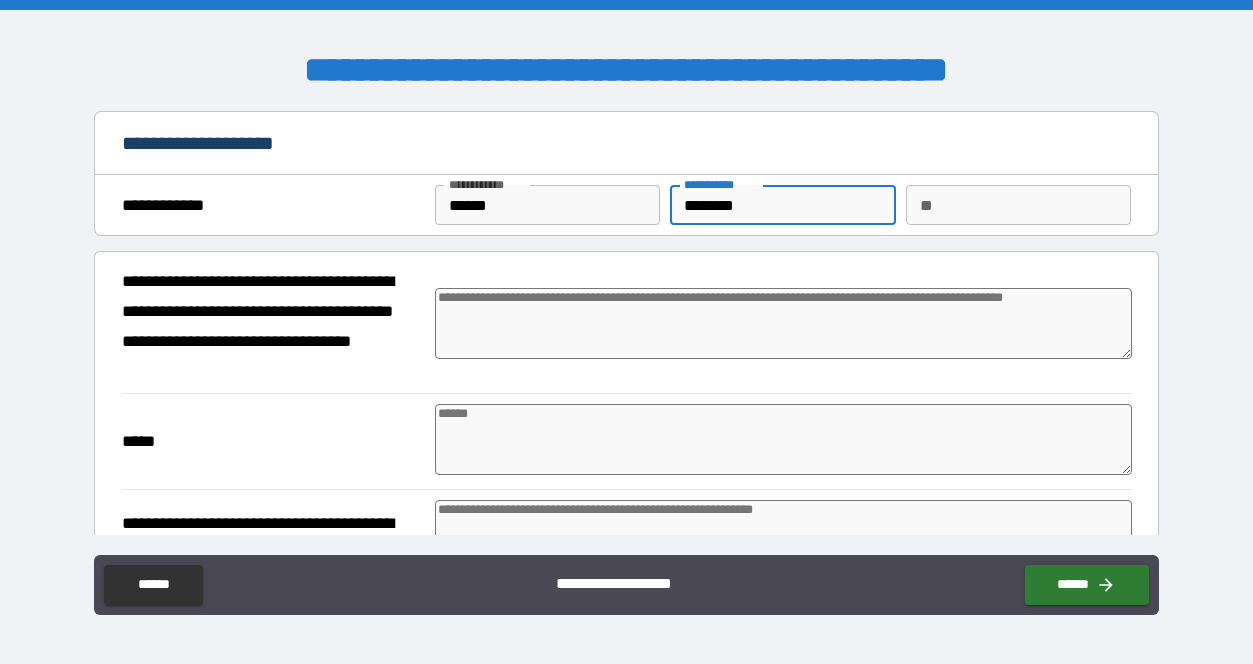 click on "********" at bounding box center [783, 205] 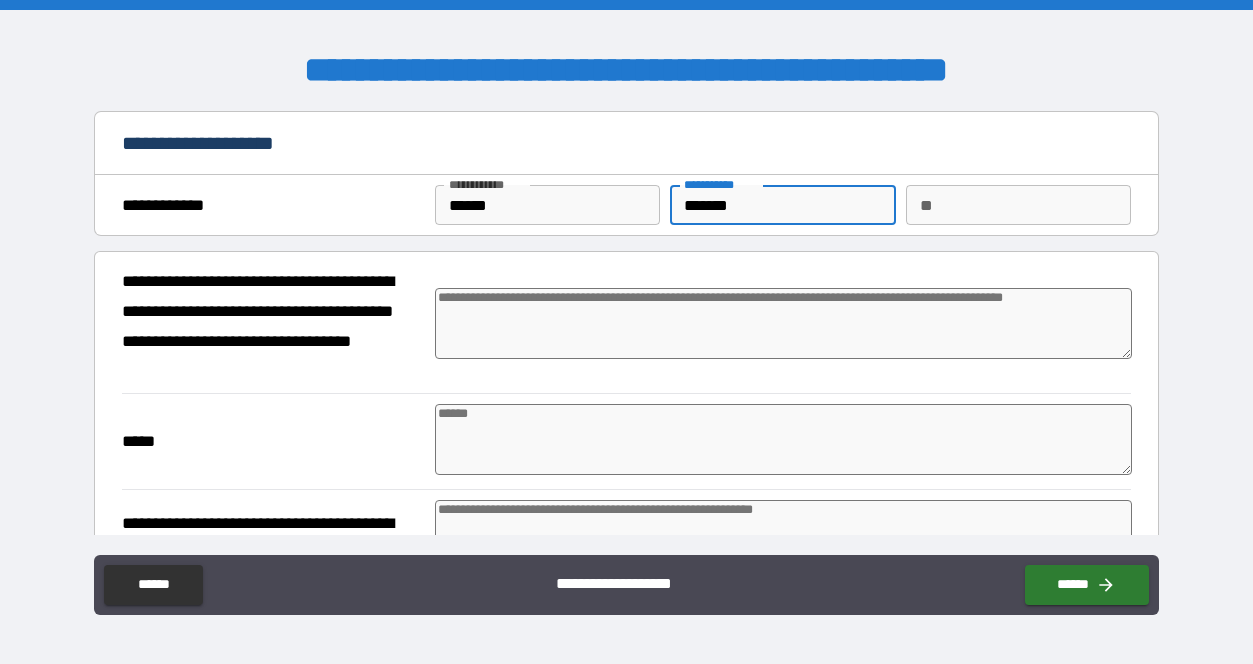 type on "*" 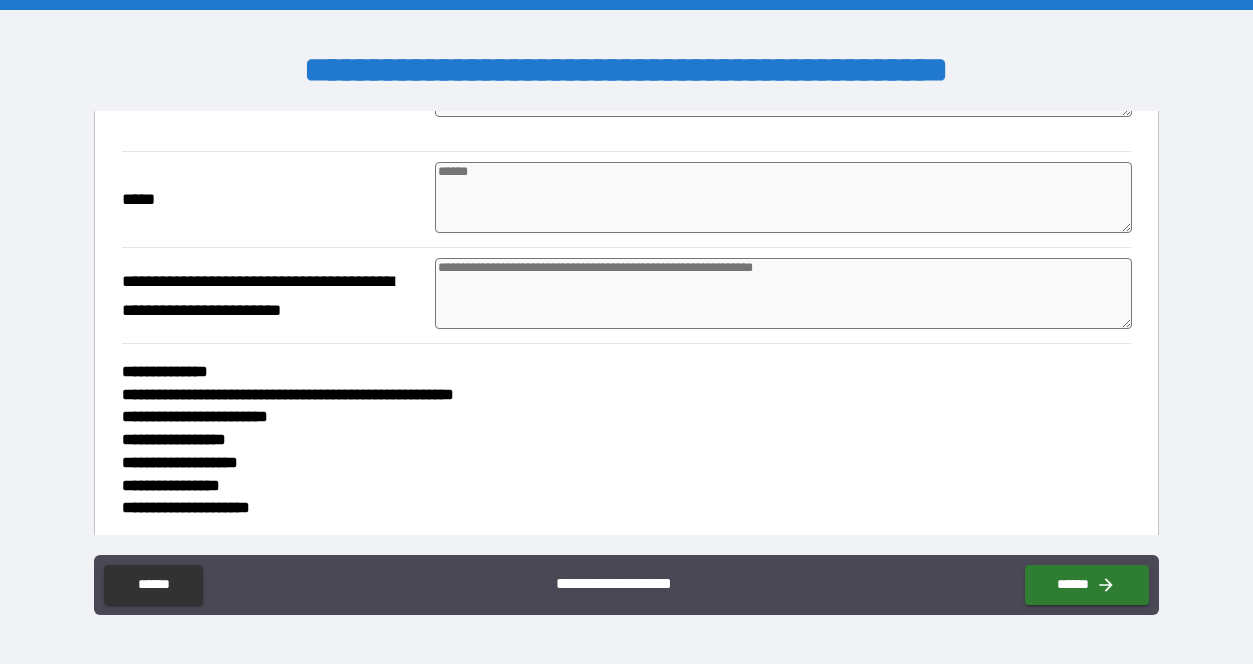 scroll, scrollTop: 246, scrollLeft: 0, axis: vertical 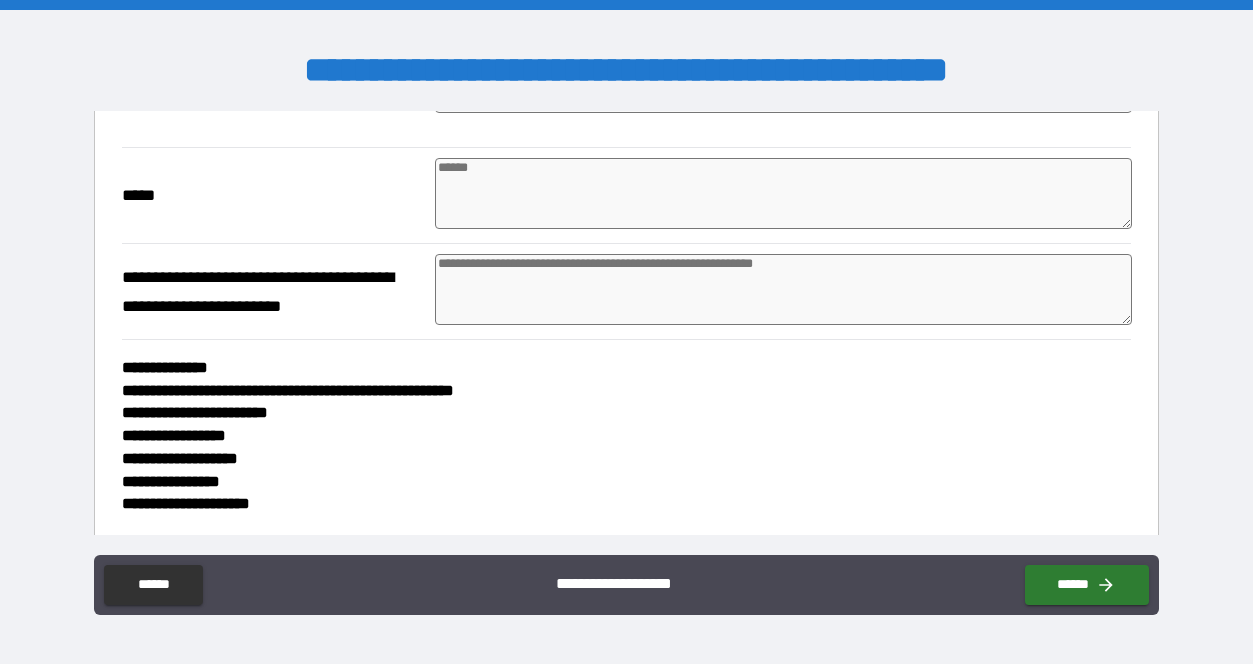 type on "*******" 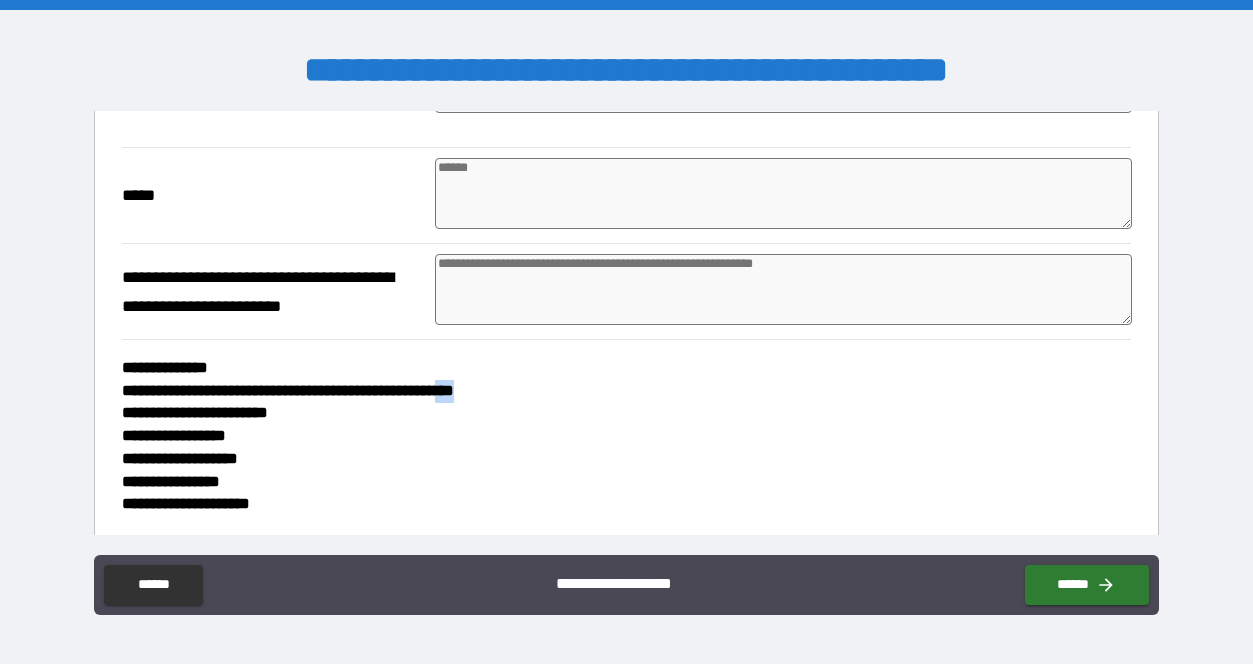 drag, startPoint x: 518, startPoint y: 392, endPoint x: 482, endPoint y: 391, distance: 36.013885 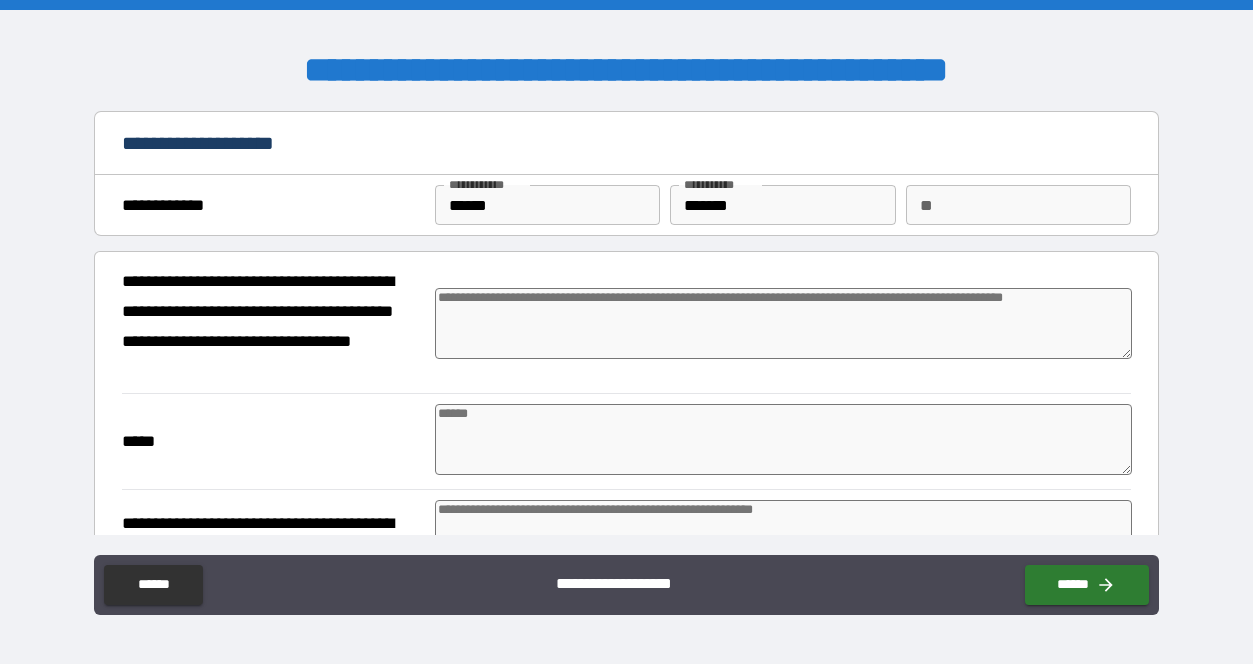 scroll, scrollTop: 0, scrollLeft: 0, axis: both 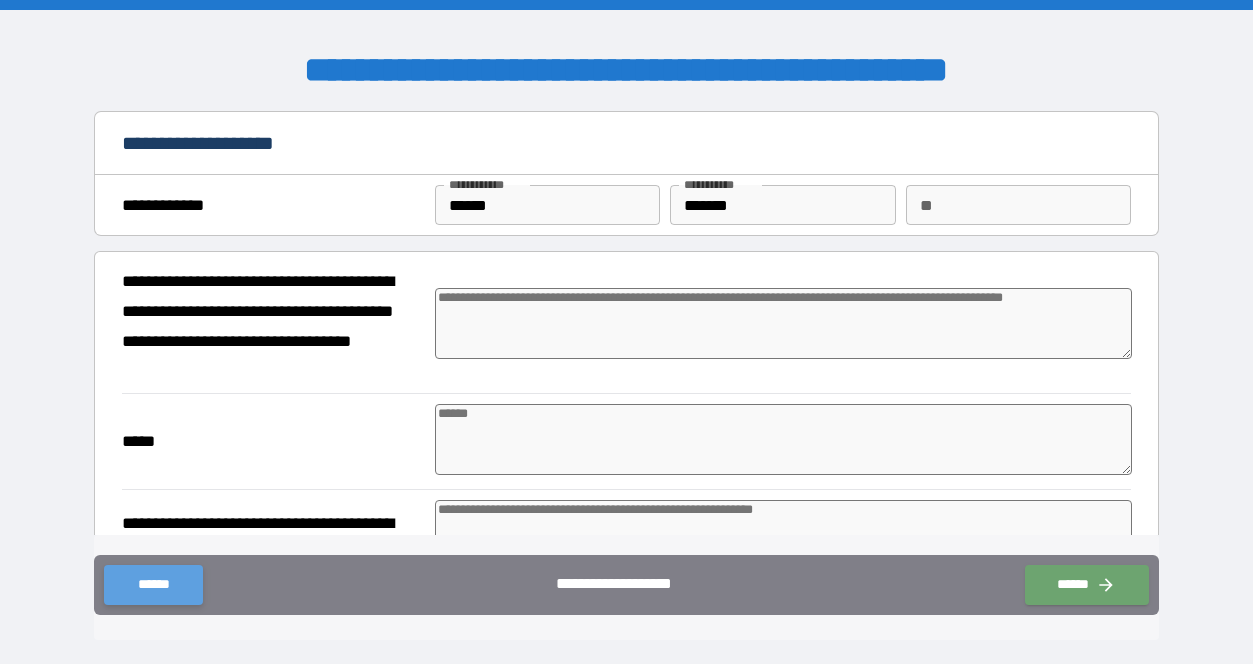 click on "******" at bounding box center [153, 585] 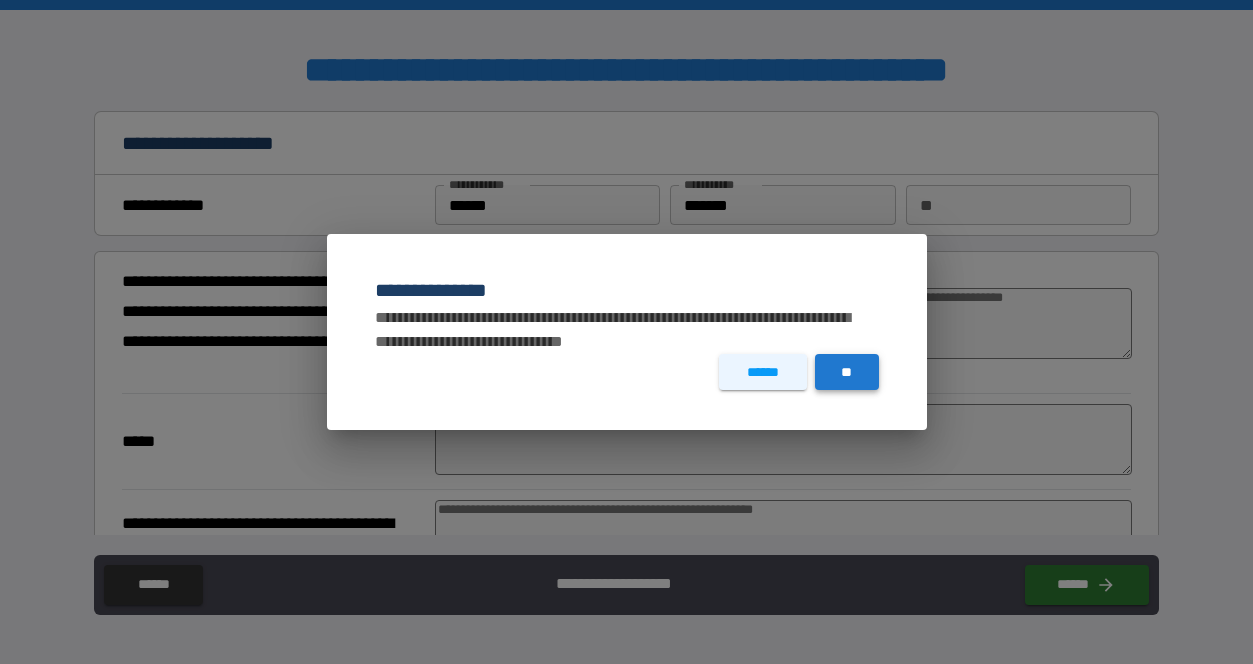 click on "**" at bounding box center (847, 372) 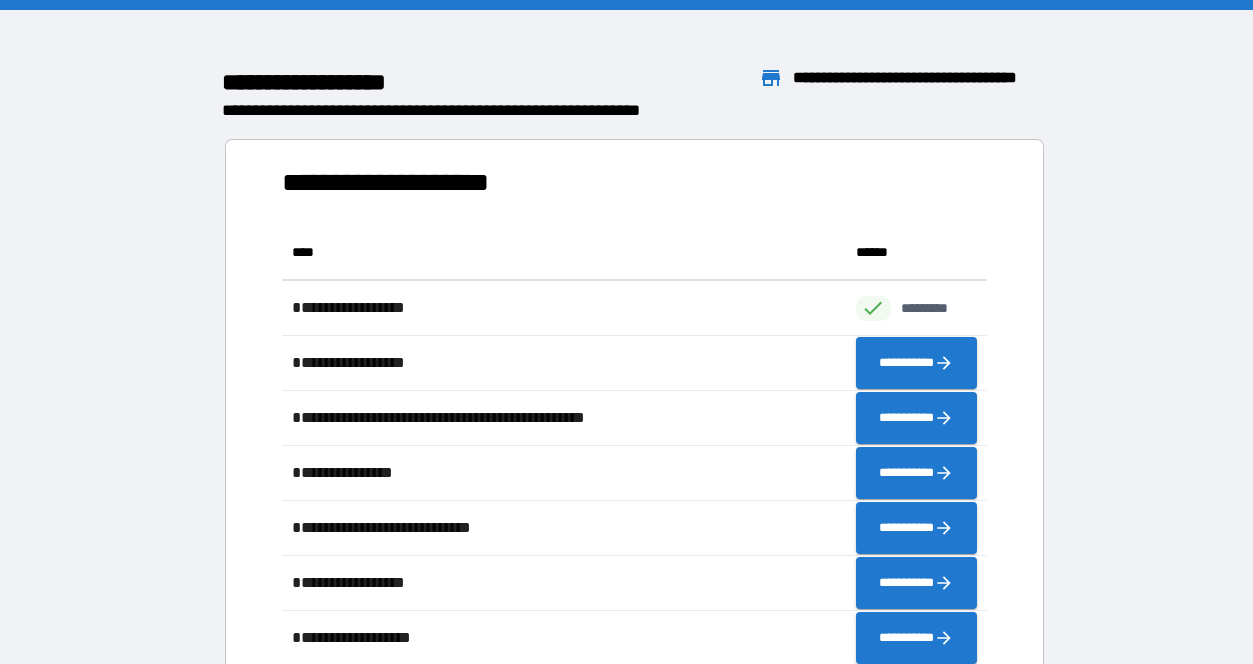 scroll, scrollTop: 1, scrollLeft: 1, axis: both 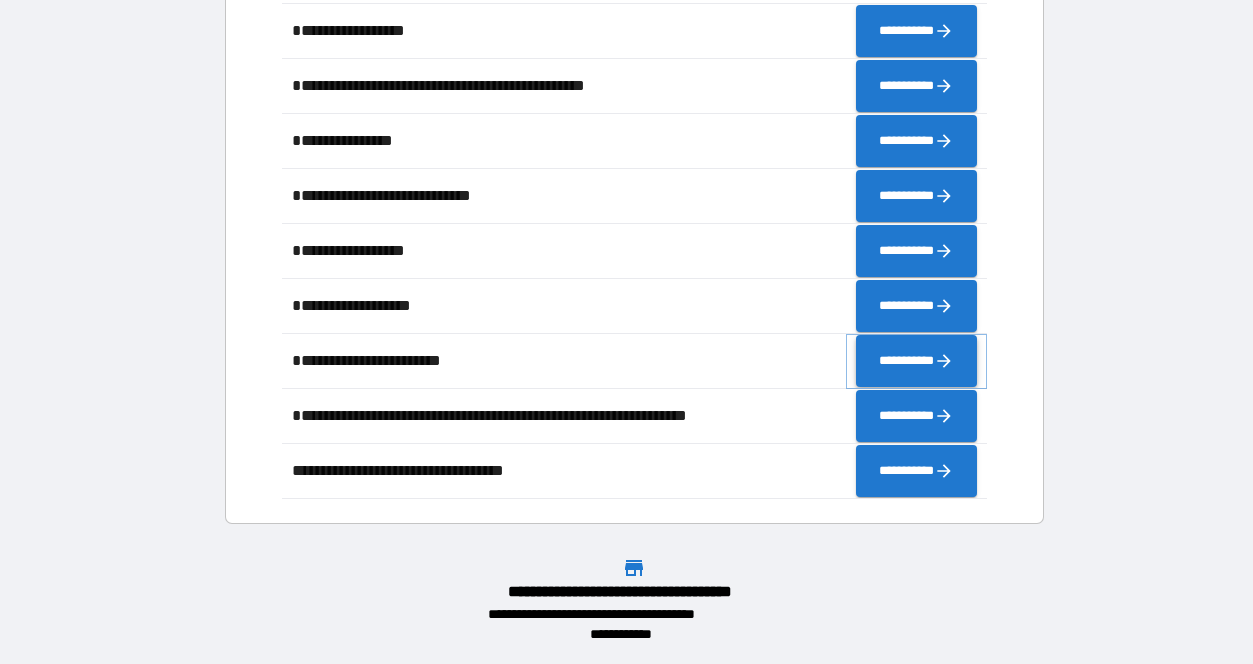click on "**********" at bounding box center (916, 361) 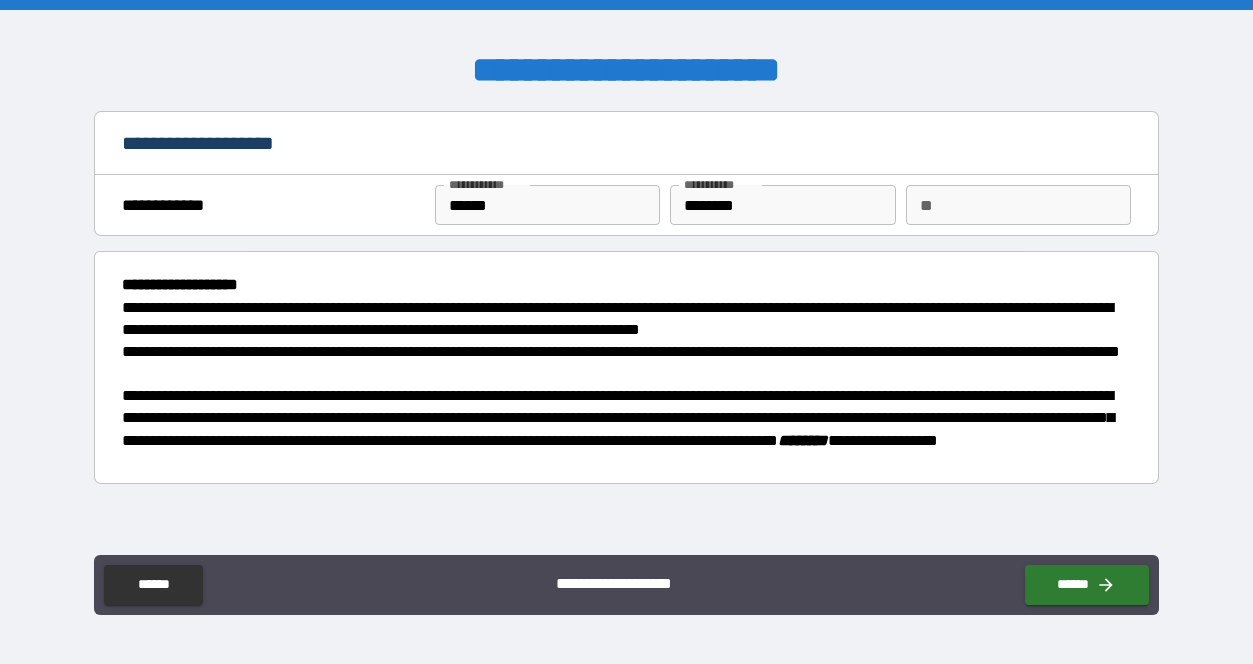 scroll, scrollTop: 0, scrollLeft: 0, axis: both 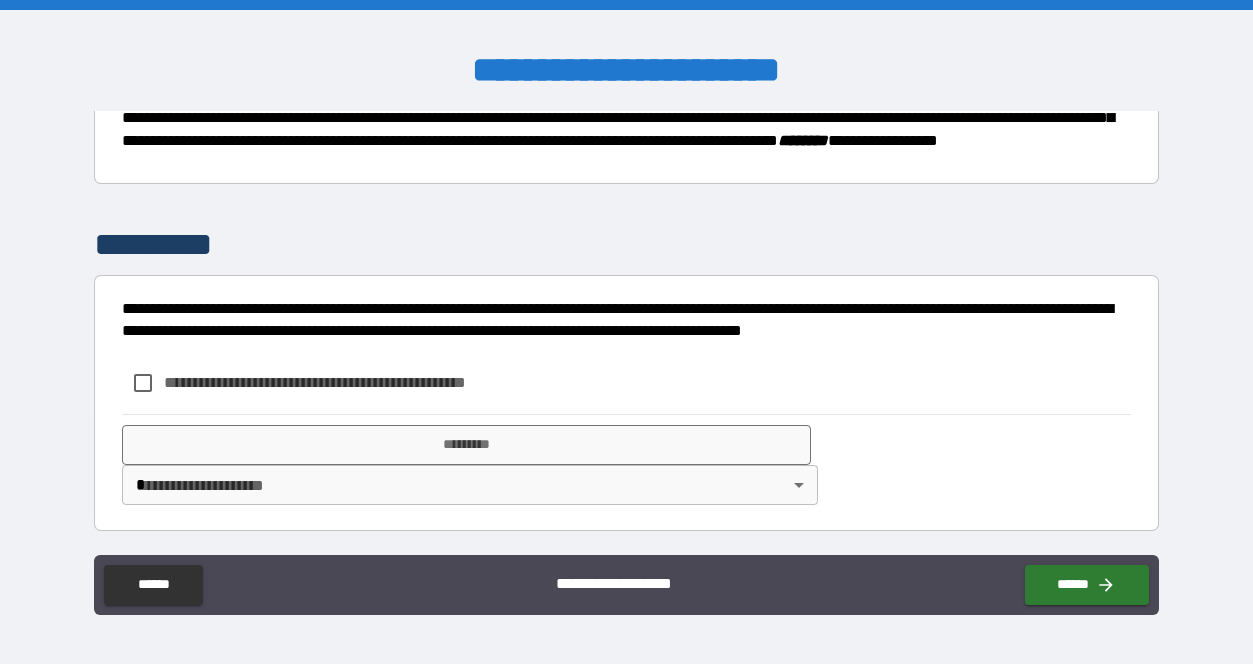 type on "*******" 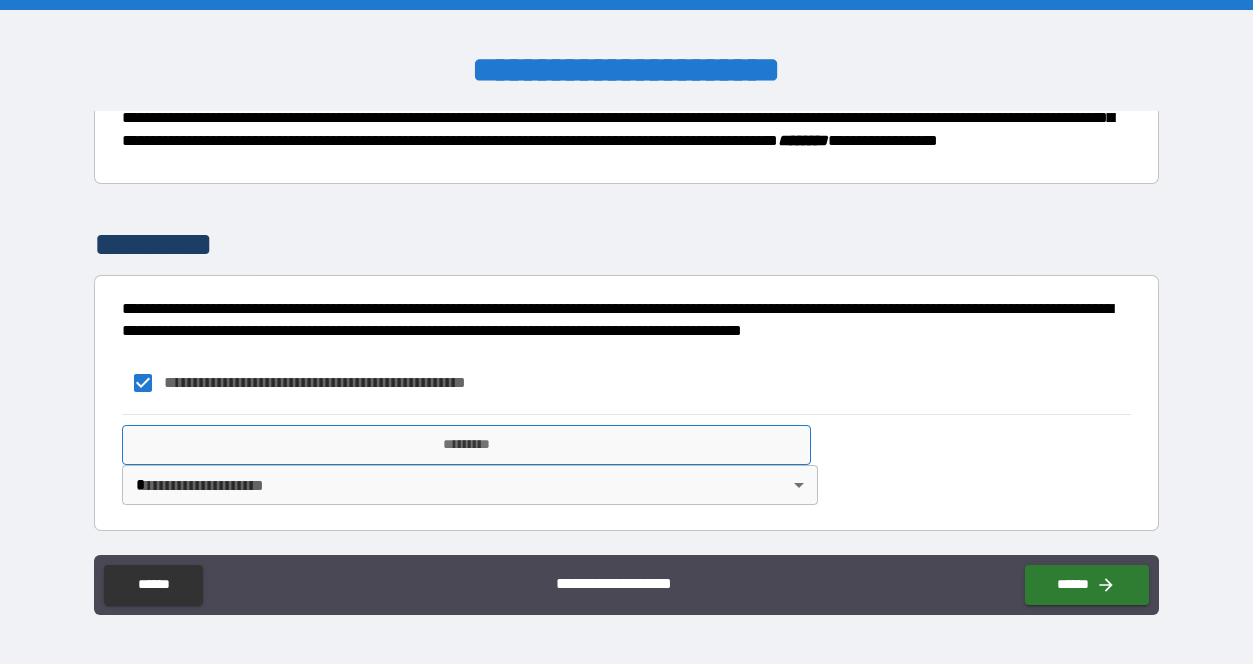 click on "*********" at bounding box center [466, 445] 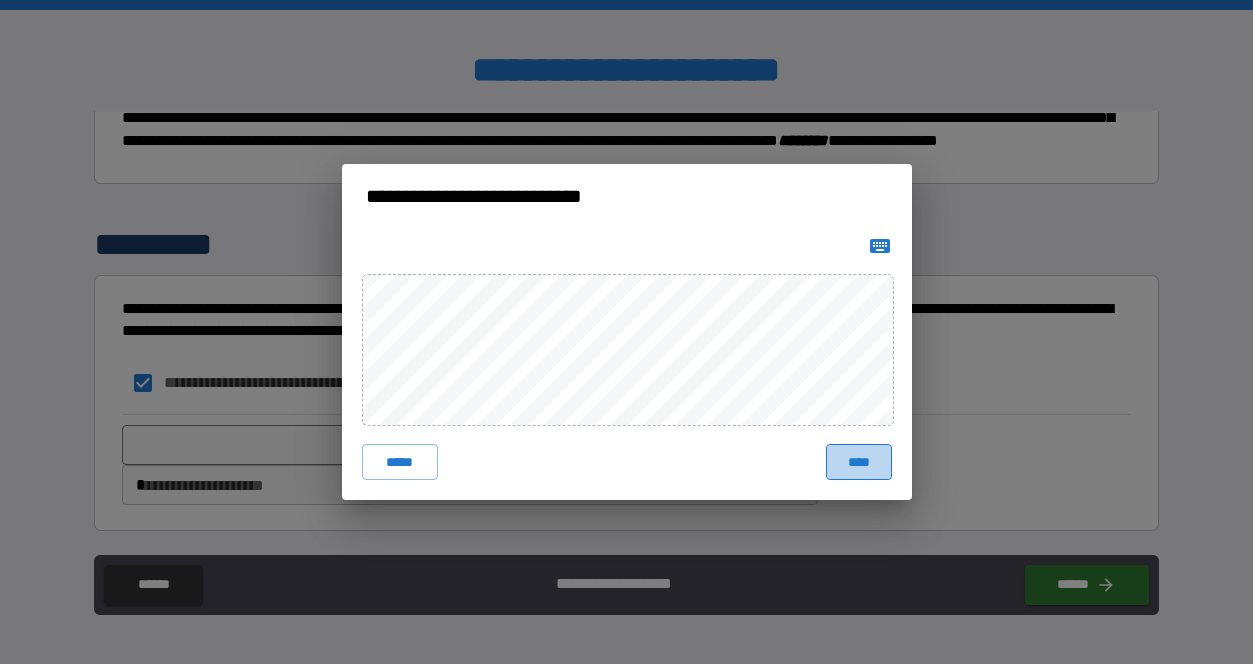 click on "****" at bounding box center (859, 462) 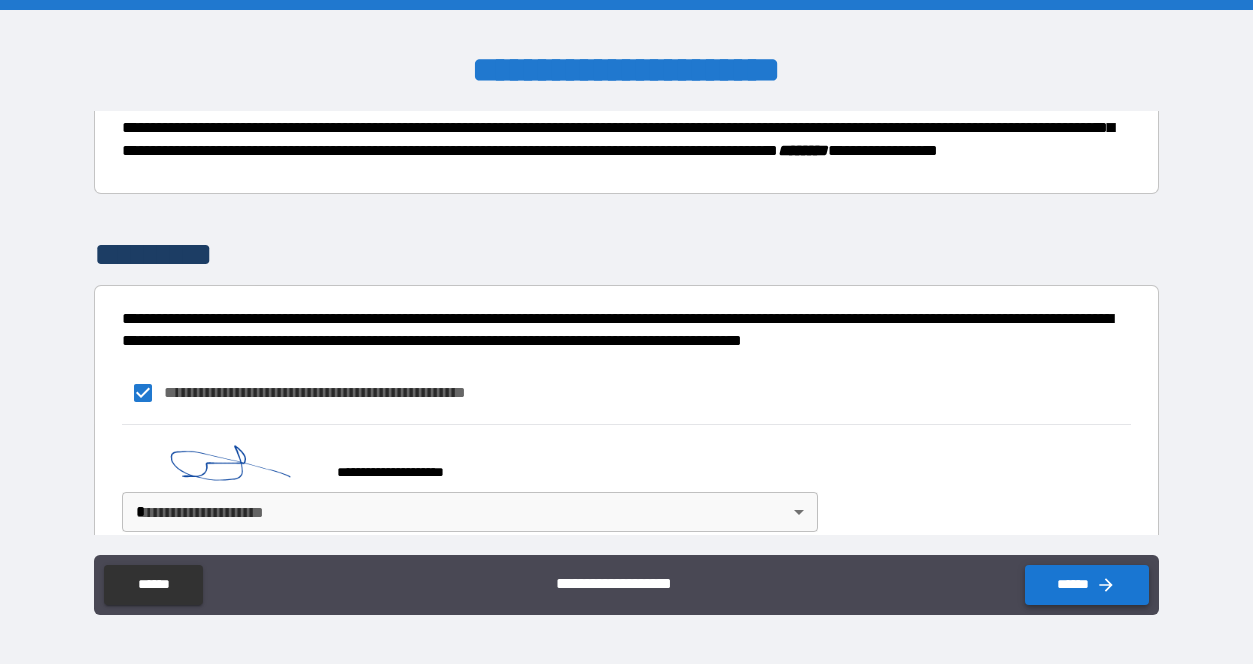 click on "******" at bounding box center [1087, 585] 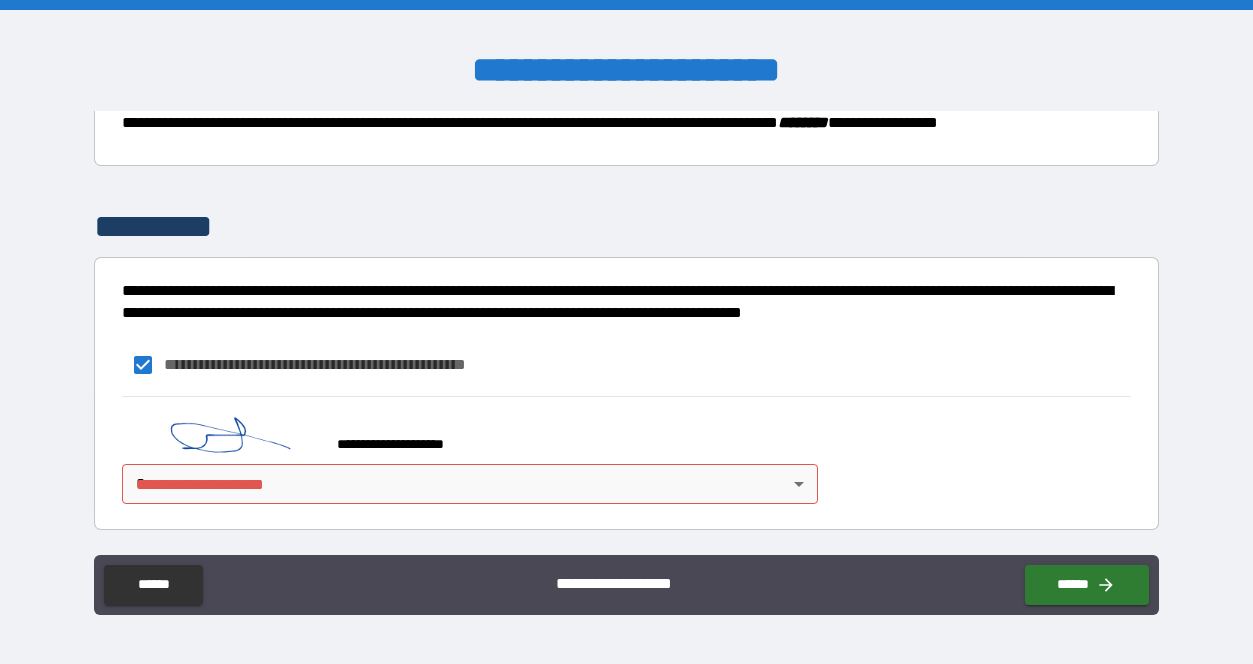 scroll, scrollTop: 317, scrollLeft: 0, axis: vertical 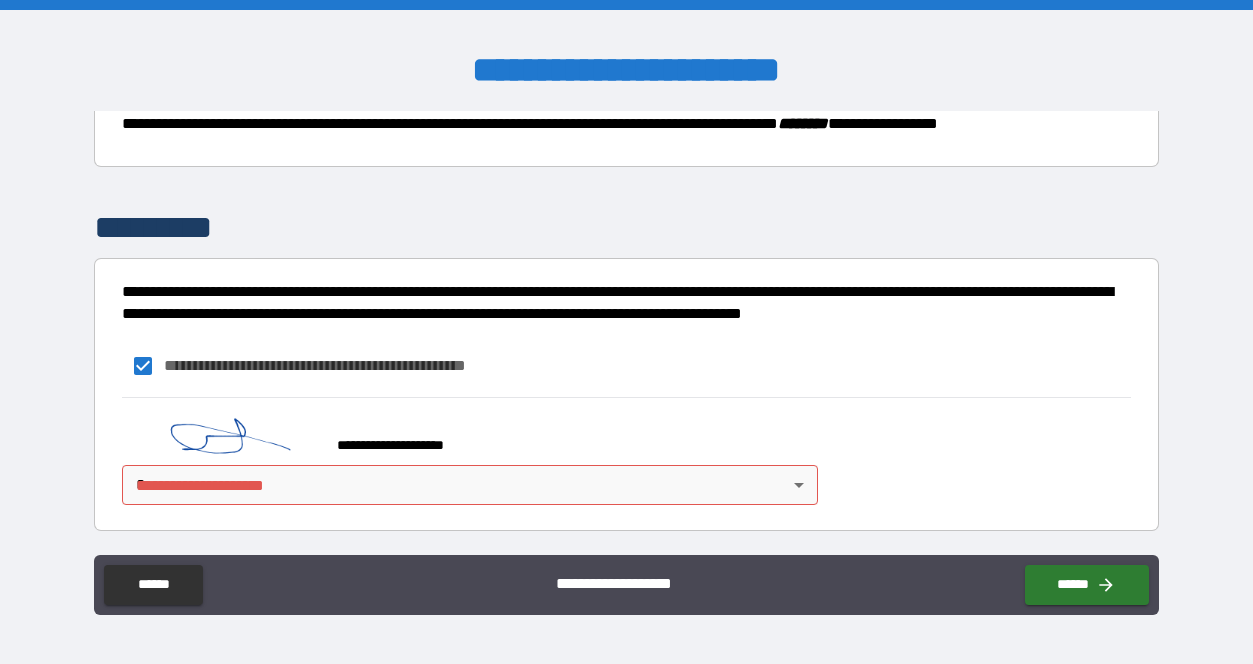 click on "**********" at bounding box center (626, 332) 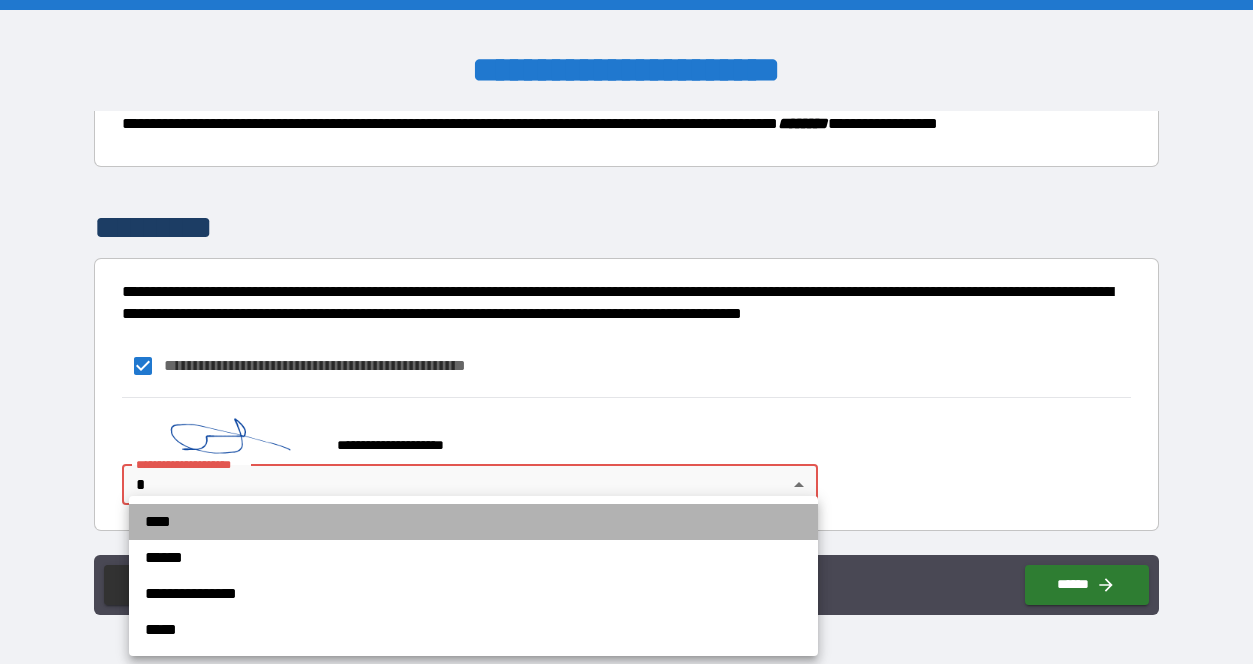 click on "****" at bounding box center [473, 522] 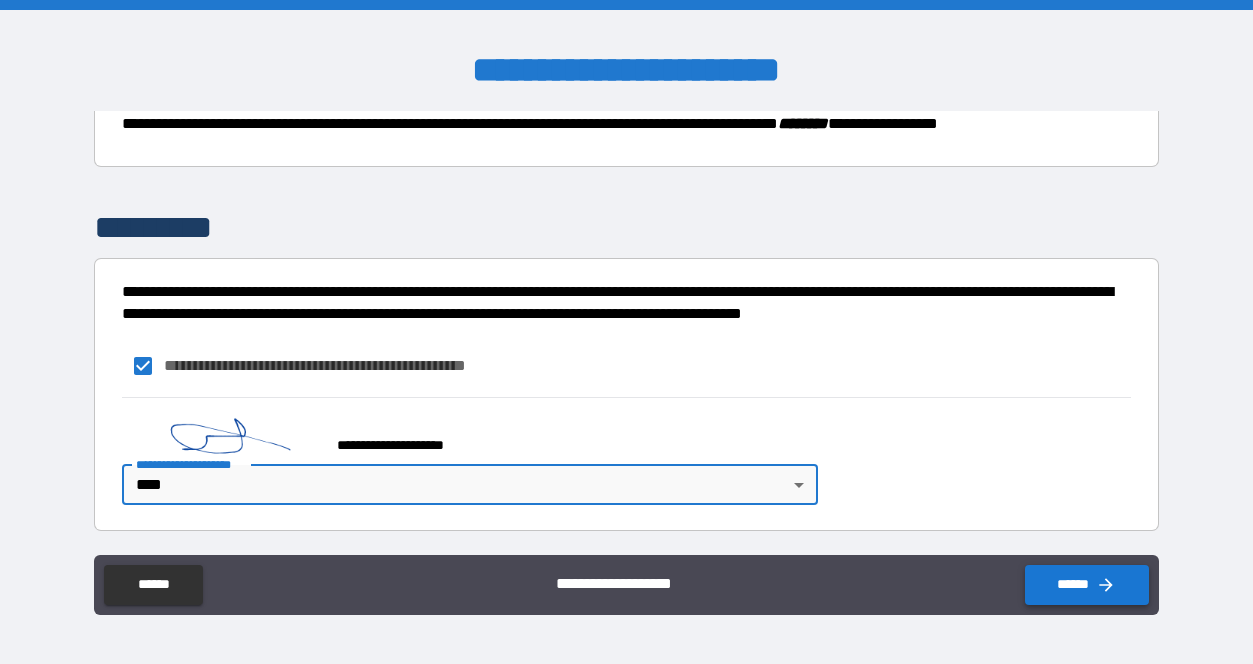 click on "******" at bounding box center (1087, 585) 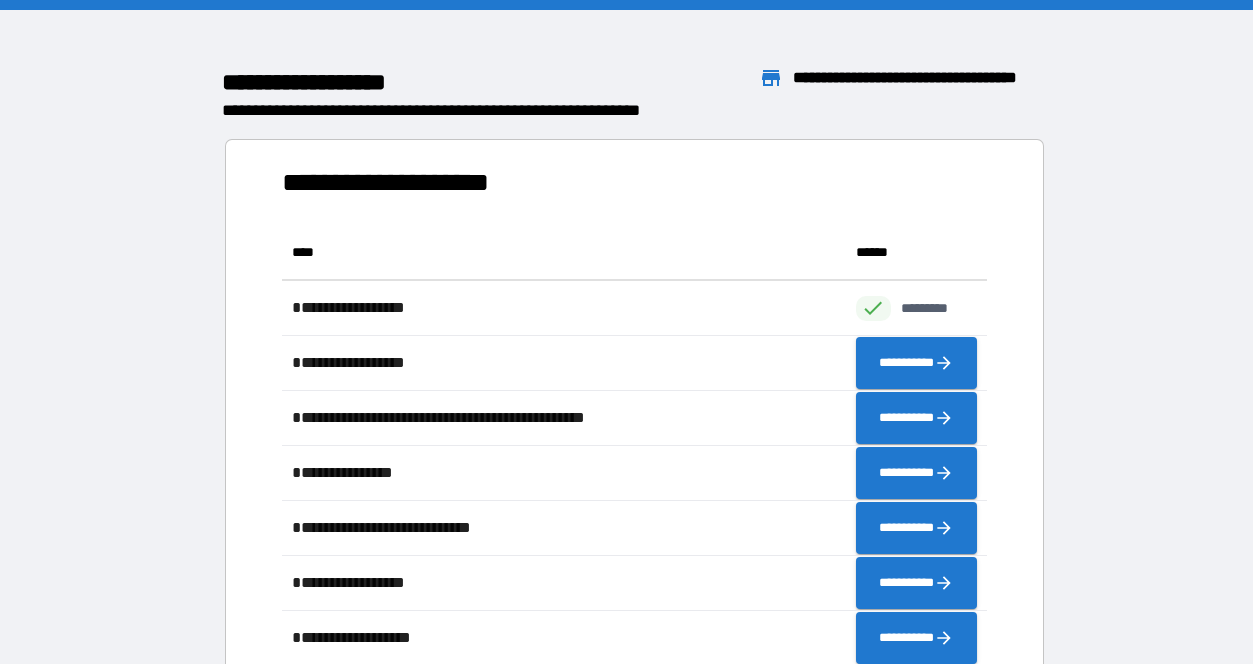 scroll, scrollTop: 1, scrollLeft: 1, axis: both 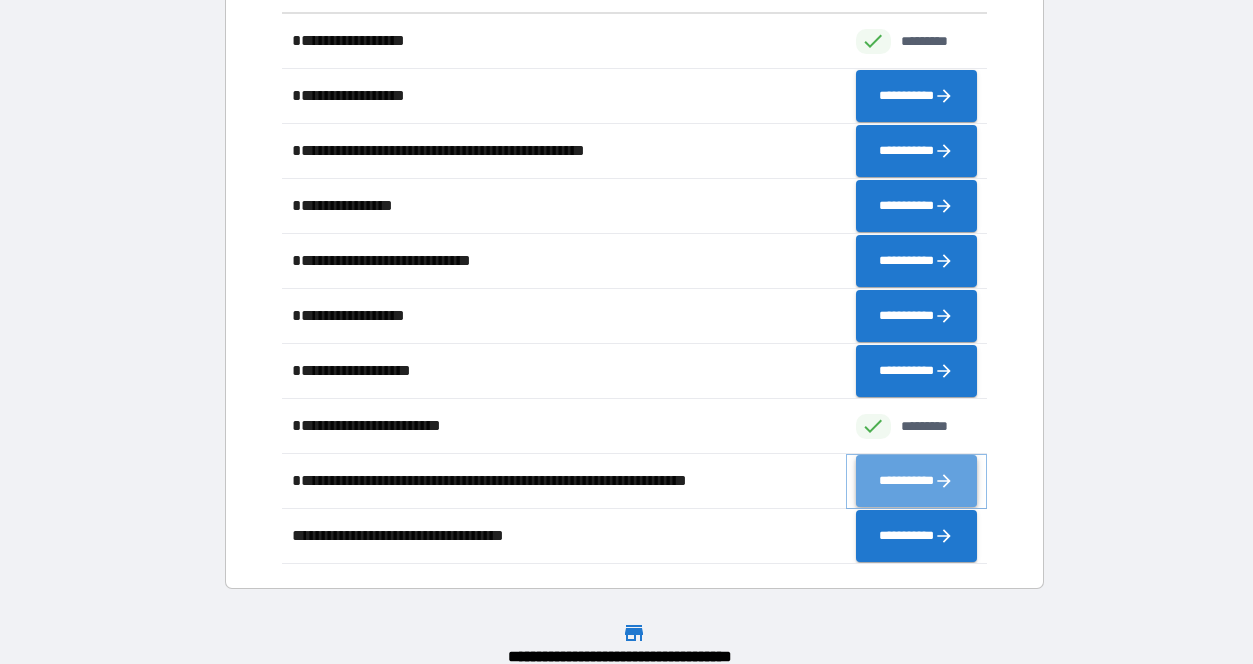 click on "**********" at bounding box center (916, 481) 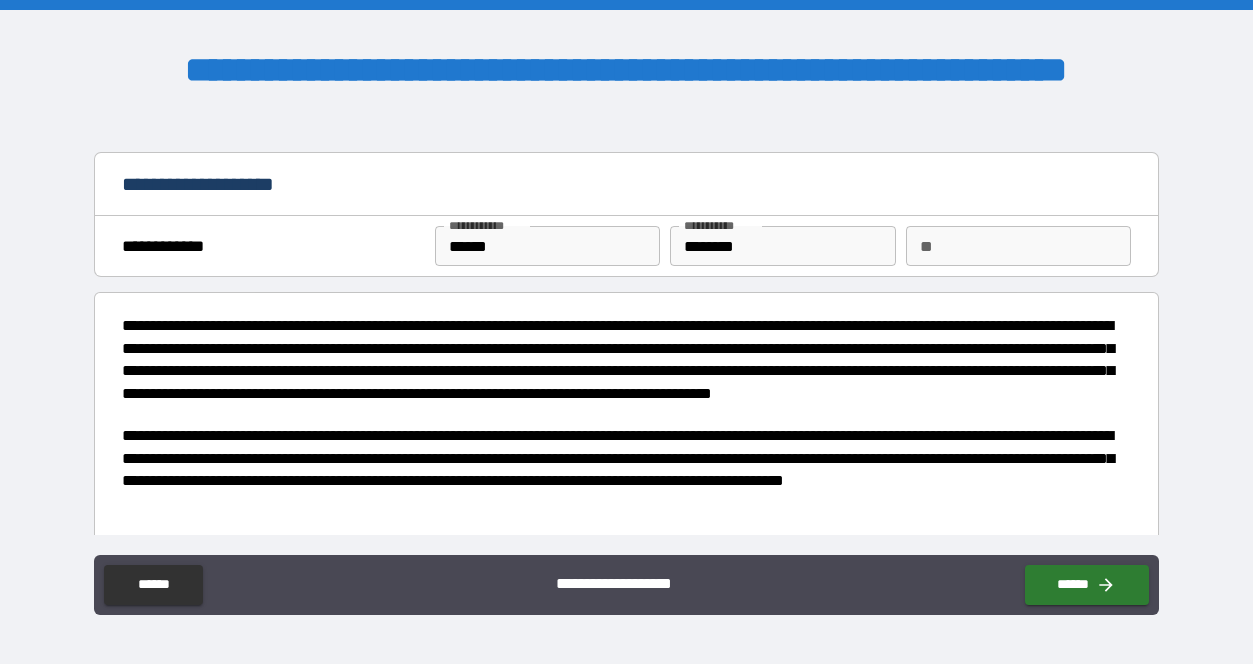 type on "*" 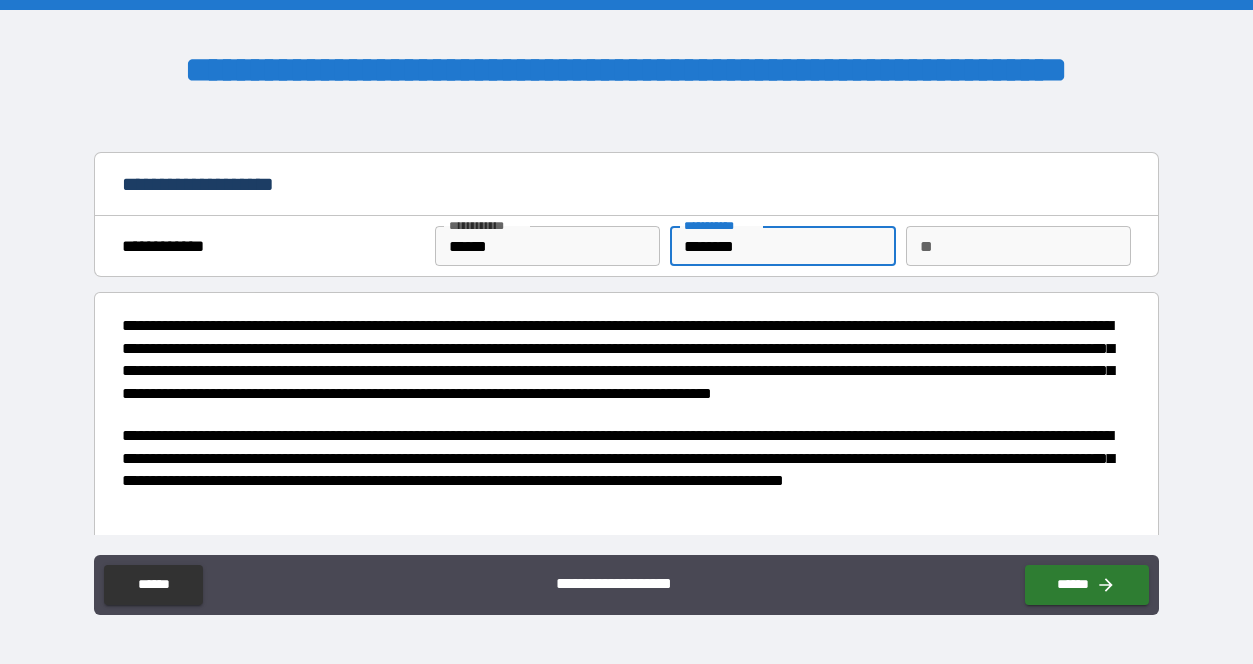 type on "*******" 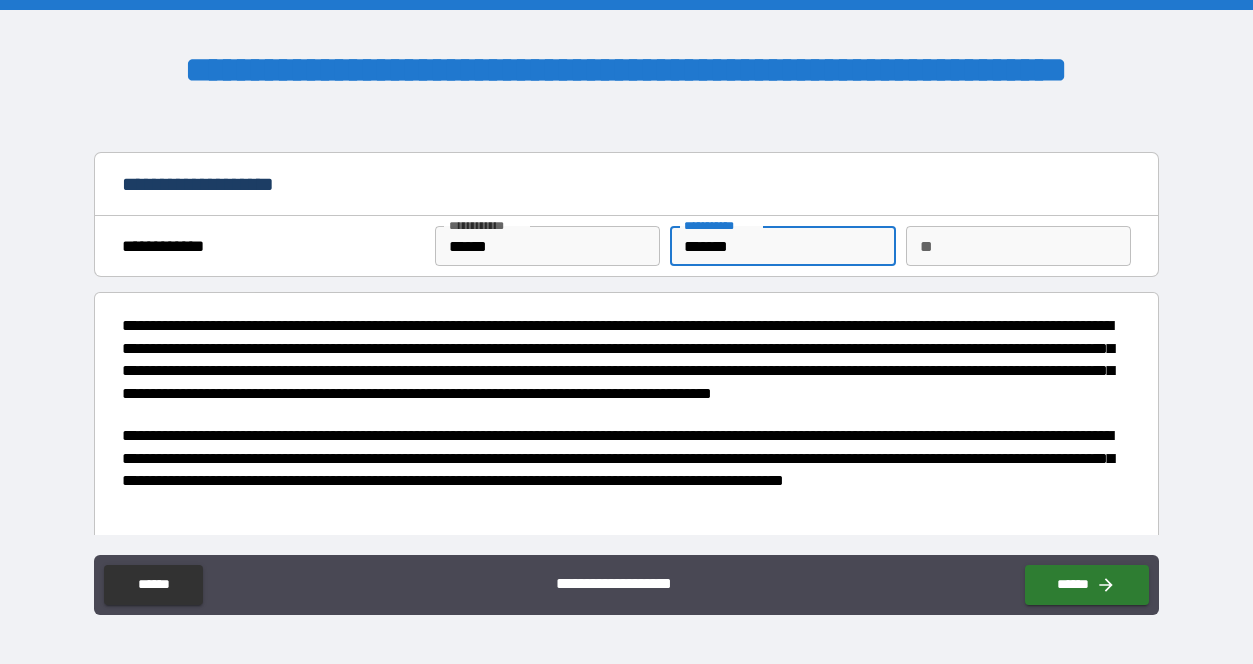 type on "*" 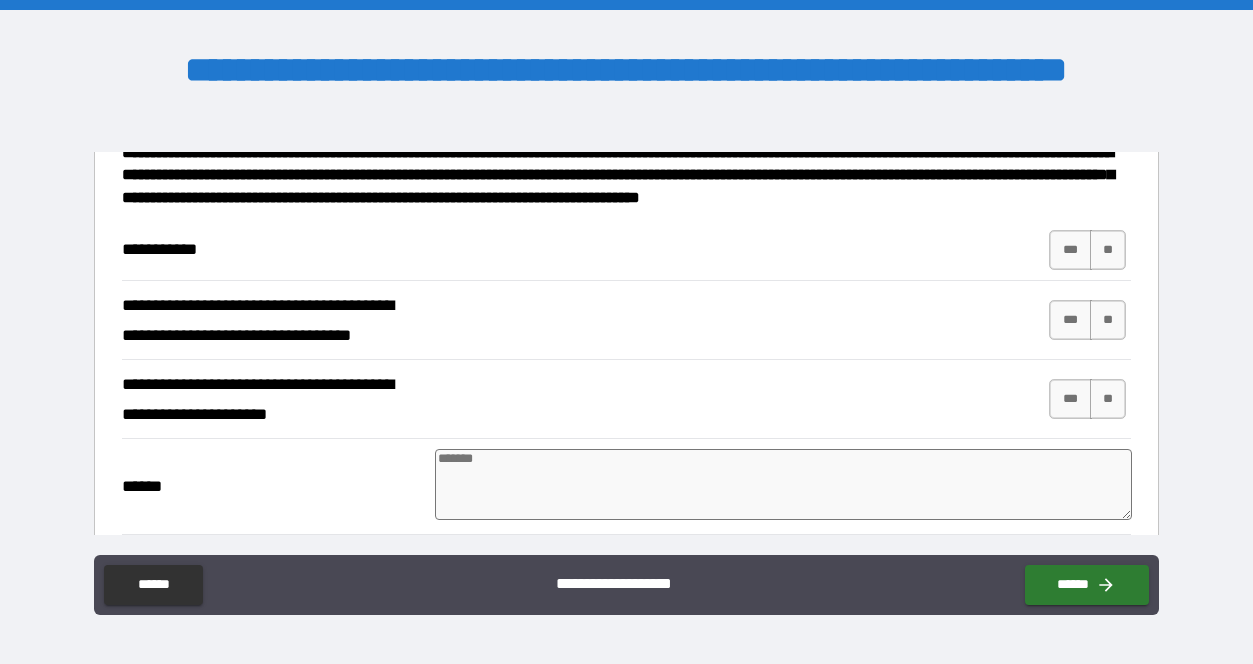 scroll, scrollTop: 427, scrollLeft: 0, axis: vertical 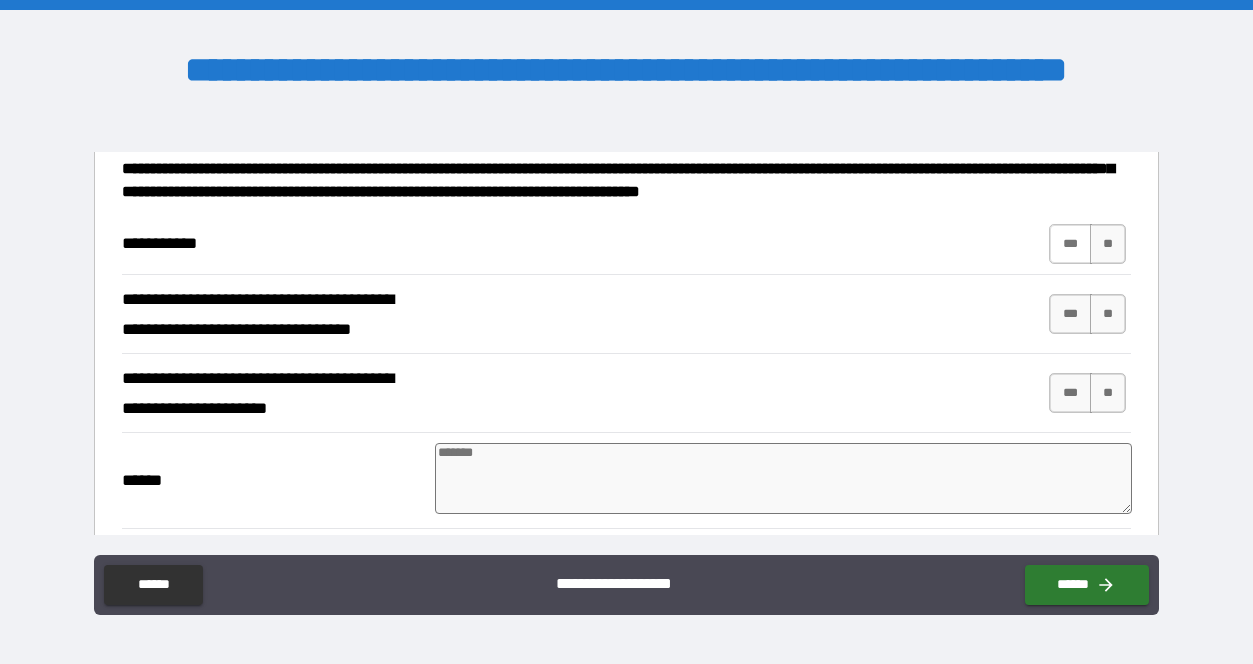 type on "*******" 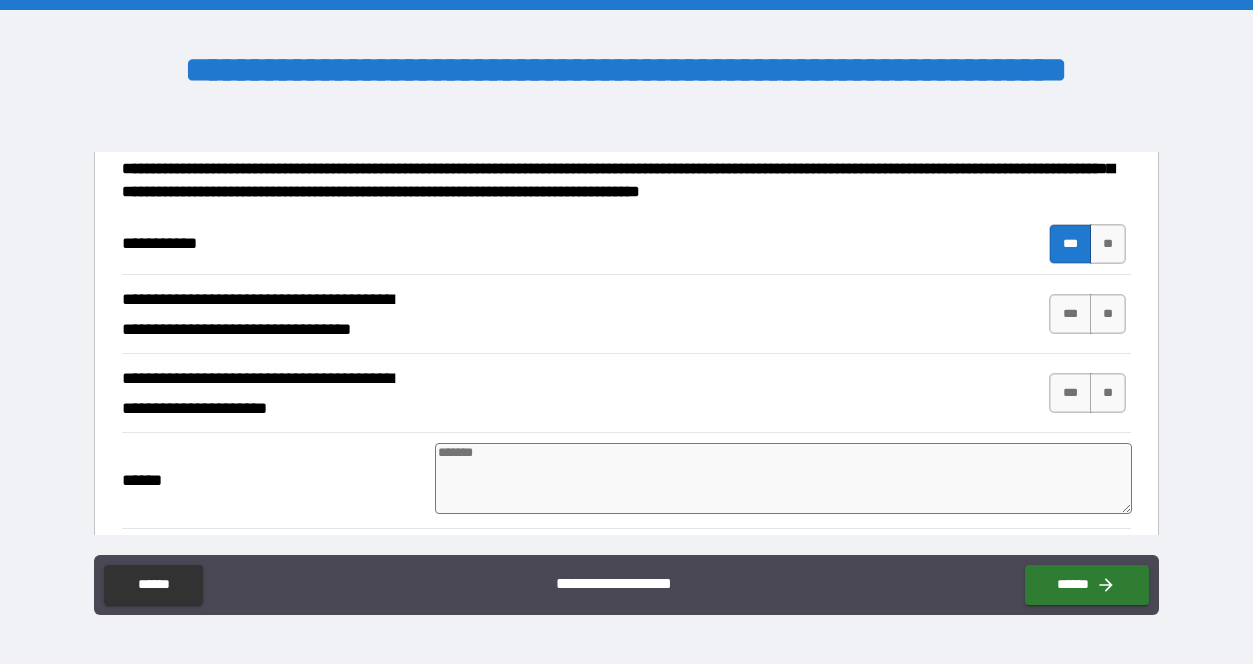 type on "*" 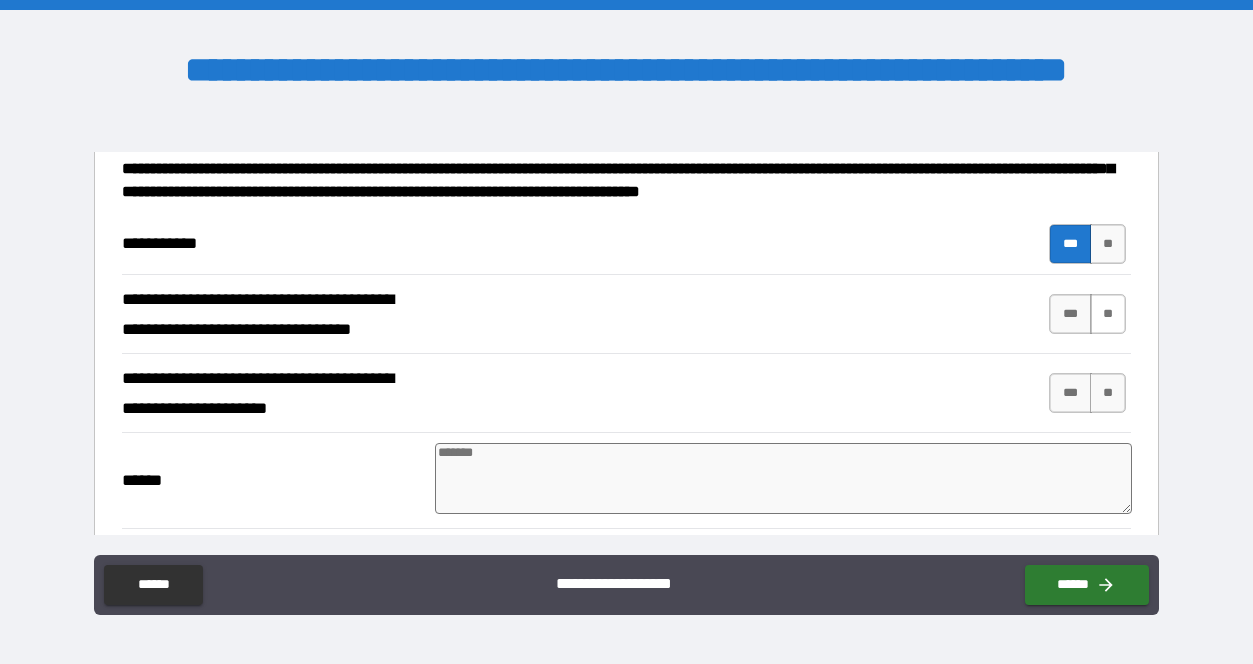 click on "**" at bounding box center [1108, 314] 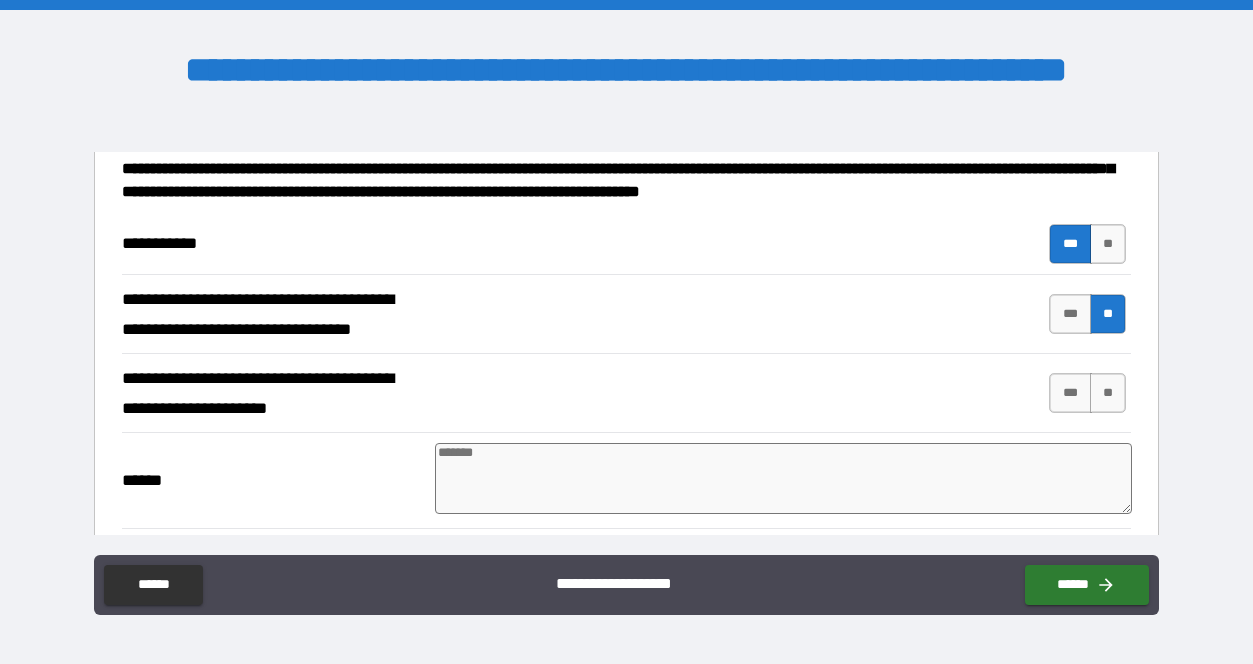 type on "*" 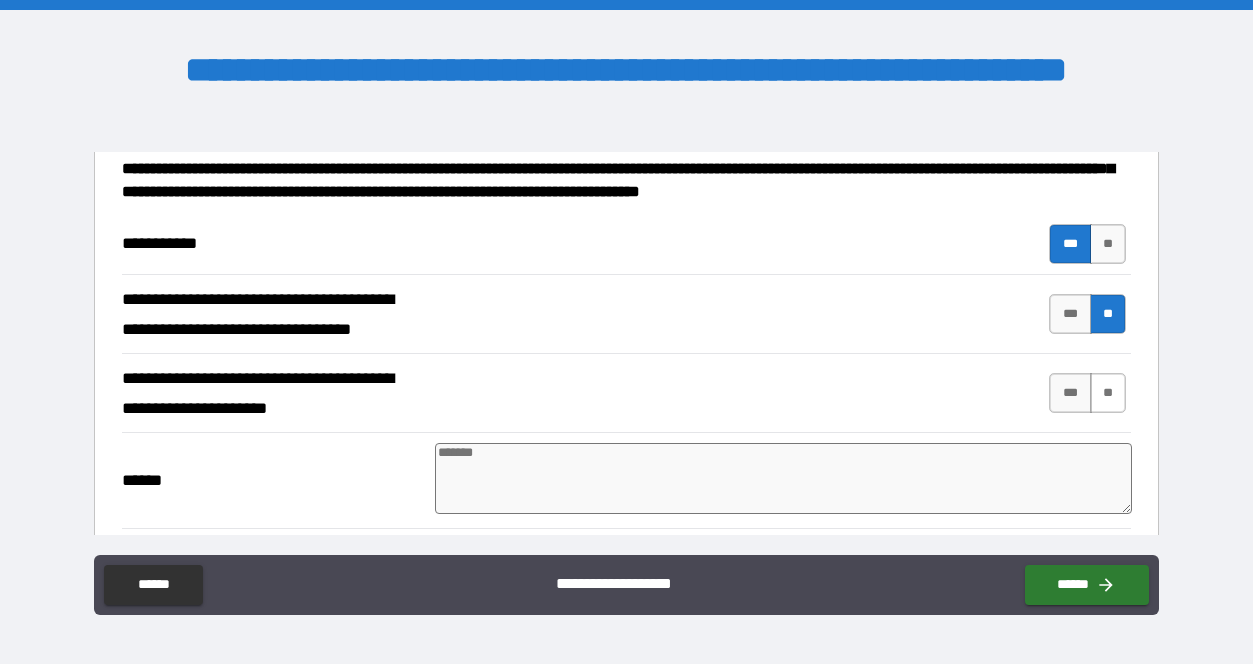 click on "**" at bounding box center [1108, 393] 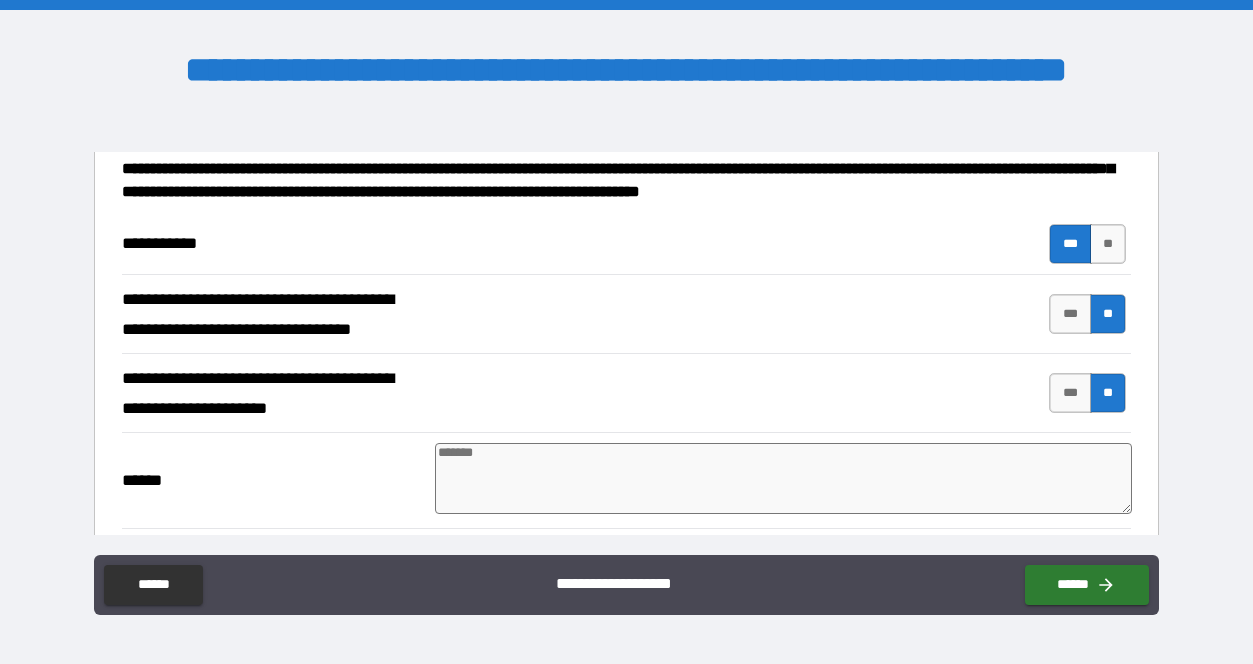 type on "*" 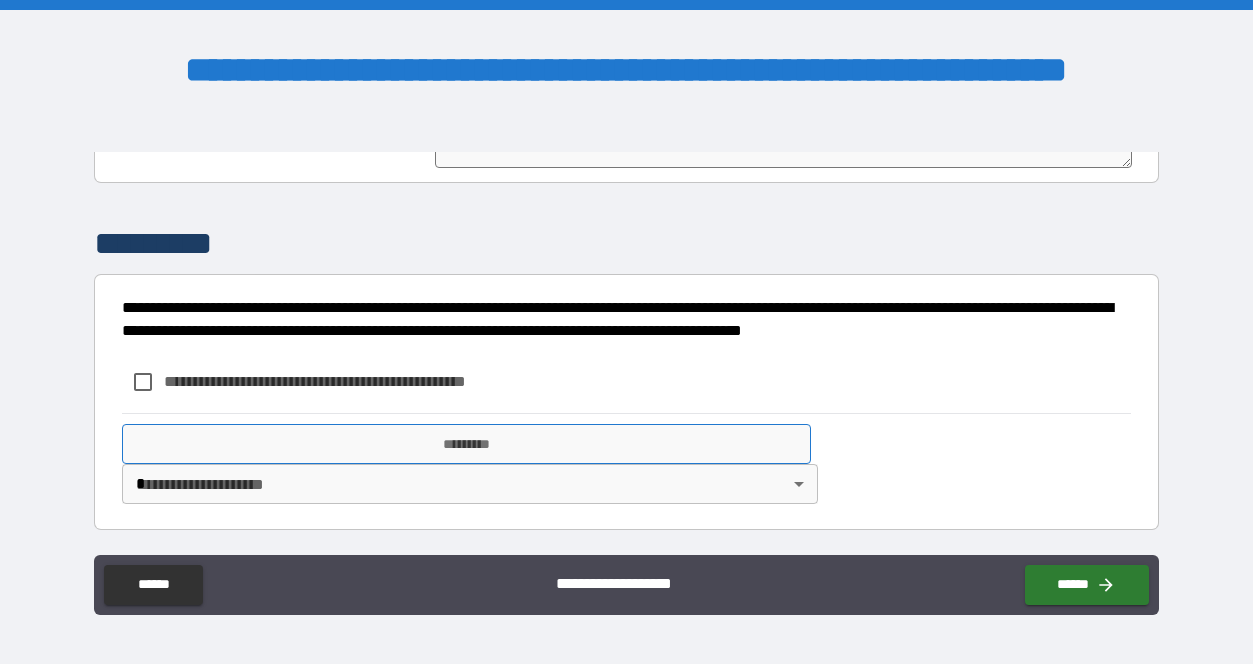 scroll, scrollTop: 1176, scrollLeft: 0, axis: vertical 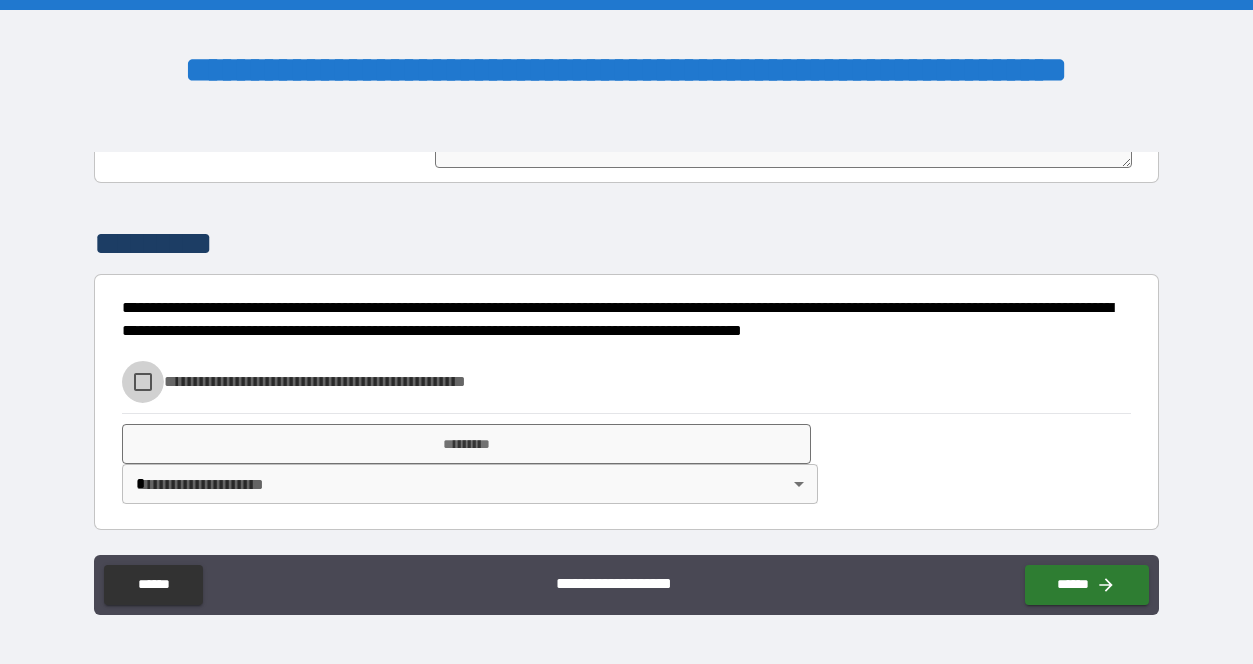 type on "*" 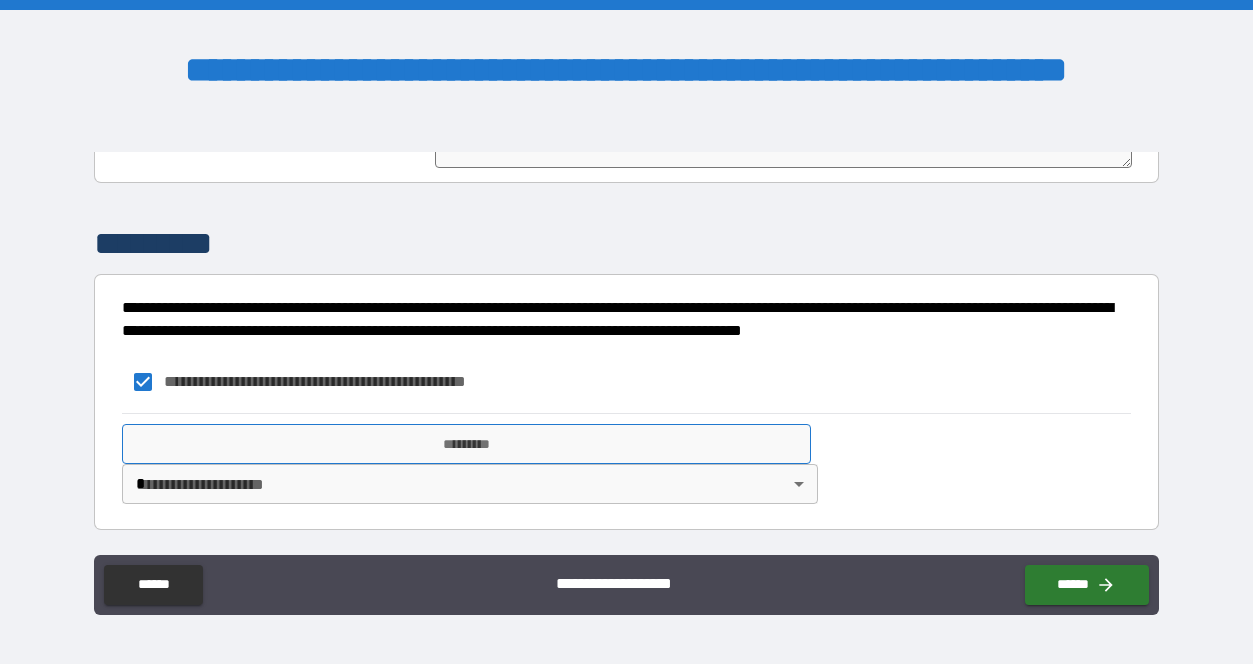 click on "*********" at bounding box center [466, 444] 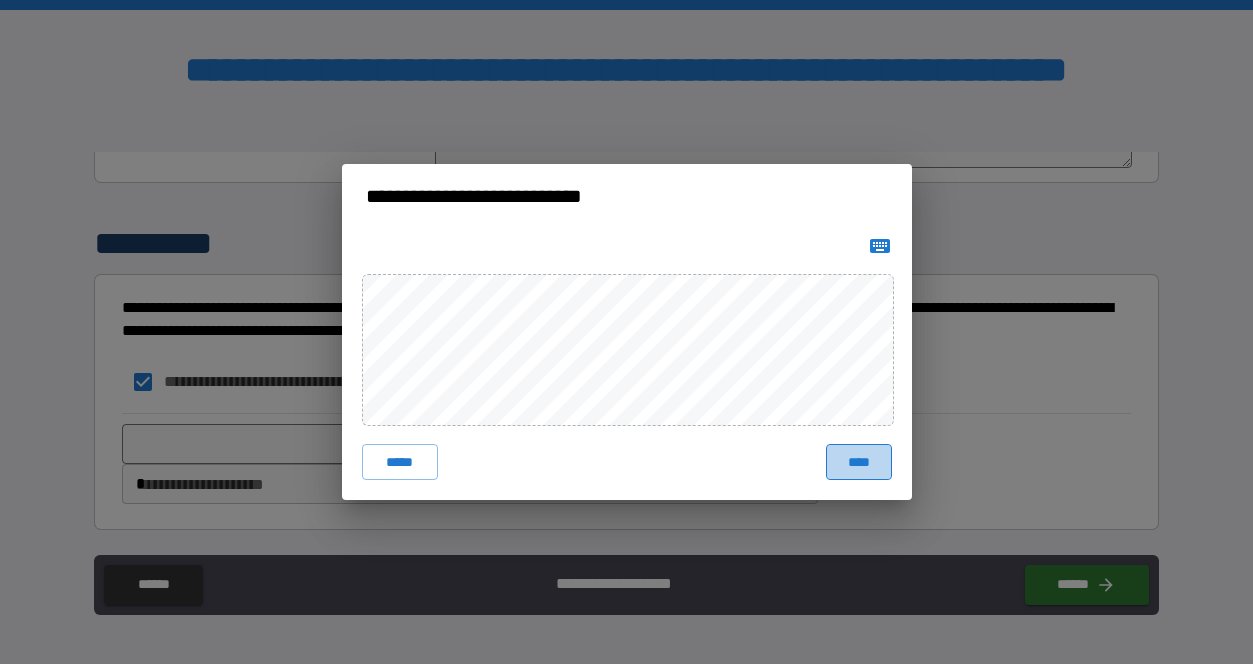 click on "****" at bounding box center [859, 462] 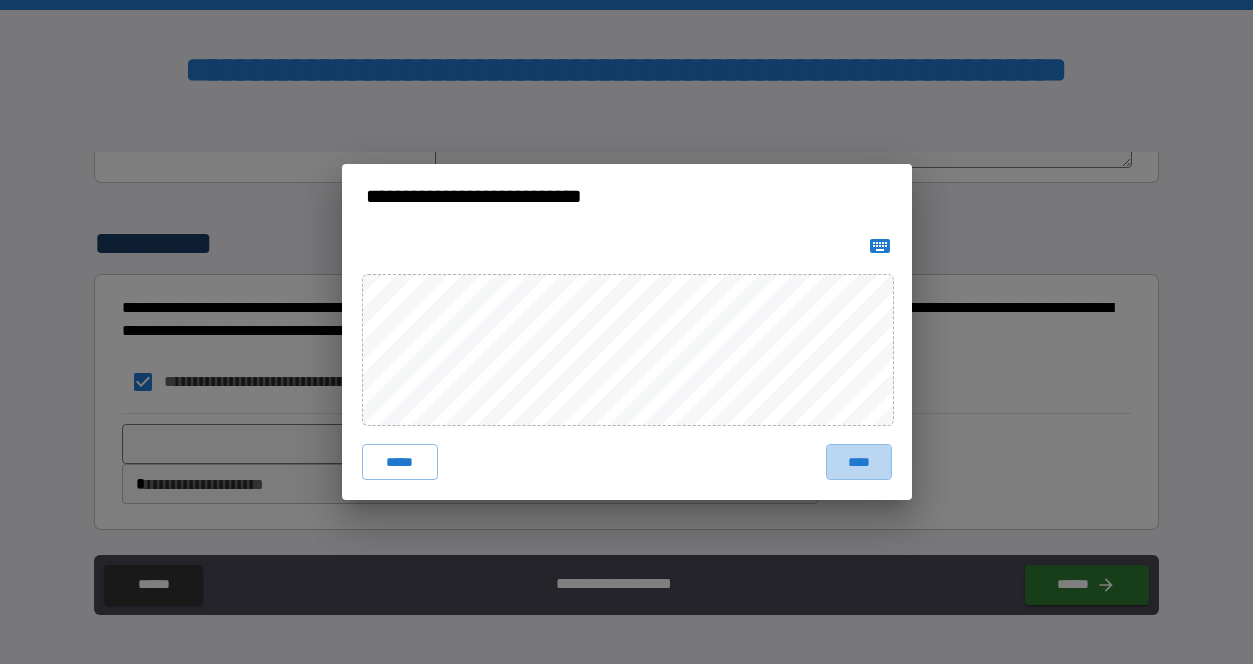 type on "*" 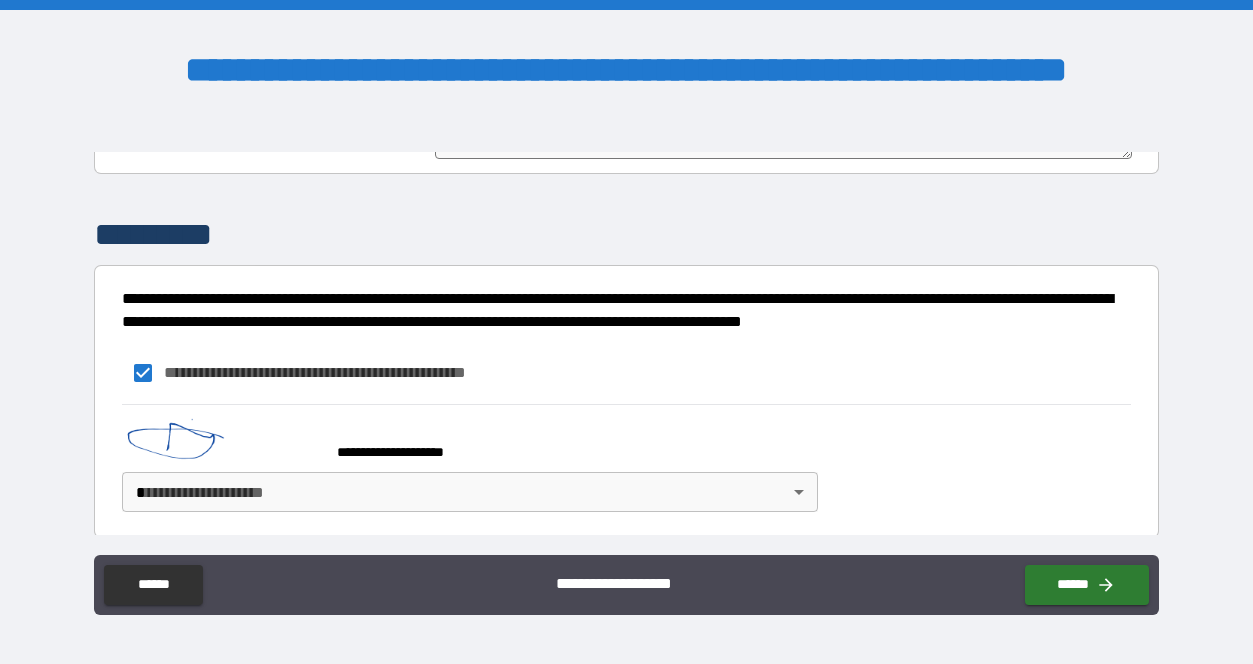 click on "**********" at bounding box center (626, 332) 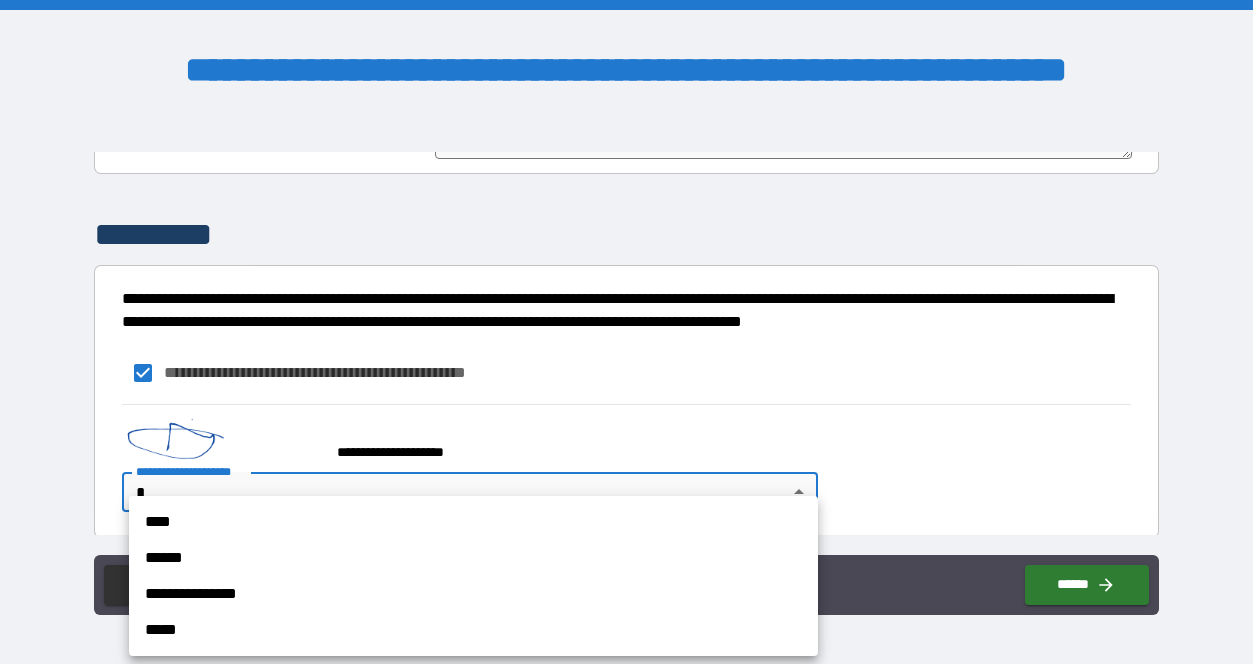 click on "****" at bounding box center (473, 522) 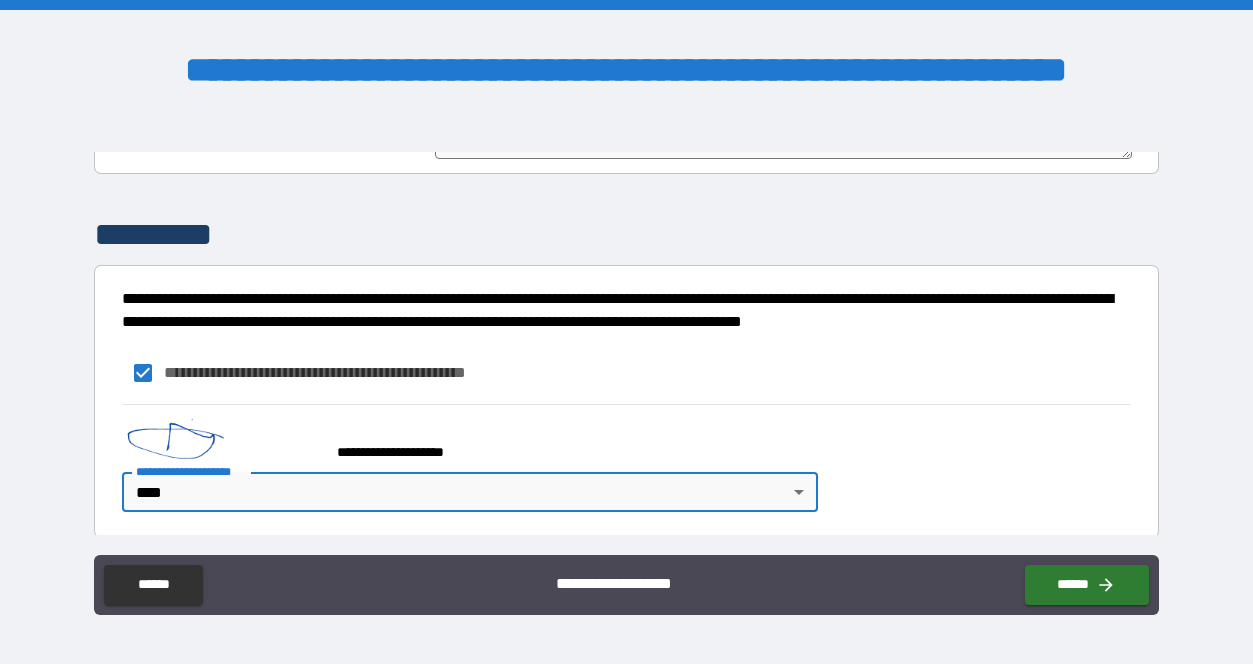 type on "*" 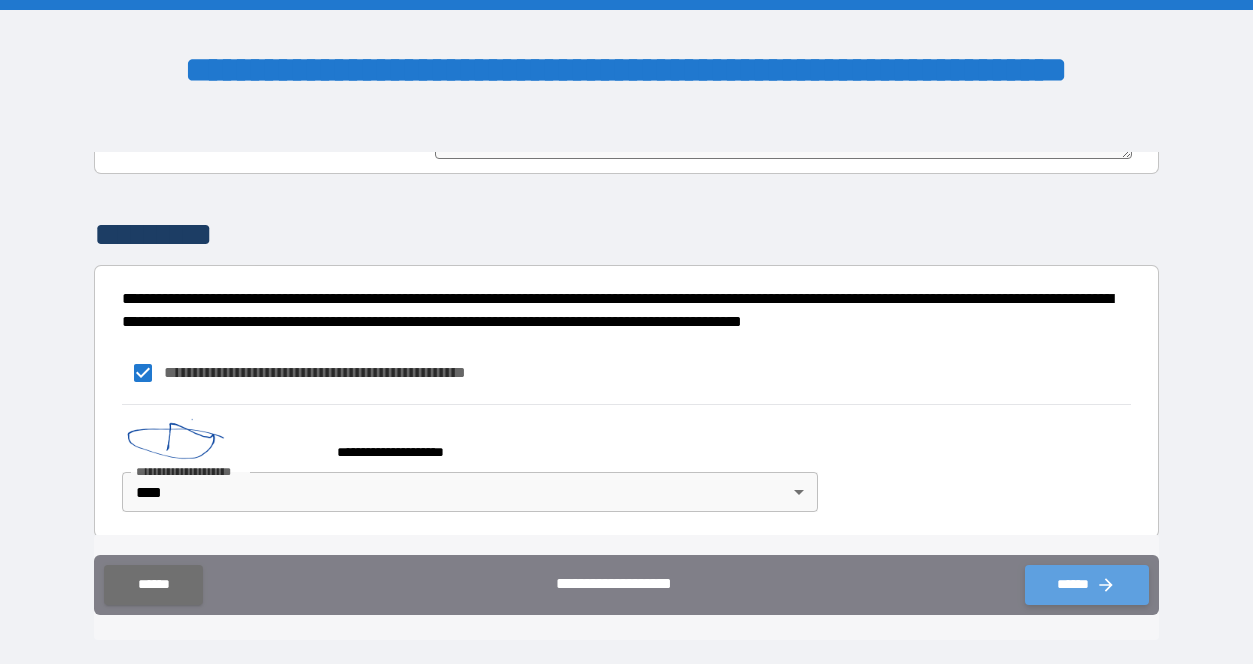 click on "******" at bounding box center (1087, 585) 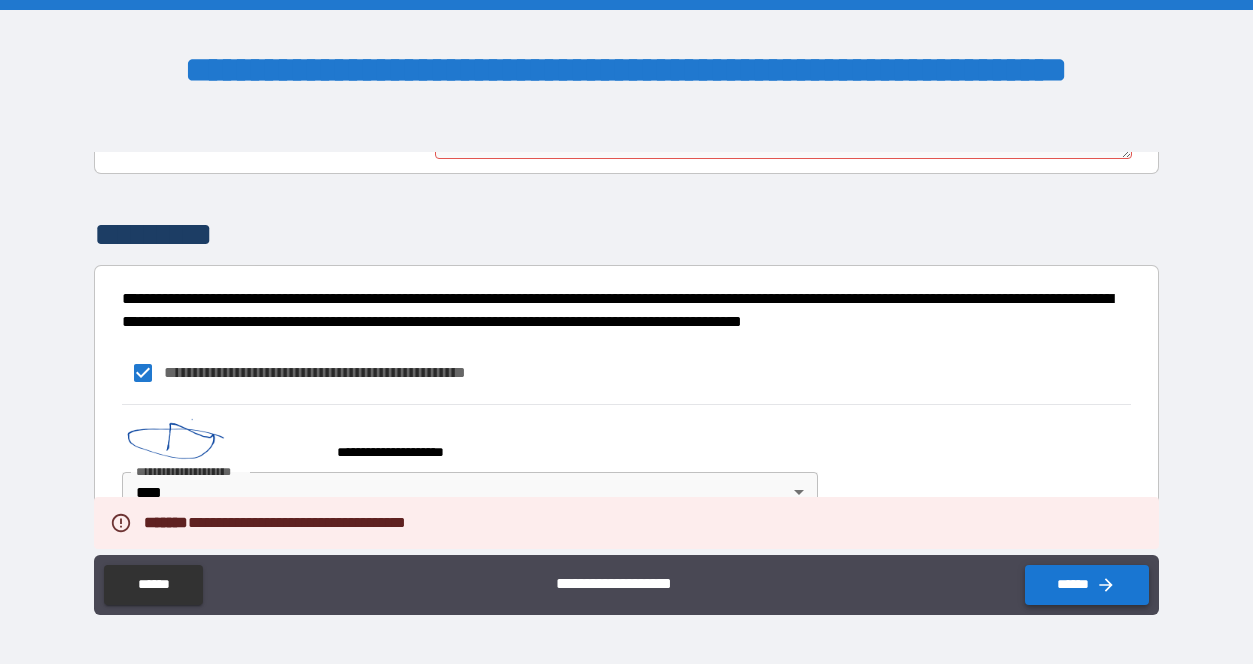 type on "*" 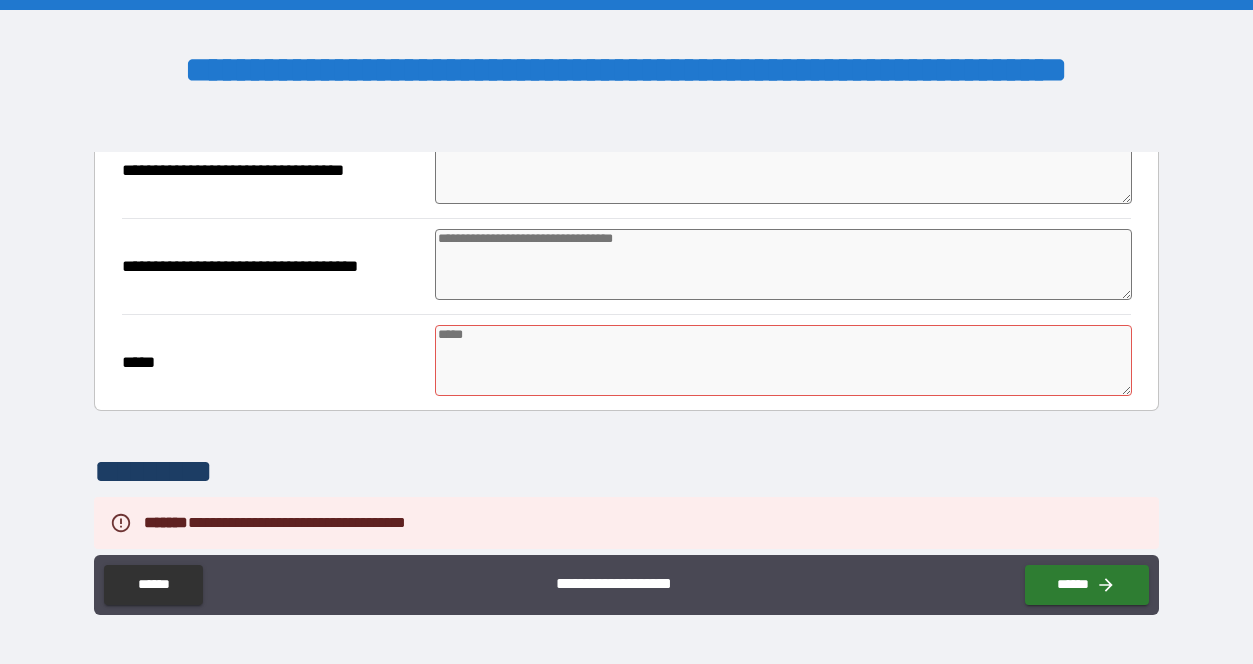 scroll, scrollTop: 892, scrollLeft: 0, axis: vertical 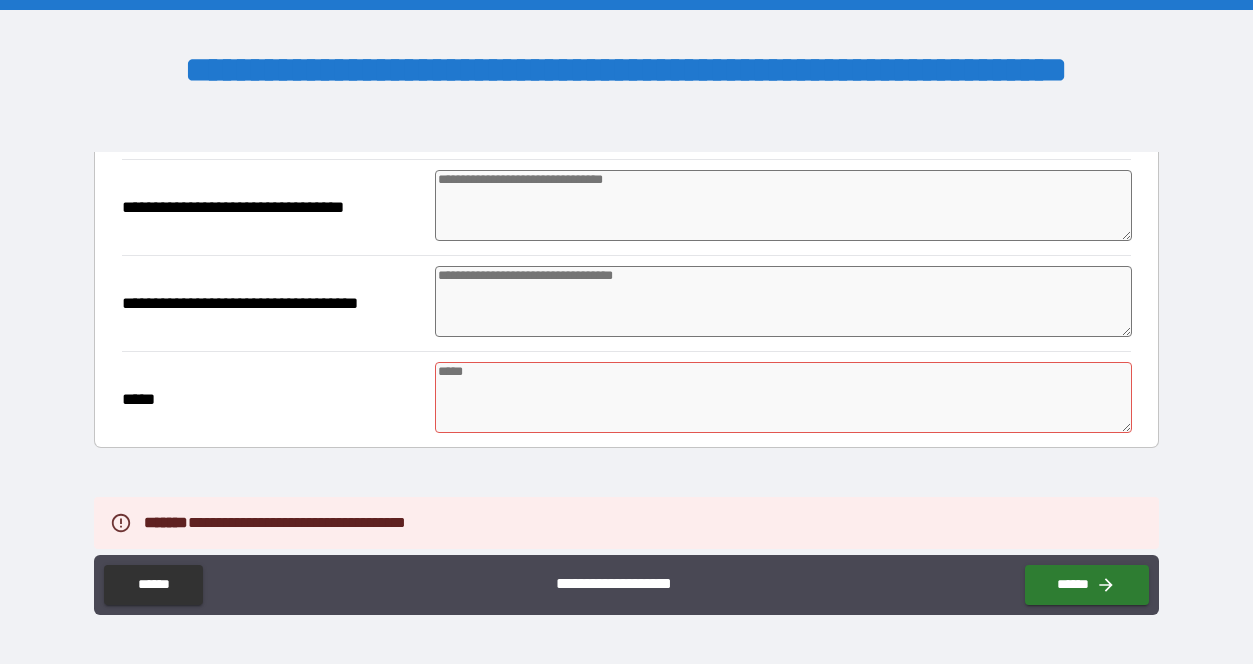 click at bounding box center [784, 397] 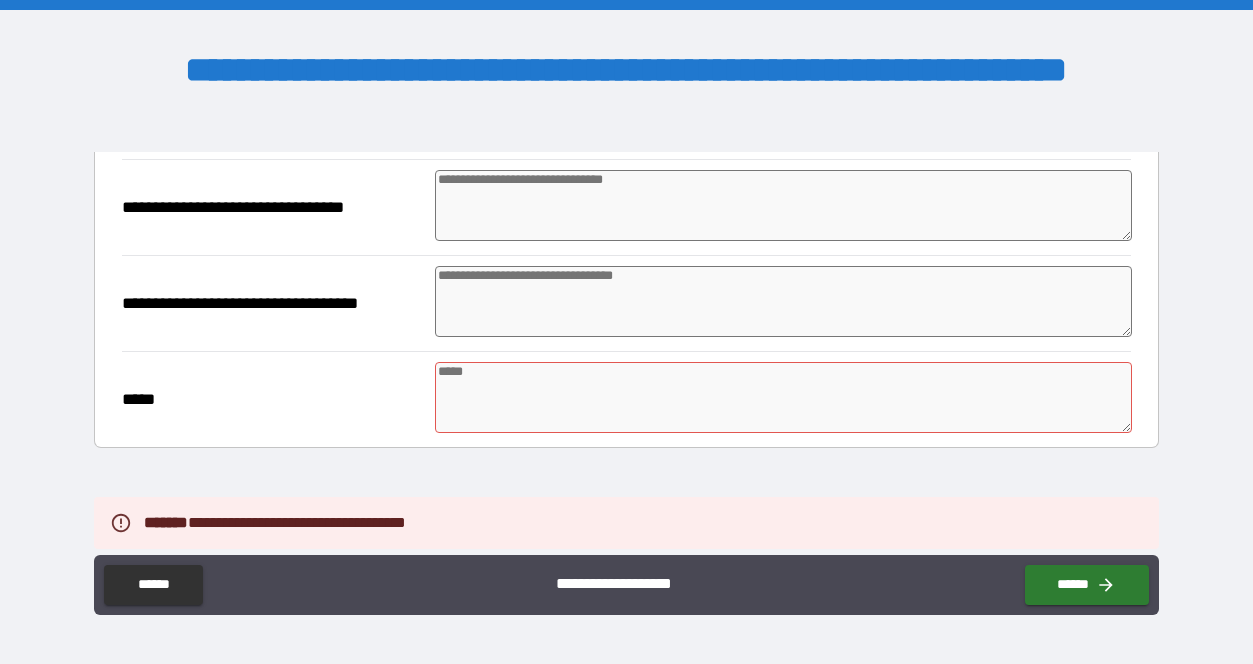 type on "*" 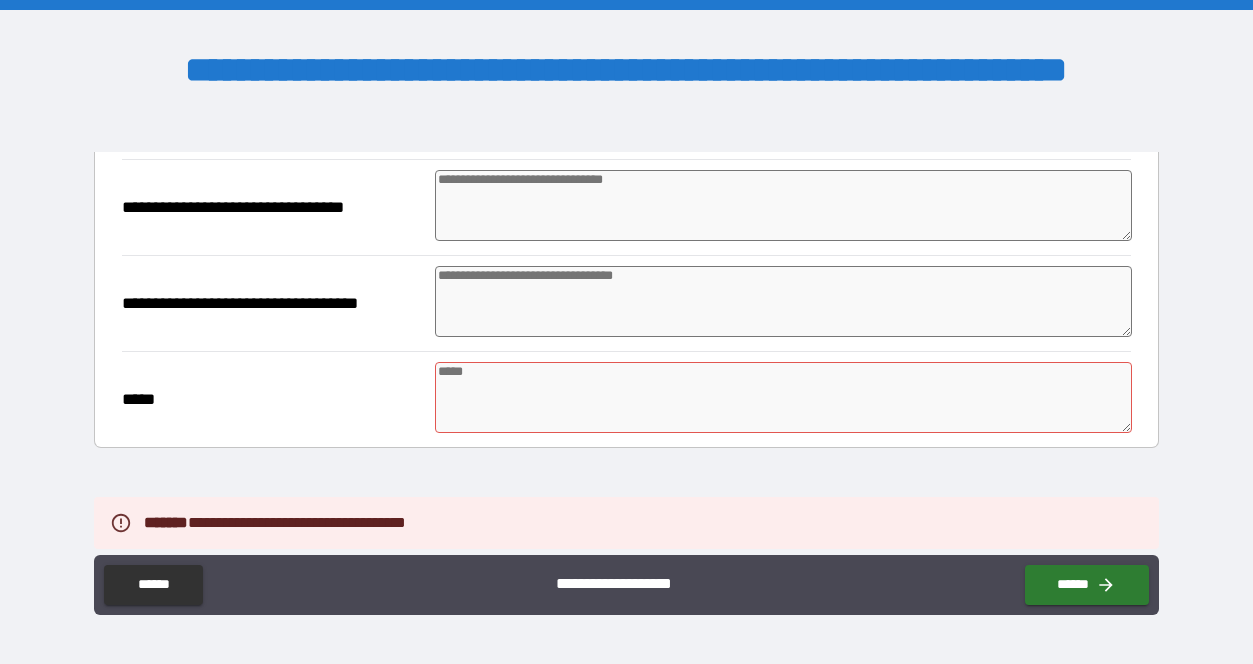 type on "*" 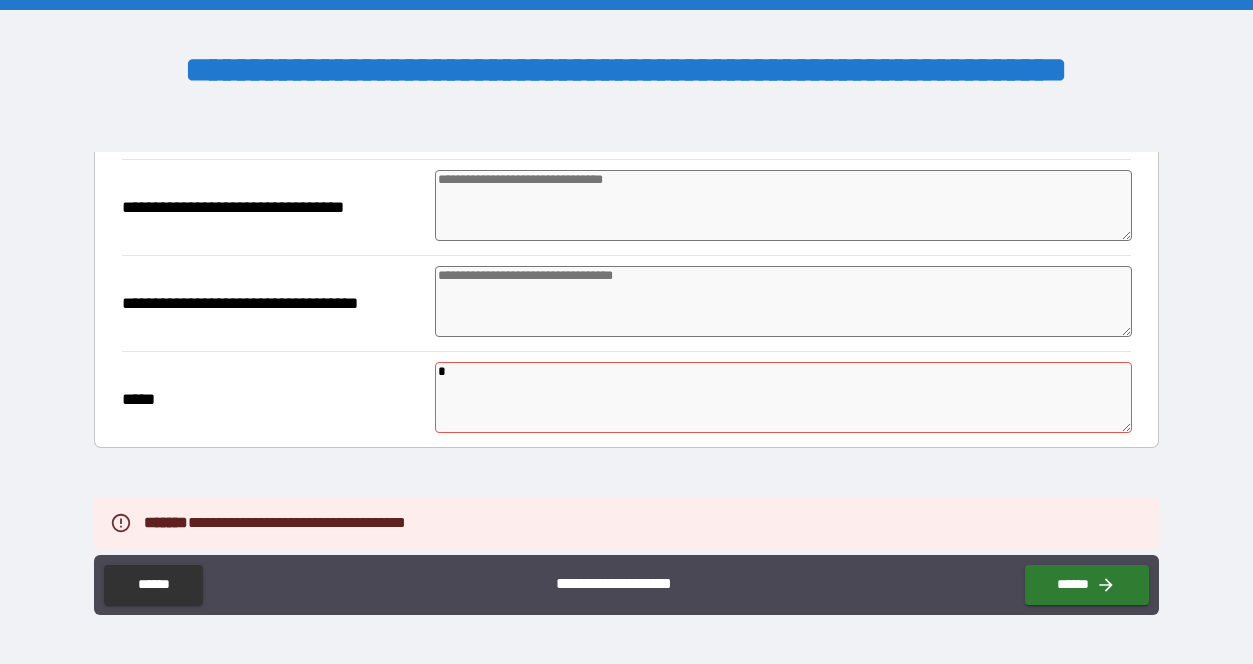 type on "*" 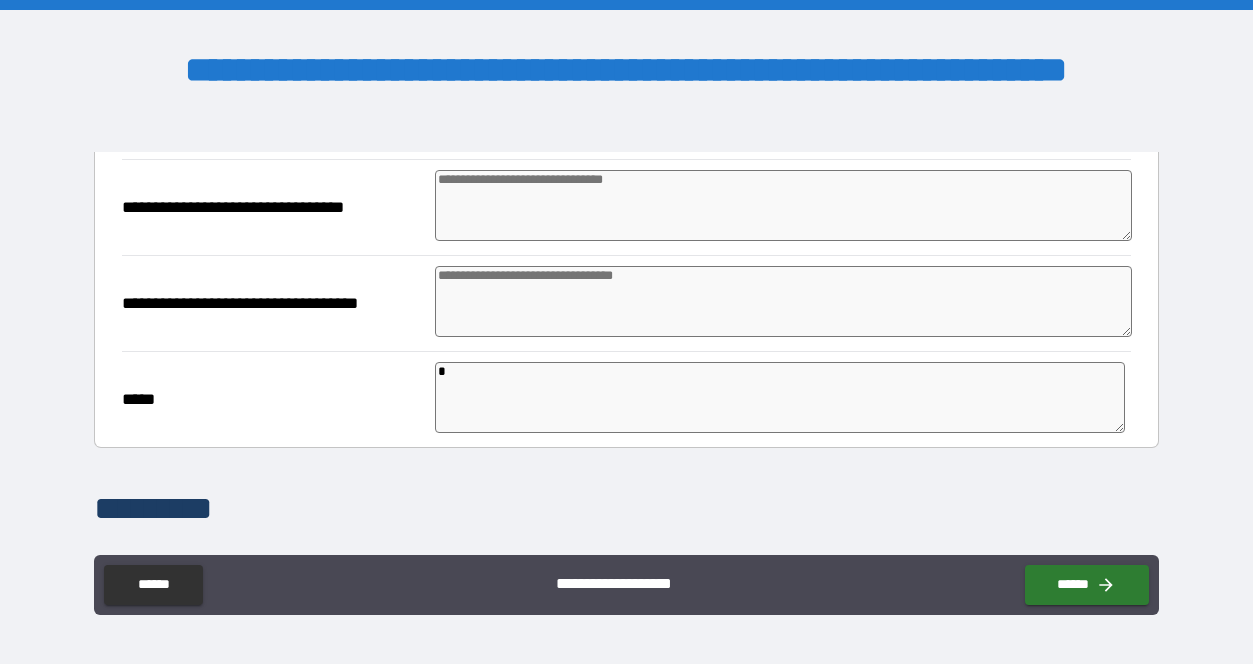 type on "*" 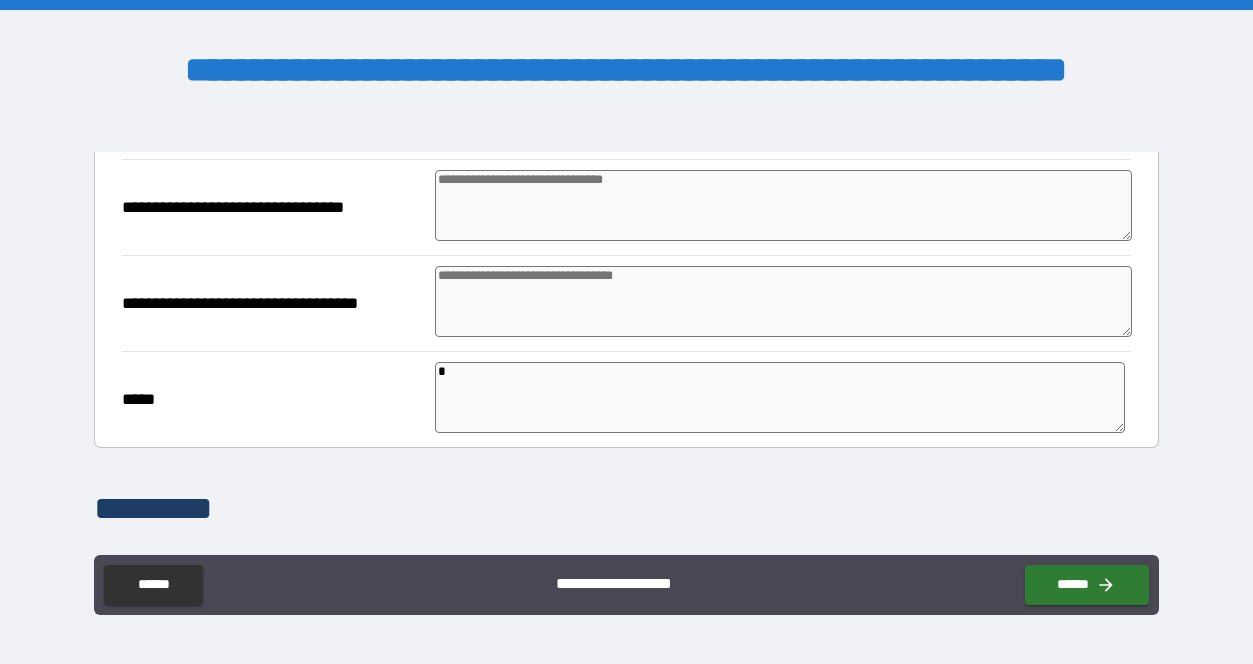 type on "*" 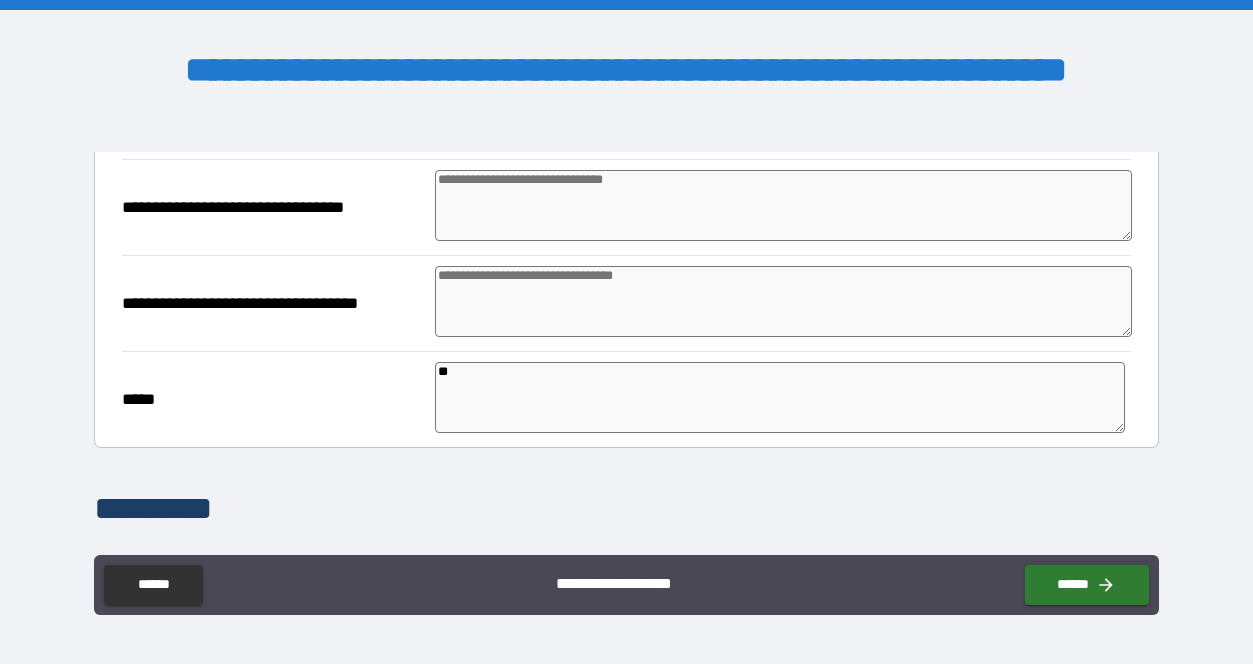 type on "*" 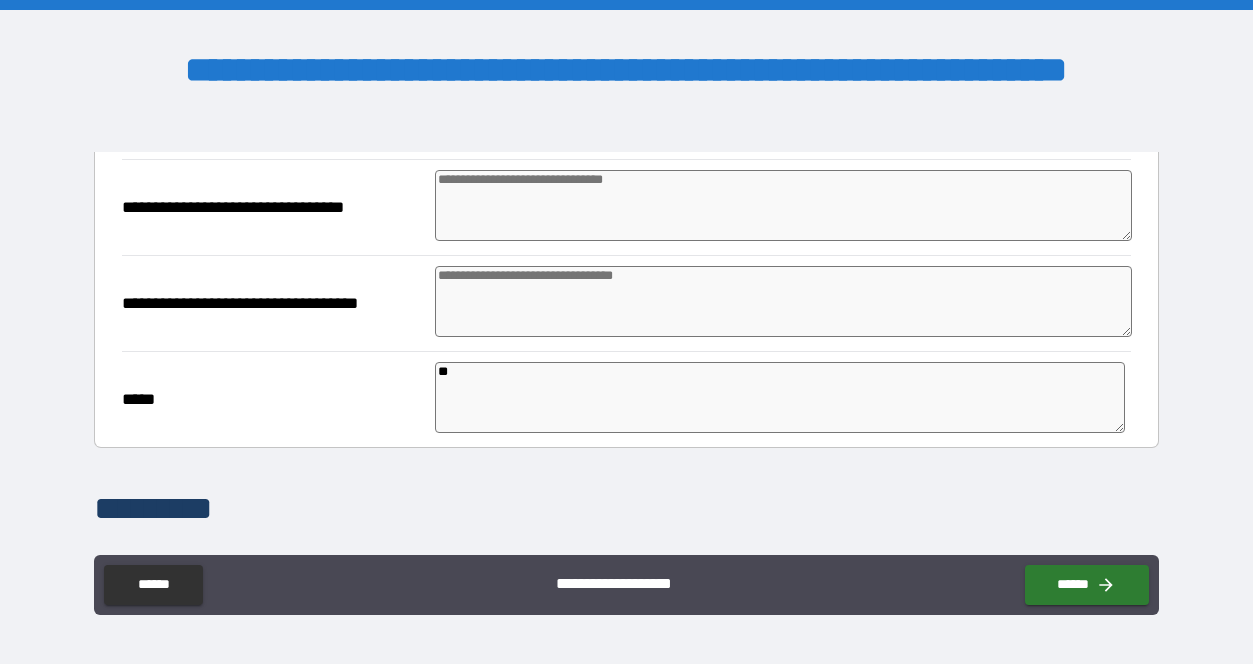 type on "*" 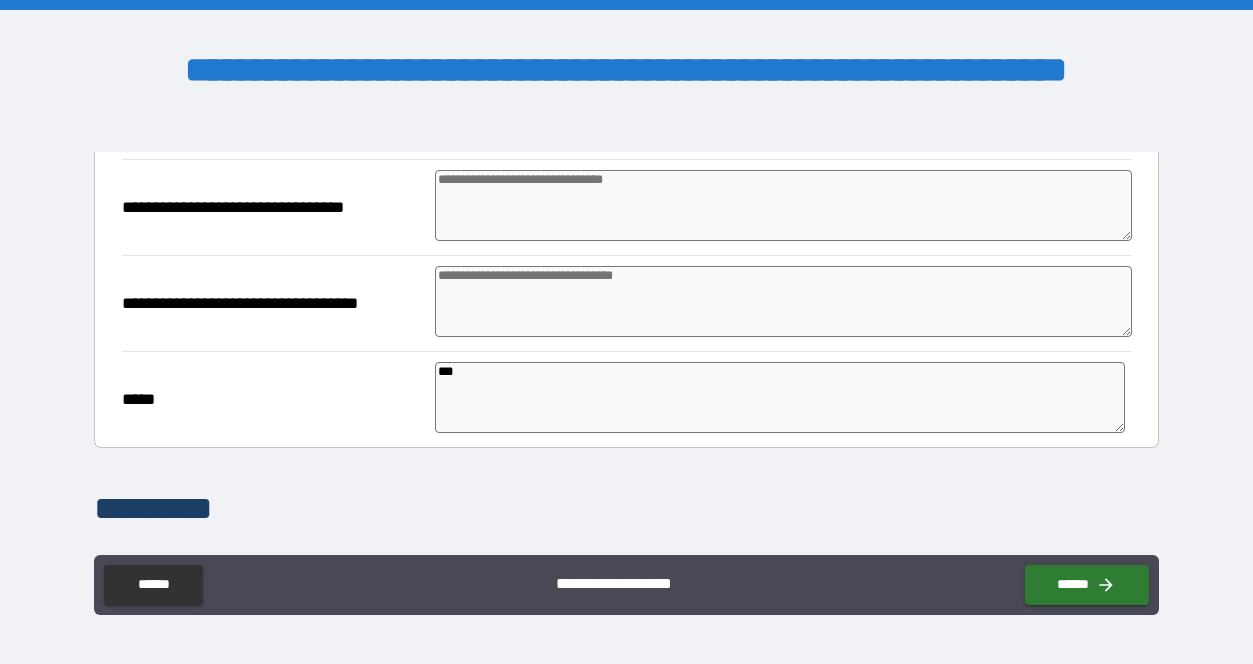 type on "*" 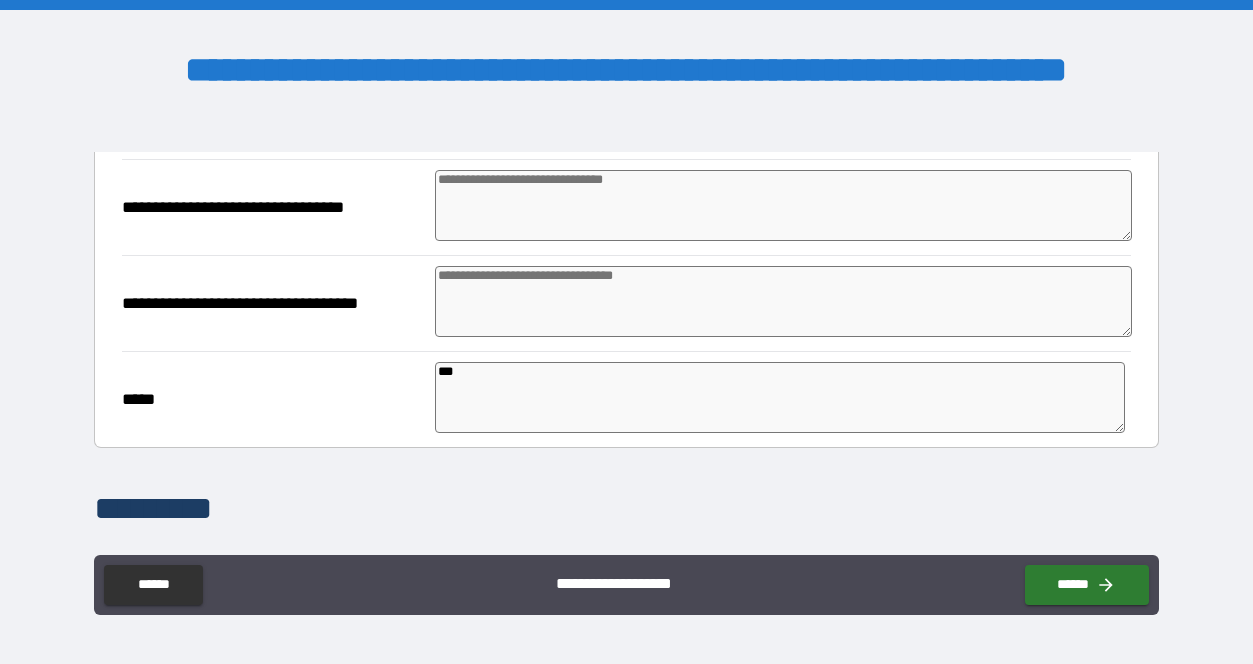 type on "*" 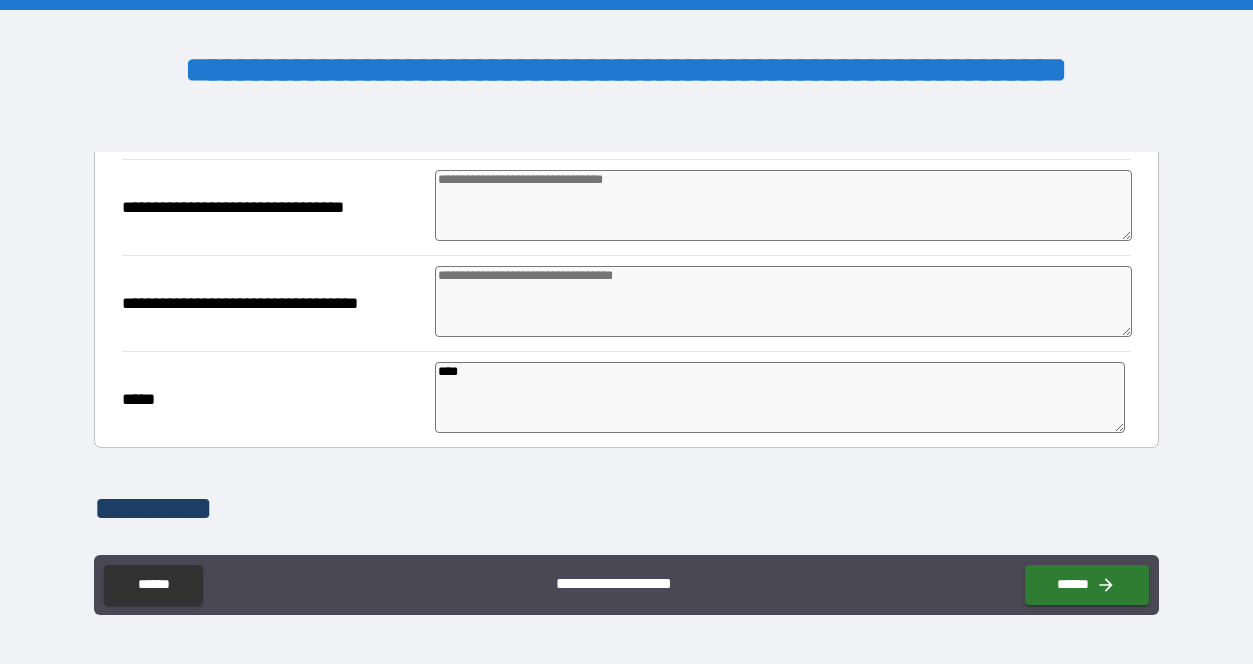 type on "*" 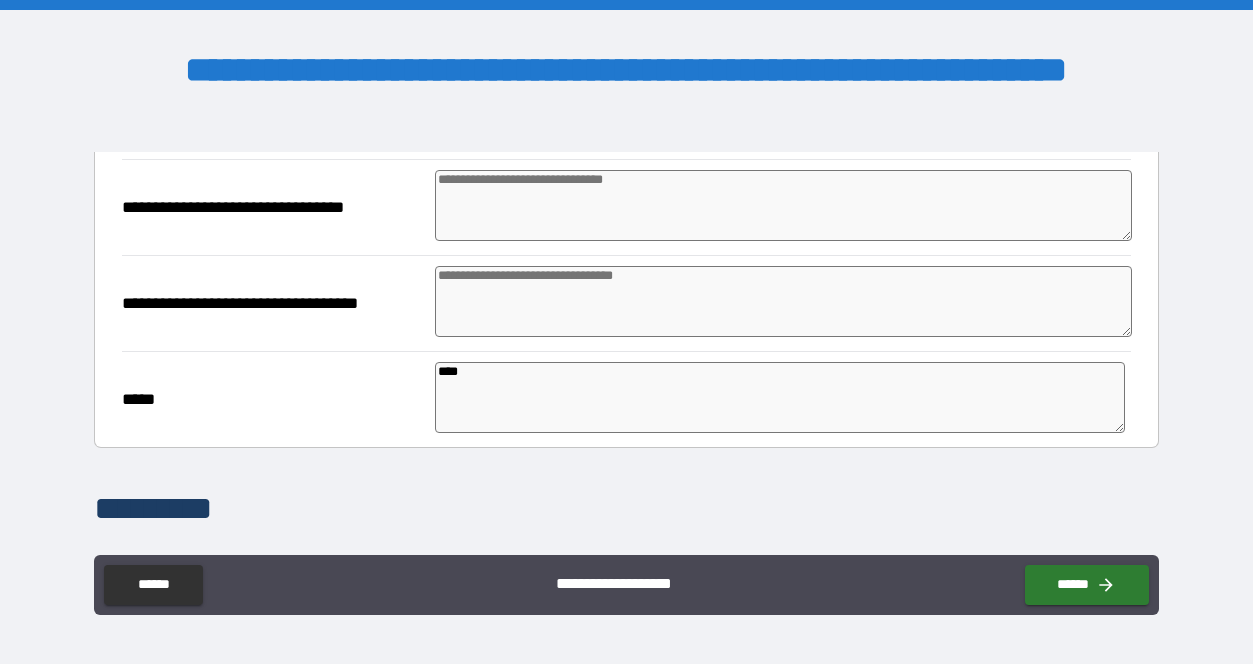 type on "*" 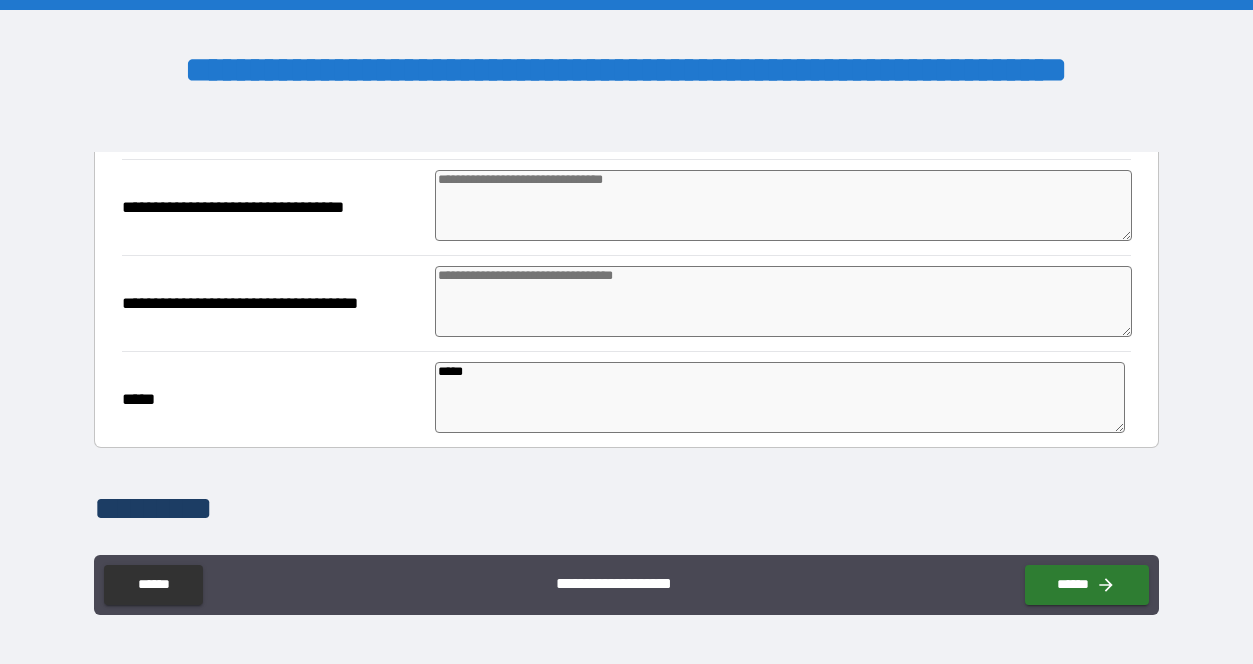 type on "*" 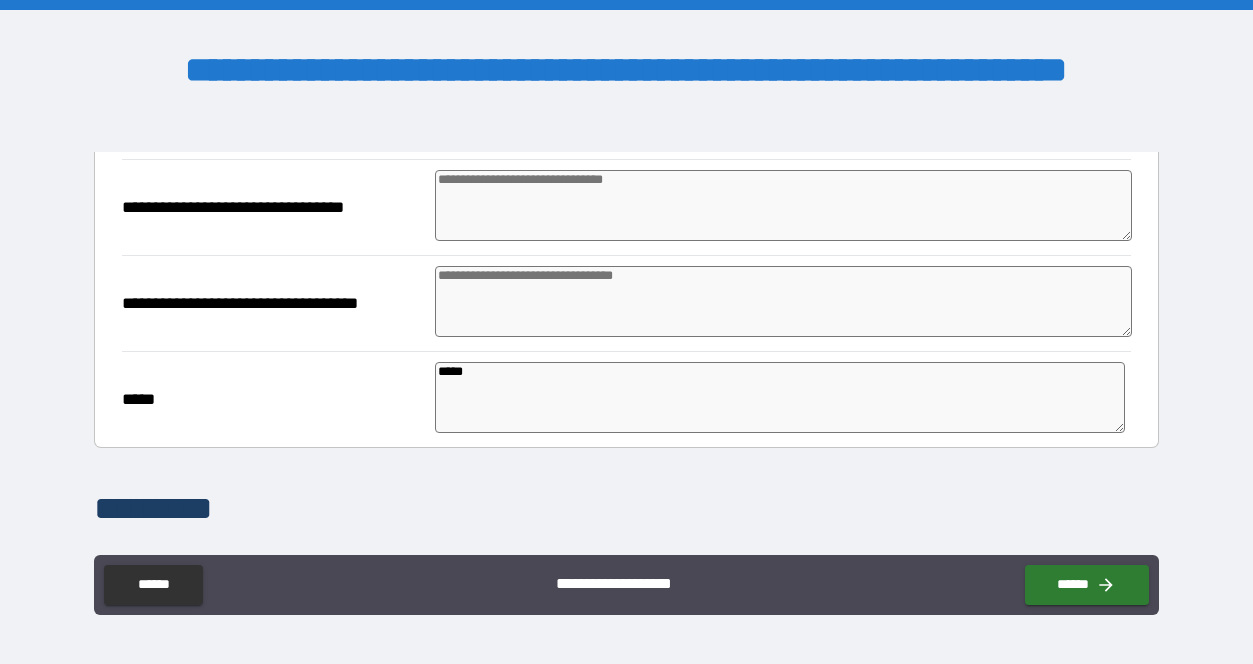 type on "*" 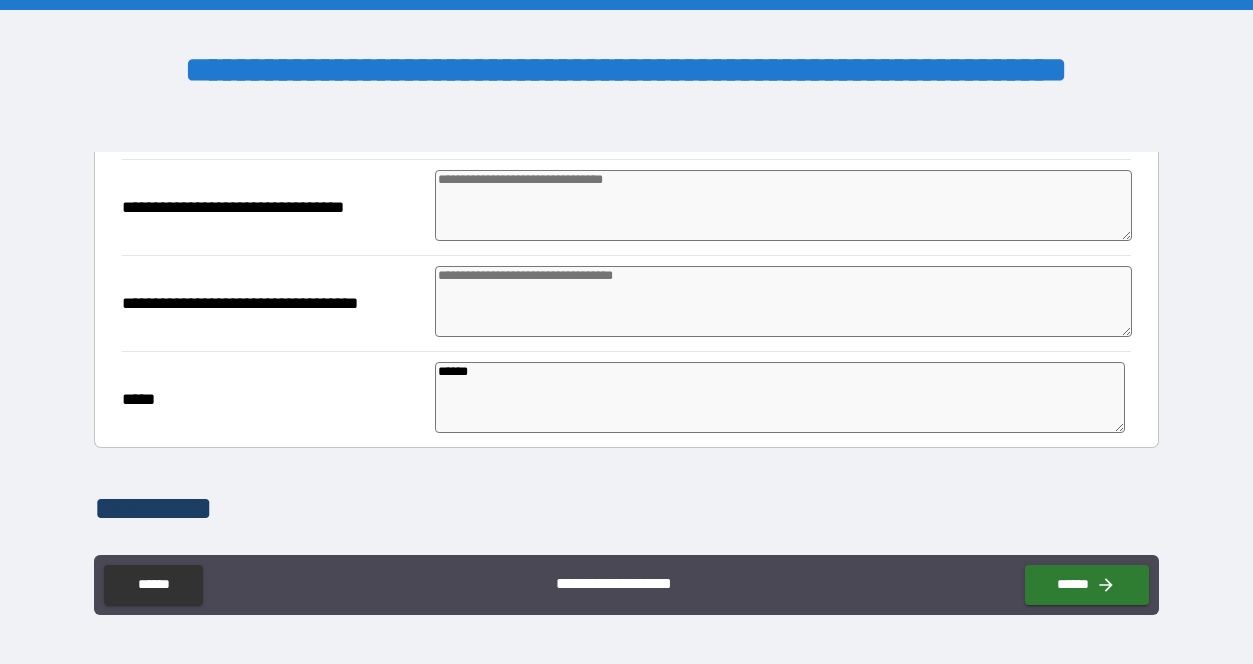 type on "*" 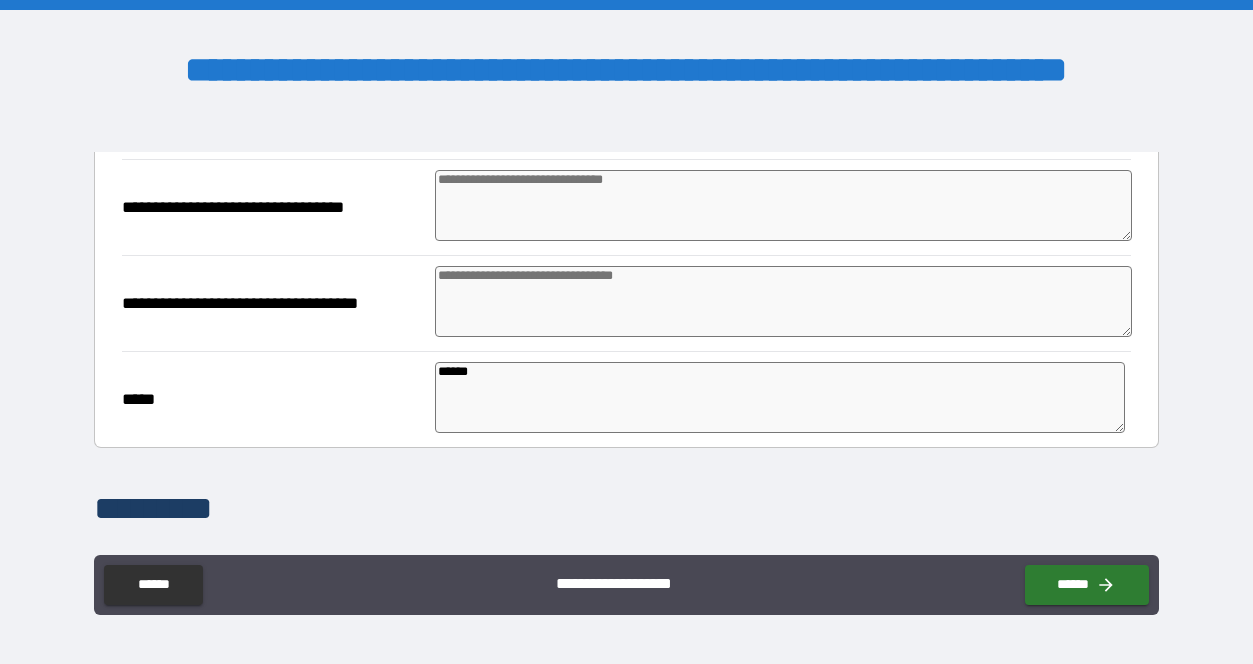 type on "*" 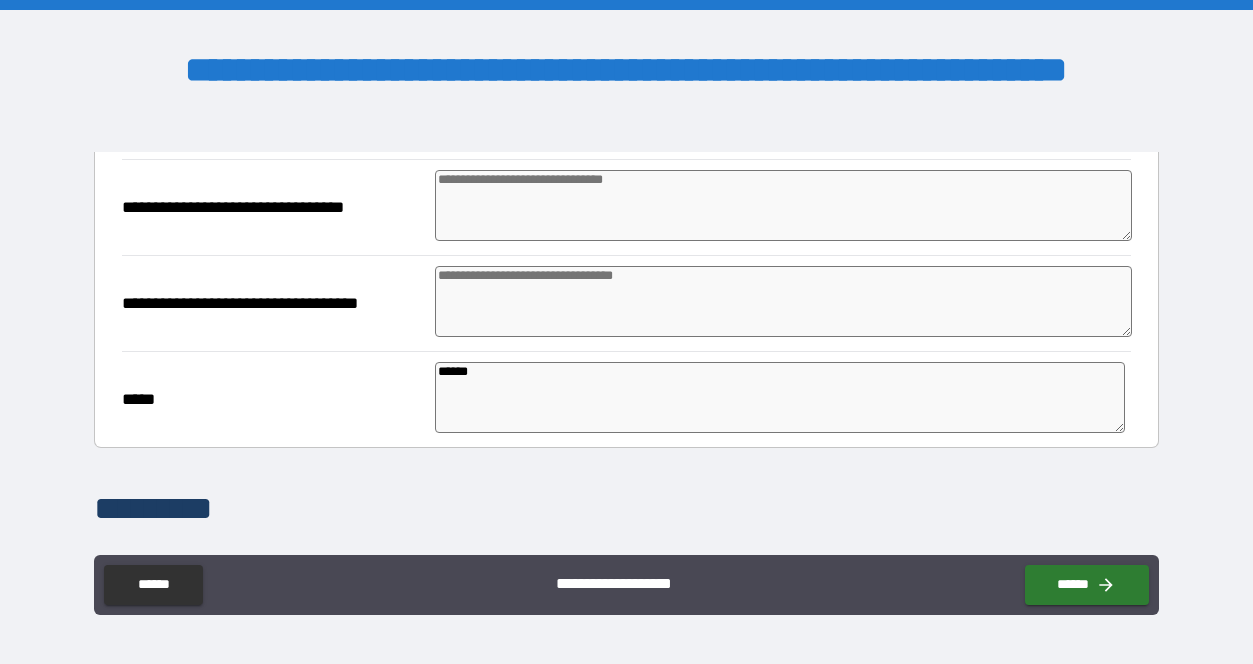 type on "*" 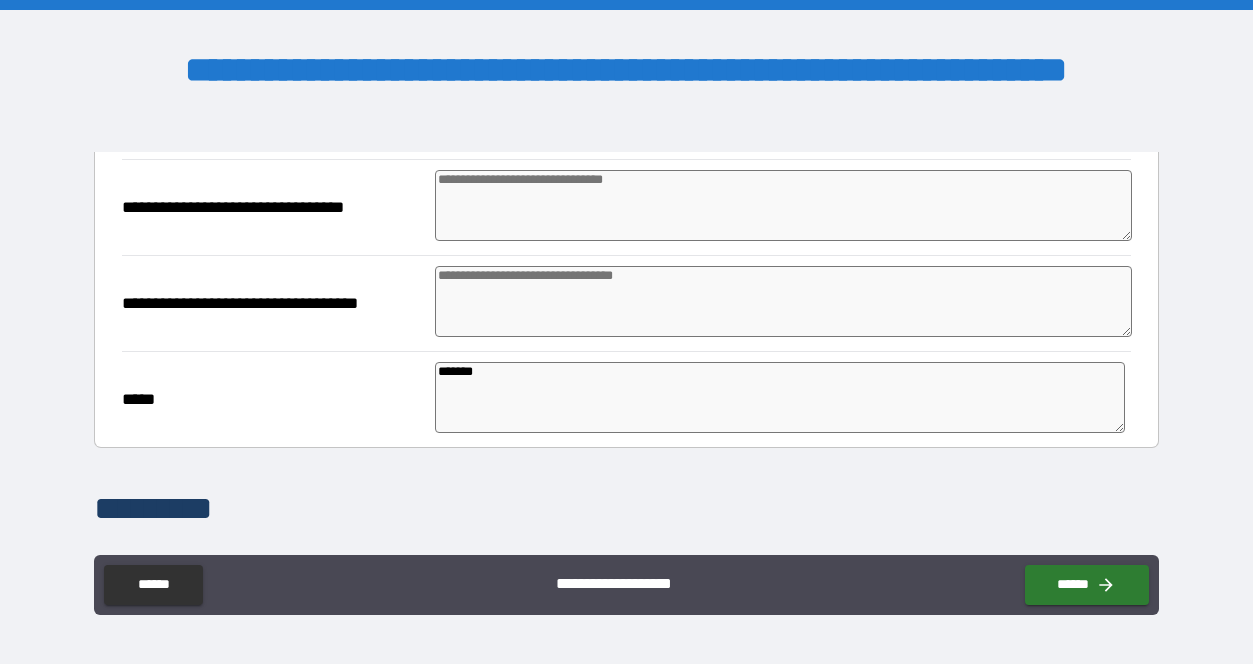 type on "*" 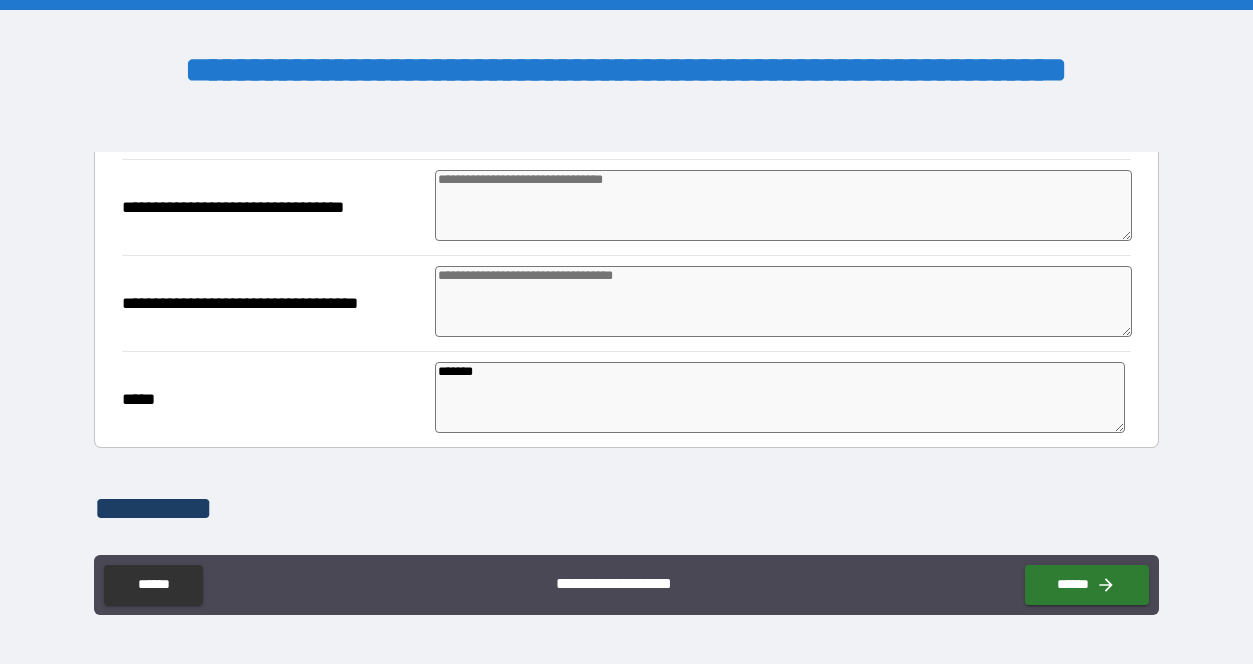 type on "*" 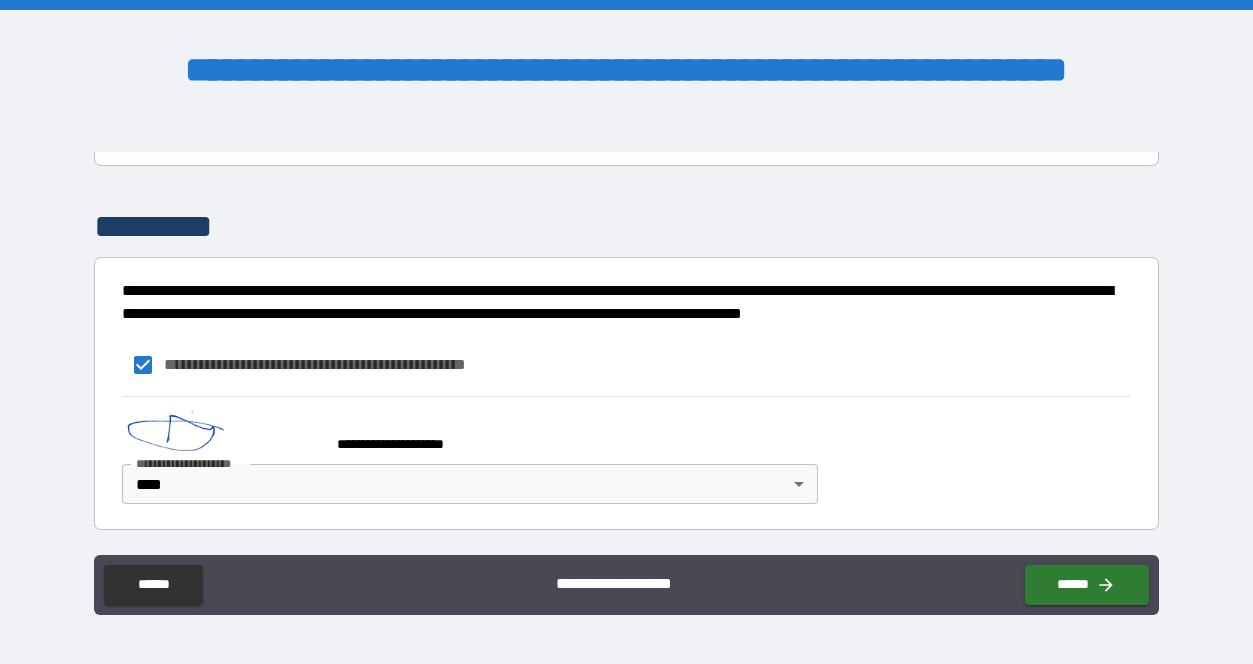 scroll, scrollTop: 1193, scrollLeft: 0, axis: vertical 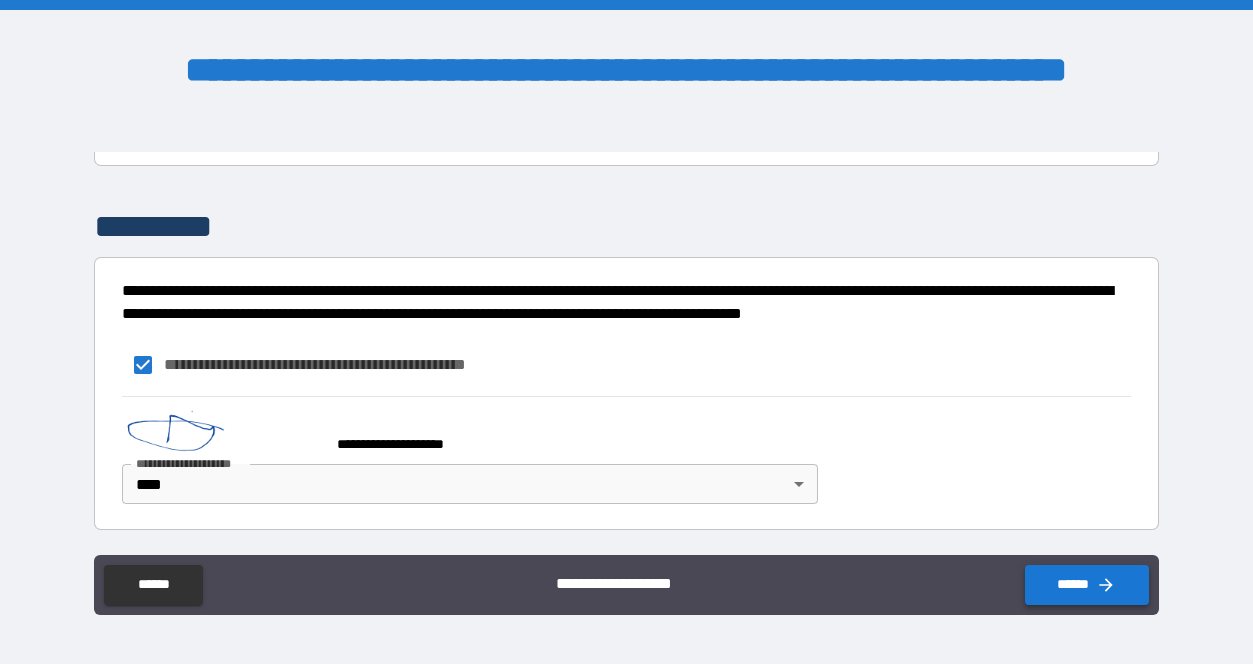 type on "*******" 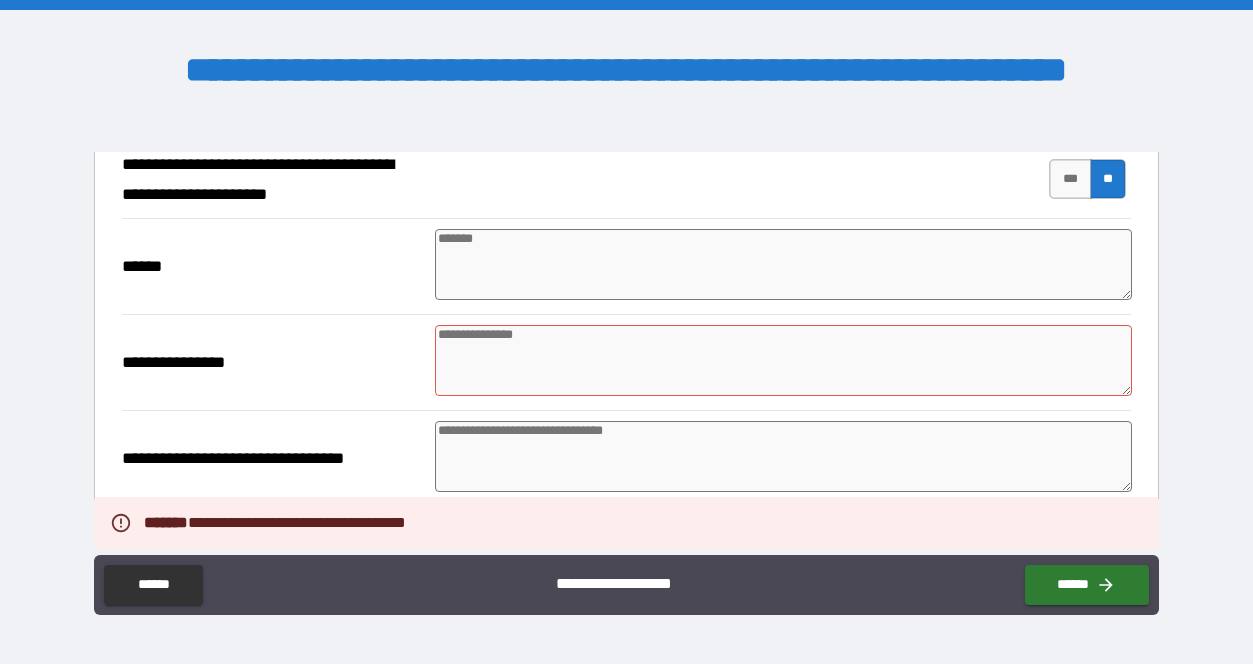 scroll, scrollTop: 631, scrollLeft: 0, axis: vertical 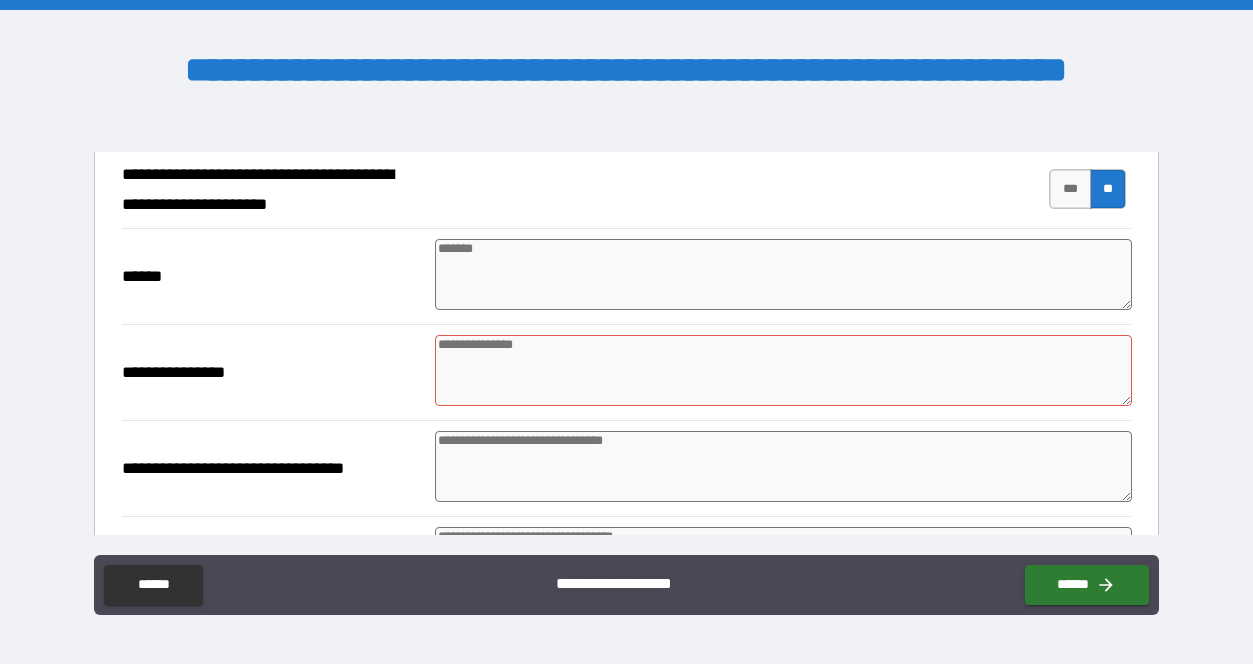 click at bounding box center (784, 370) 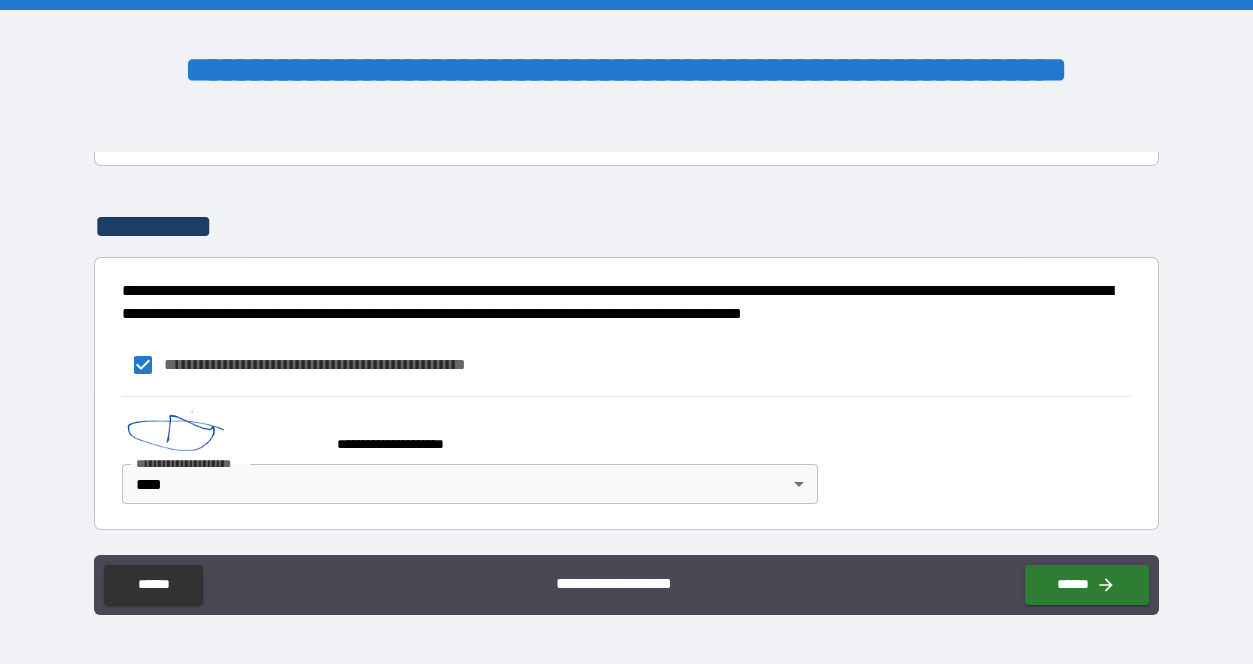 scroll, scrollTop: 1193, scrollLeft: 0, axis: vertical 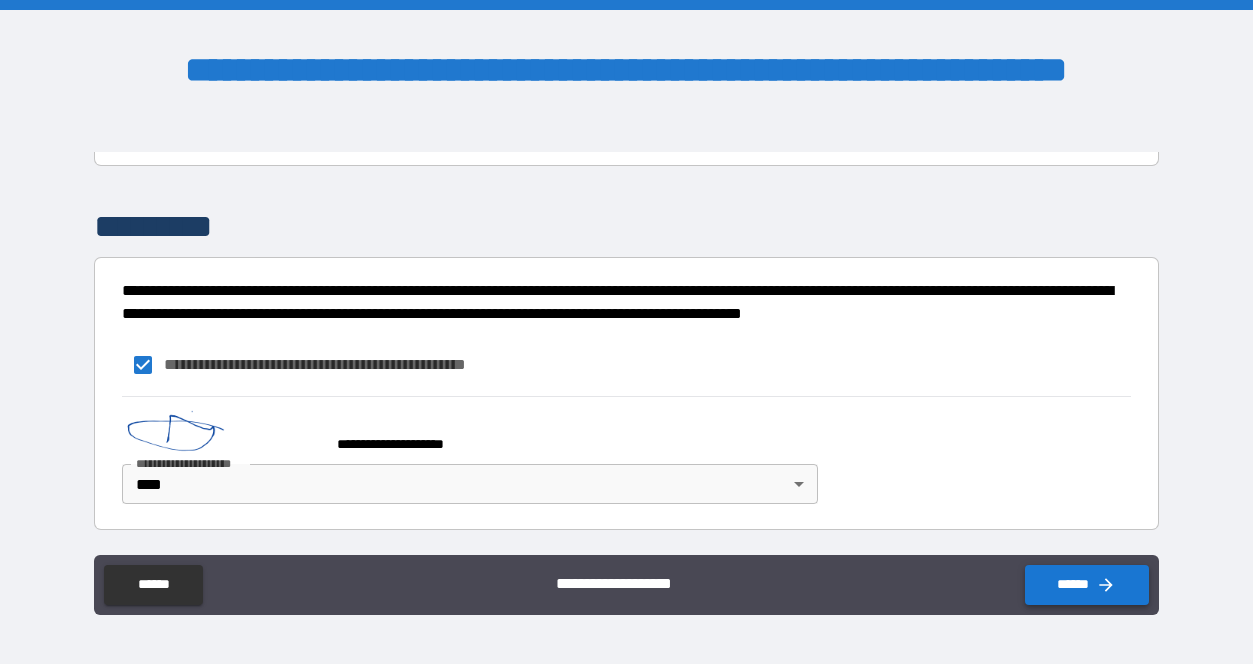 click on "******" at bounding box center [1087, 585] 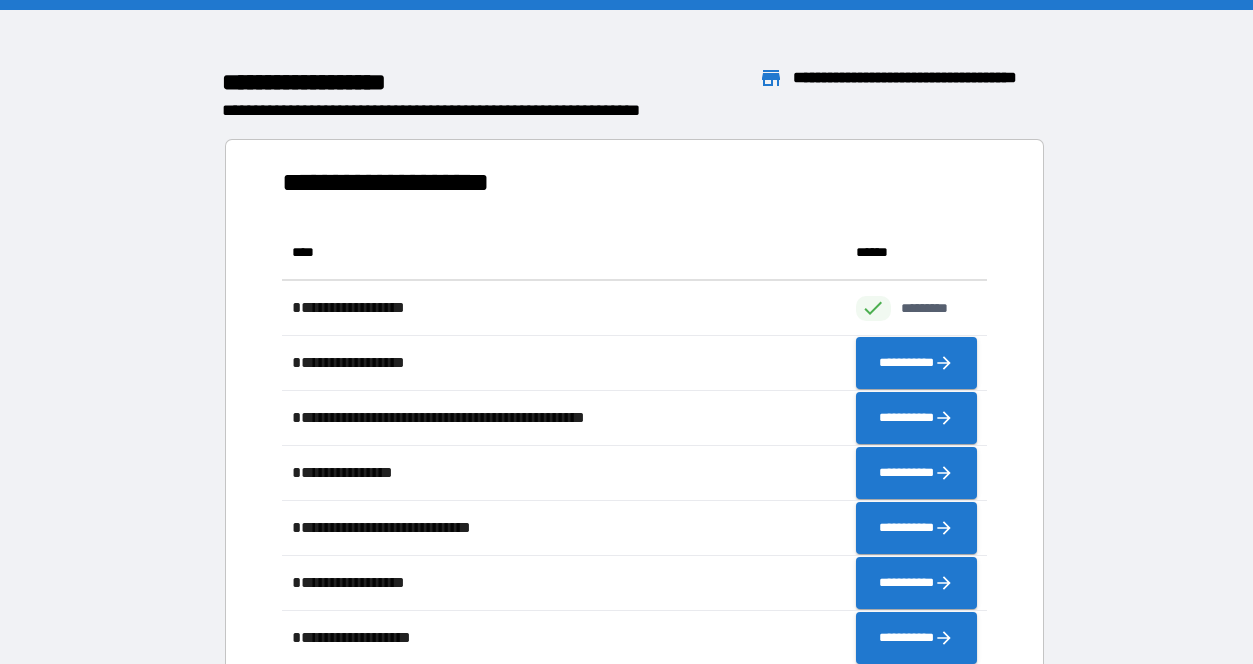 scroll, scrollTop: 1, scrollLeft: 1, axis: both 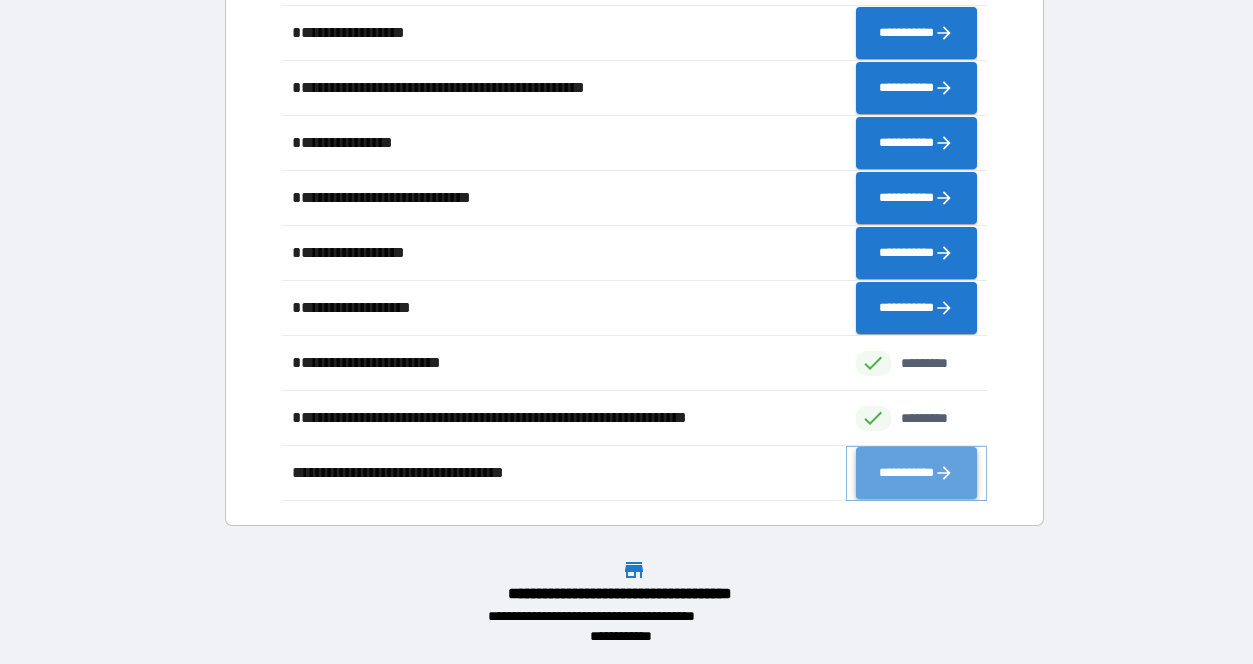 click on "**********" at bounding box center (916, 473) 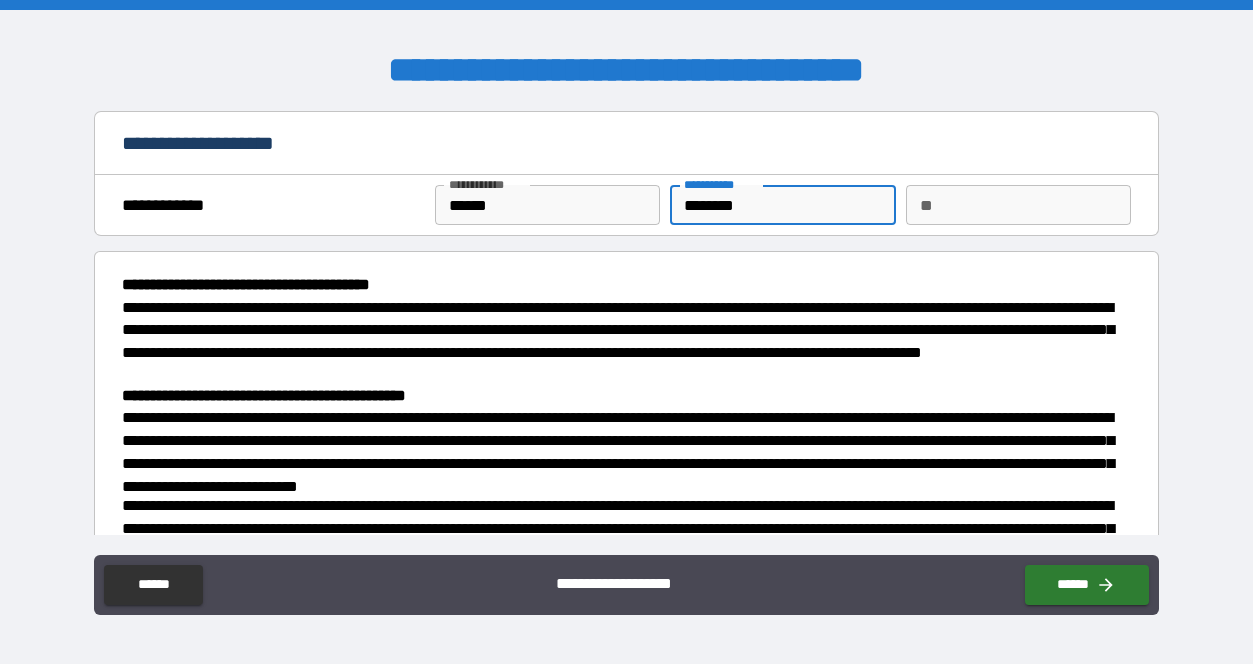 click on "********" at bounding box center [783, 205] 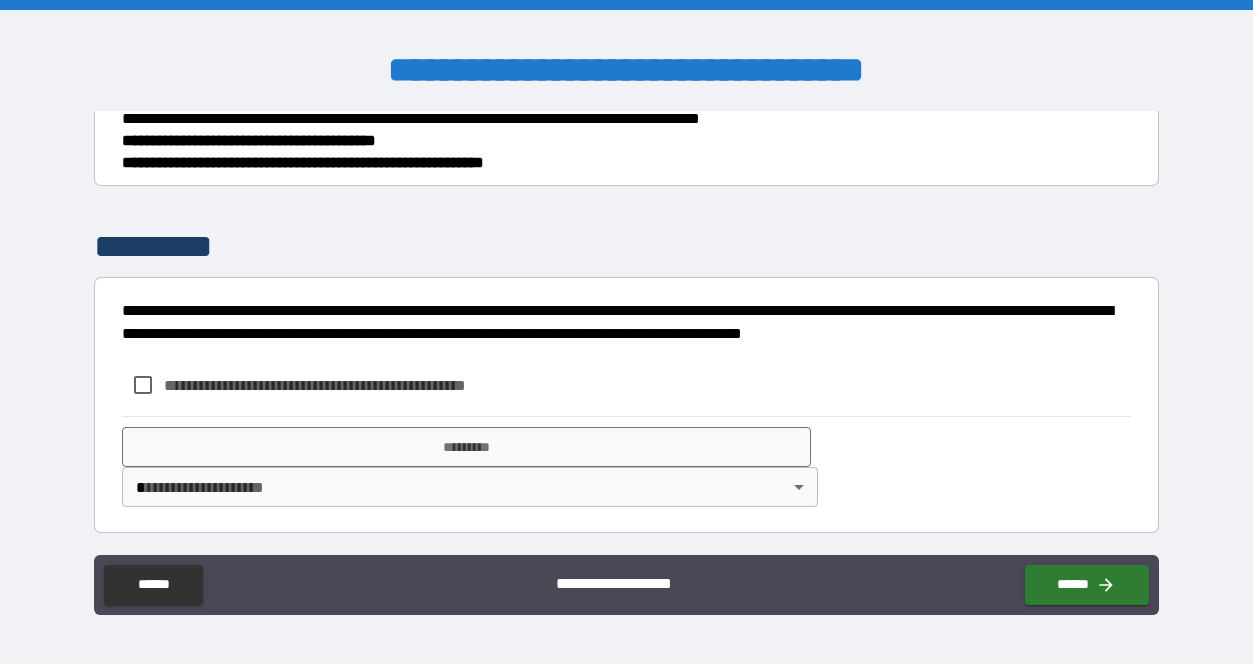 scroll, scrollTop: 894, scrollLeft: 0, axis: vertical 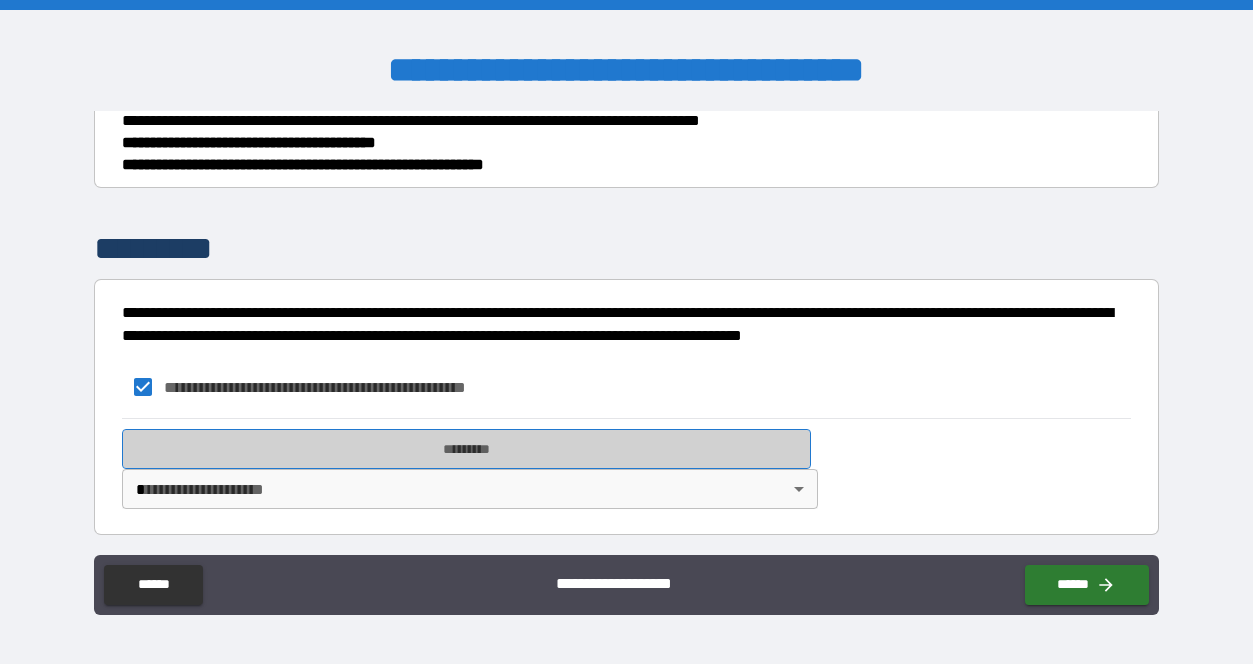 click on "*********" at bounding box center [466, 449] 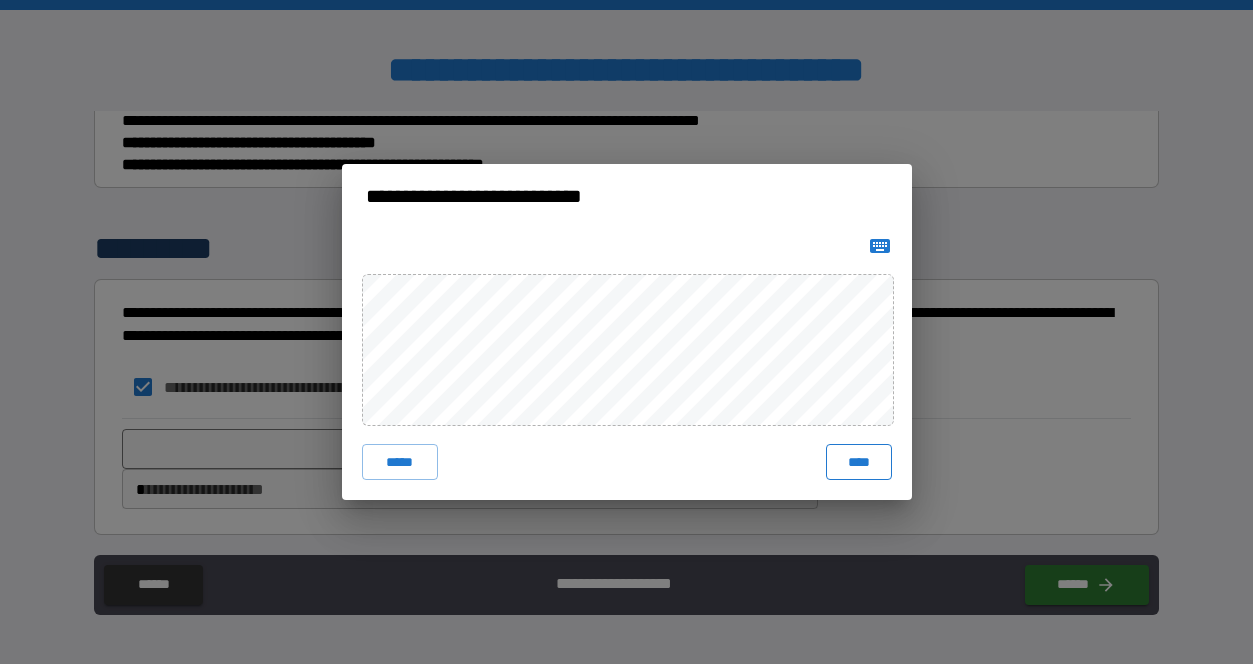 click on "****" at bounding box center [859, 462] 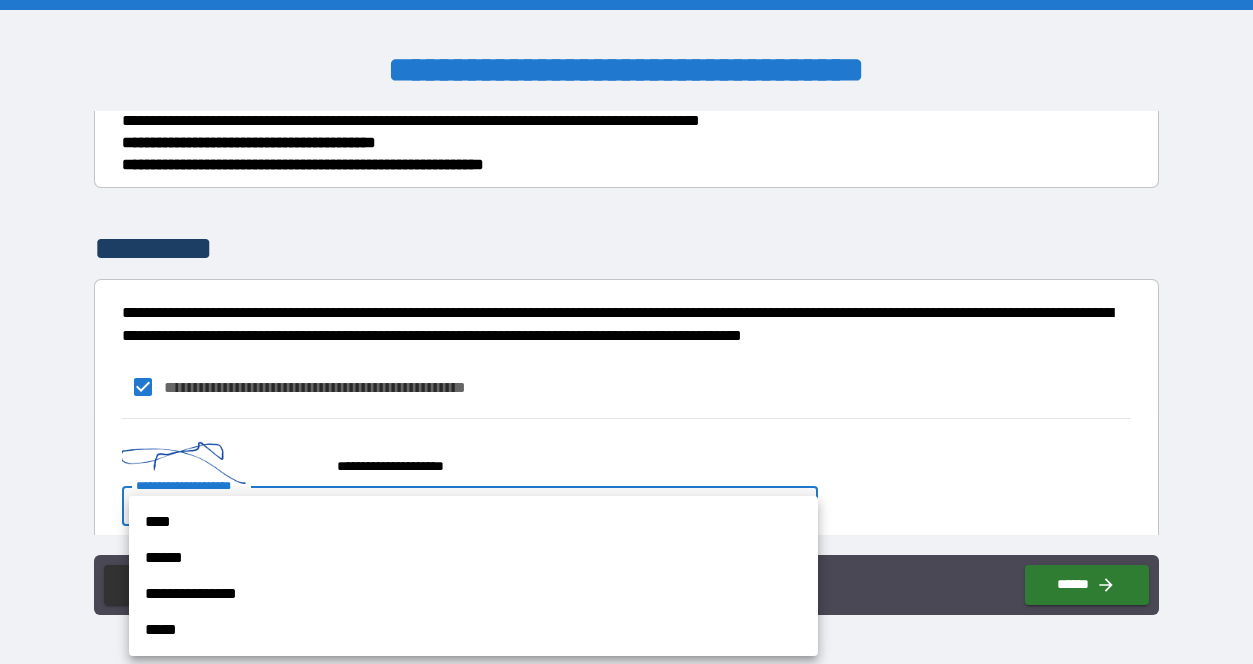 click on "**********" at bounding box center (626, 332) 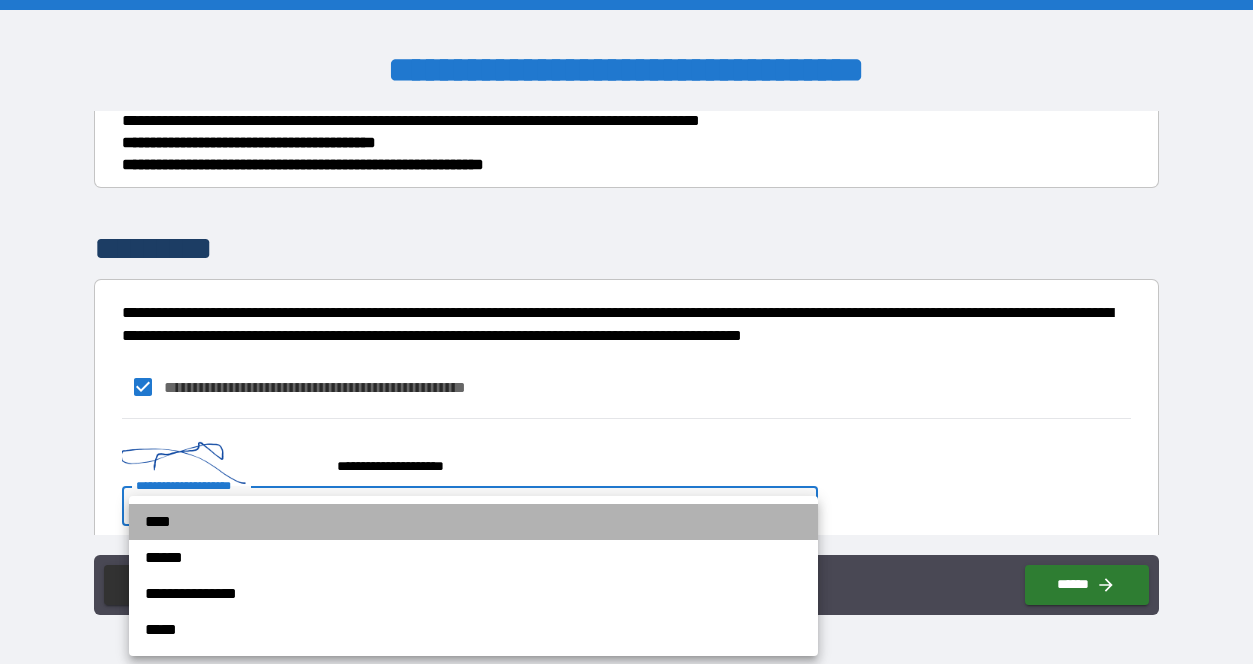 click on "****" at bounding box center [473, 522] 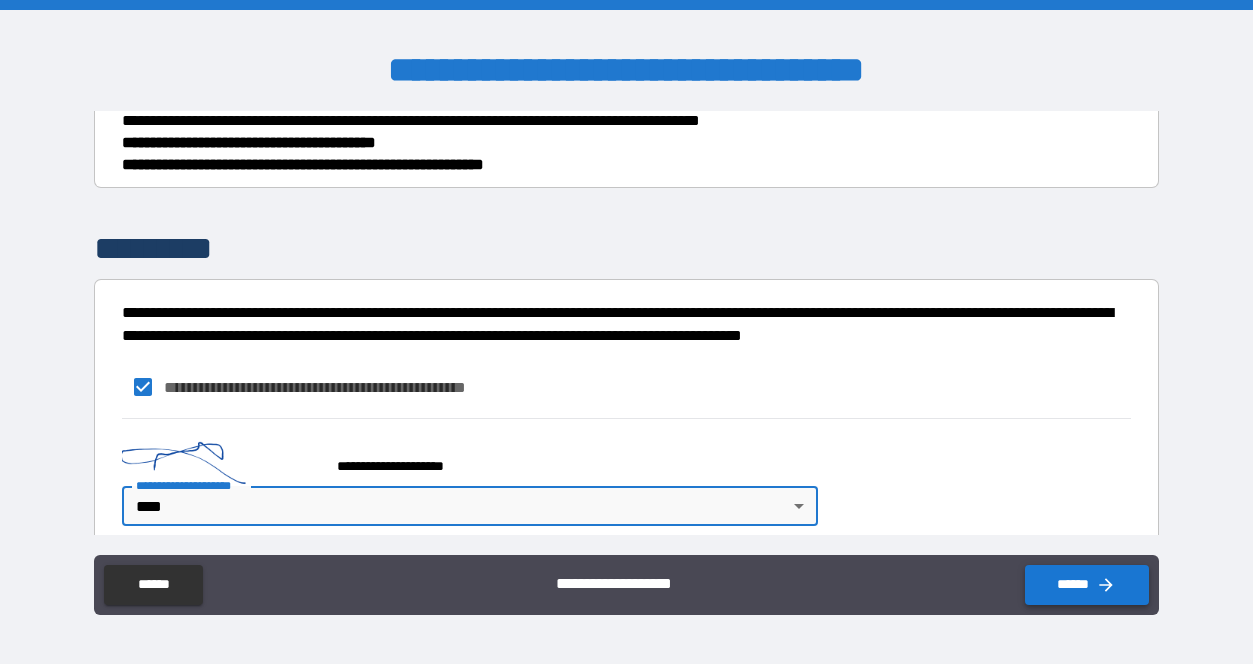 click on "******" at bounding box center (1087, 585) 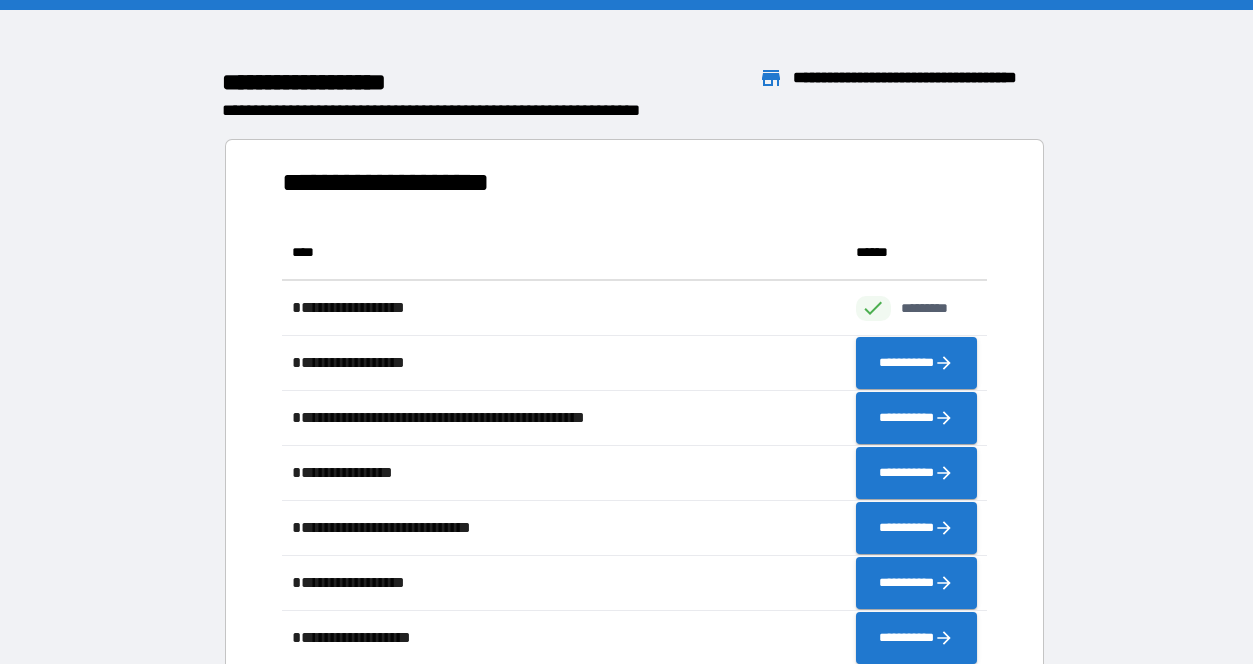 scroll, scrollTop: 1, scrollLeft: 1, axis: both 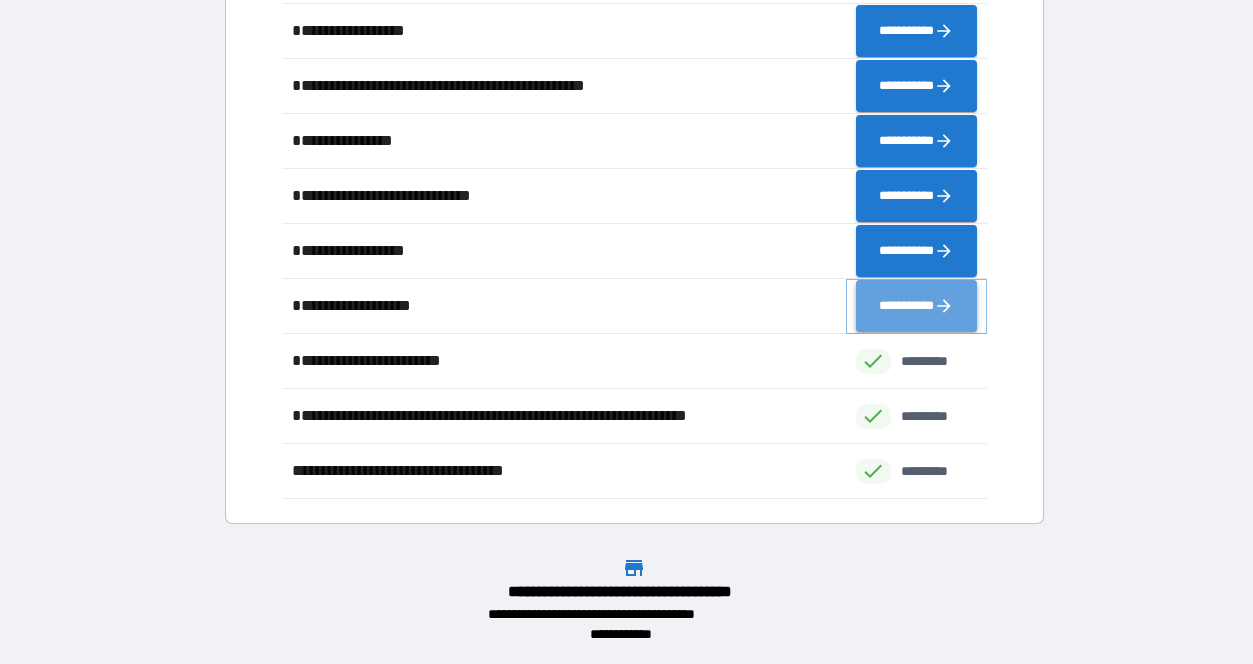 click on "**********" at bounding box center (916, 306) 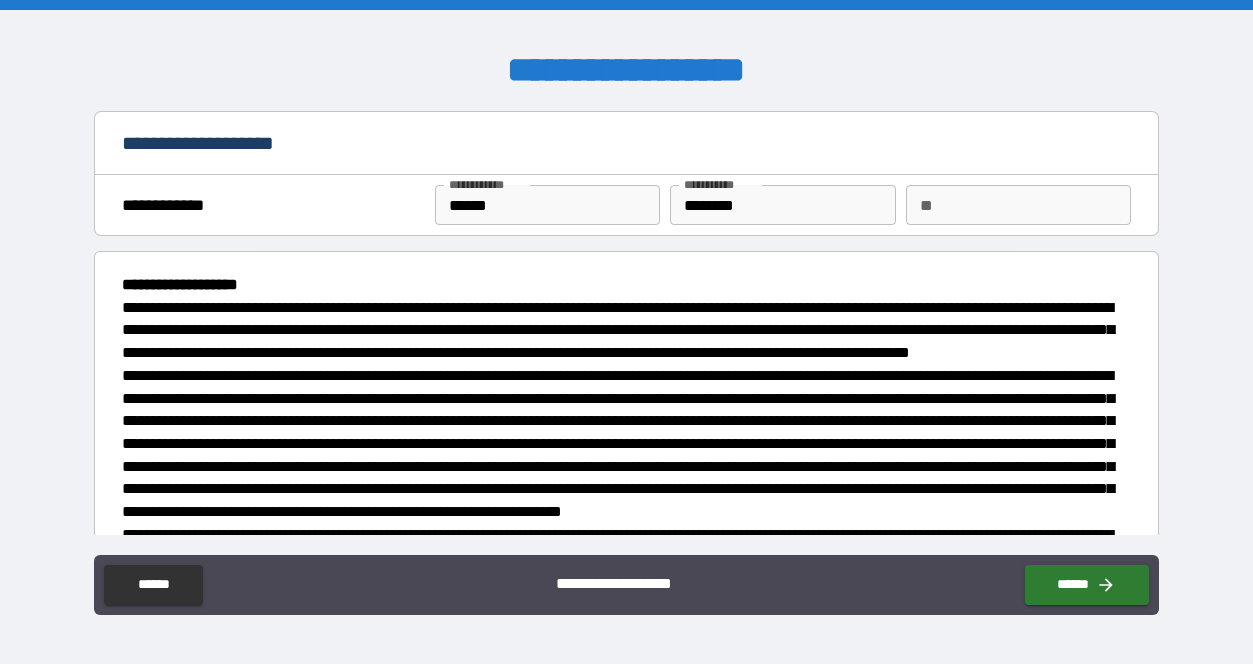click on "********" at bounding box center [783, 205] 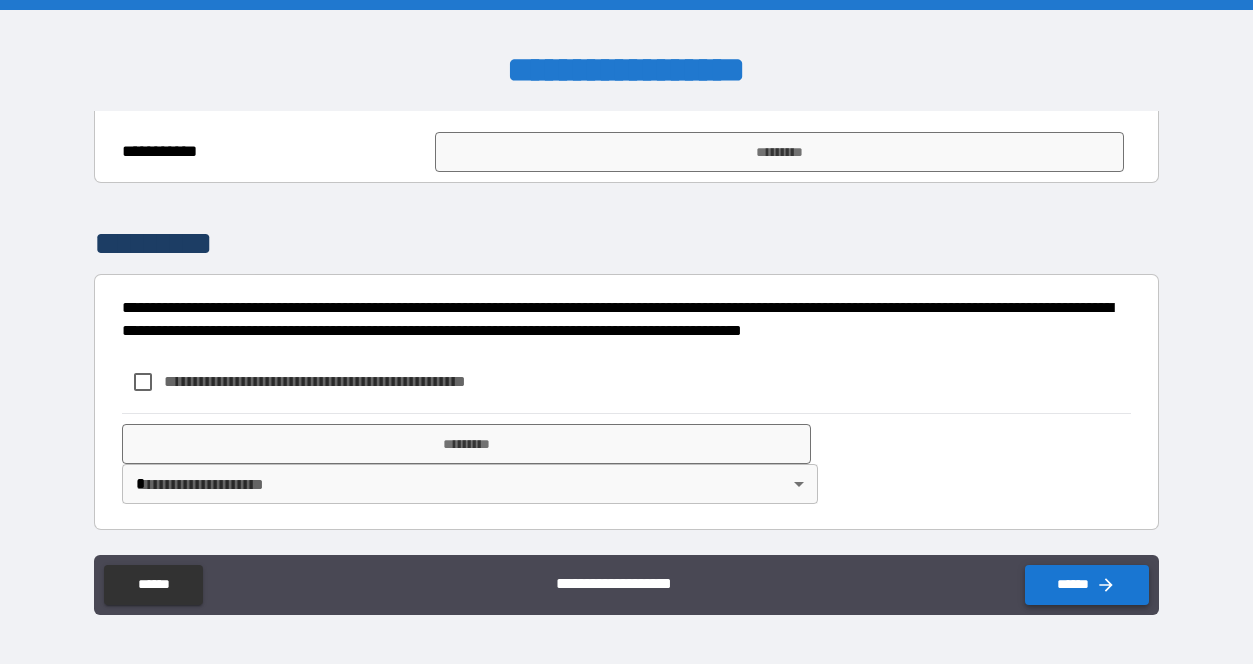 scroll, scrollTop: 800, scrollLeft: 0, axis: vertical 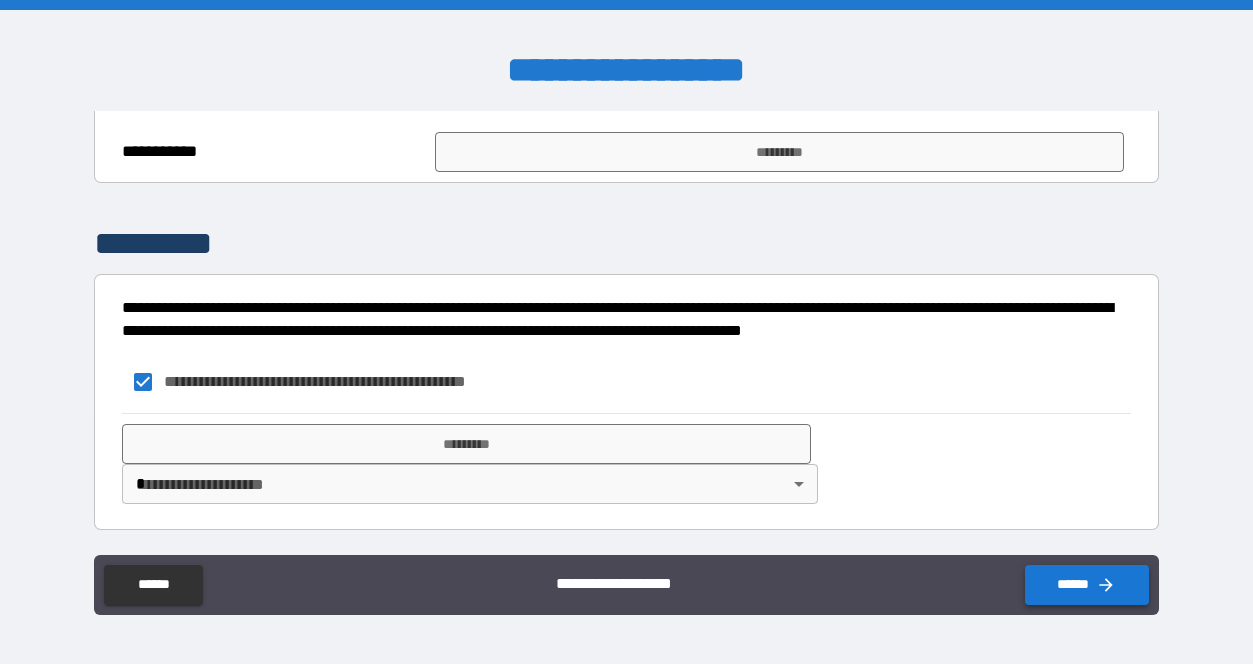click on "******" at bounding box center (1087, 585) 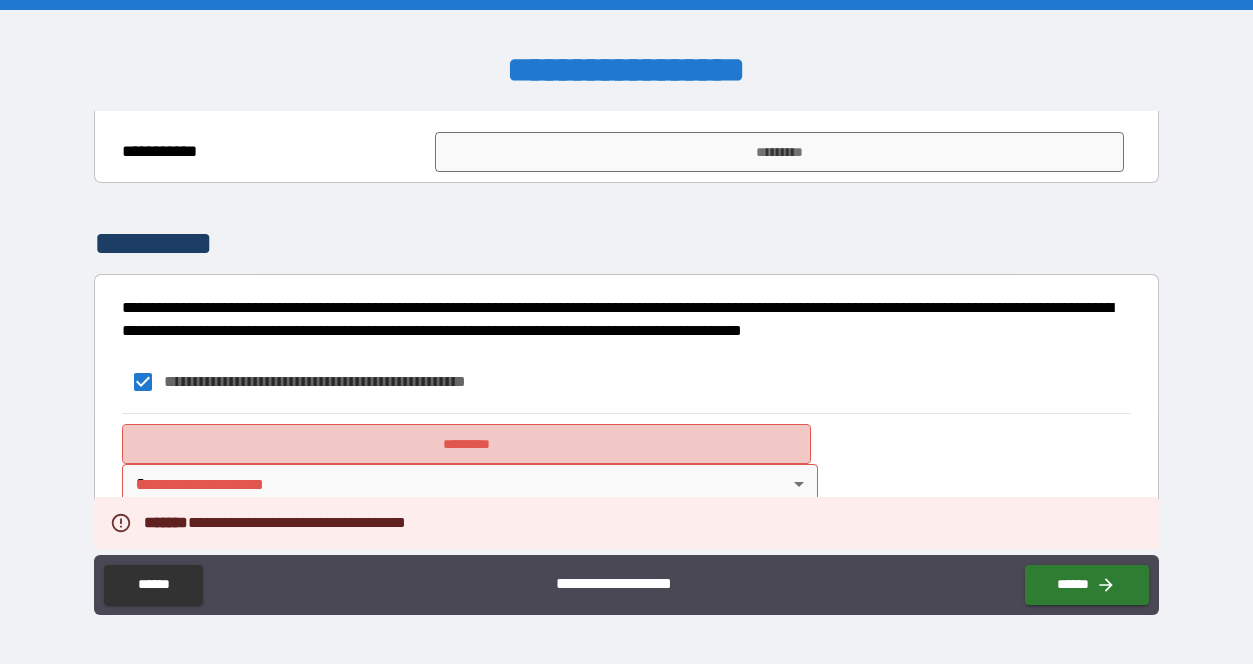 click on "*********" at bounding box center [466, 444] 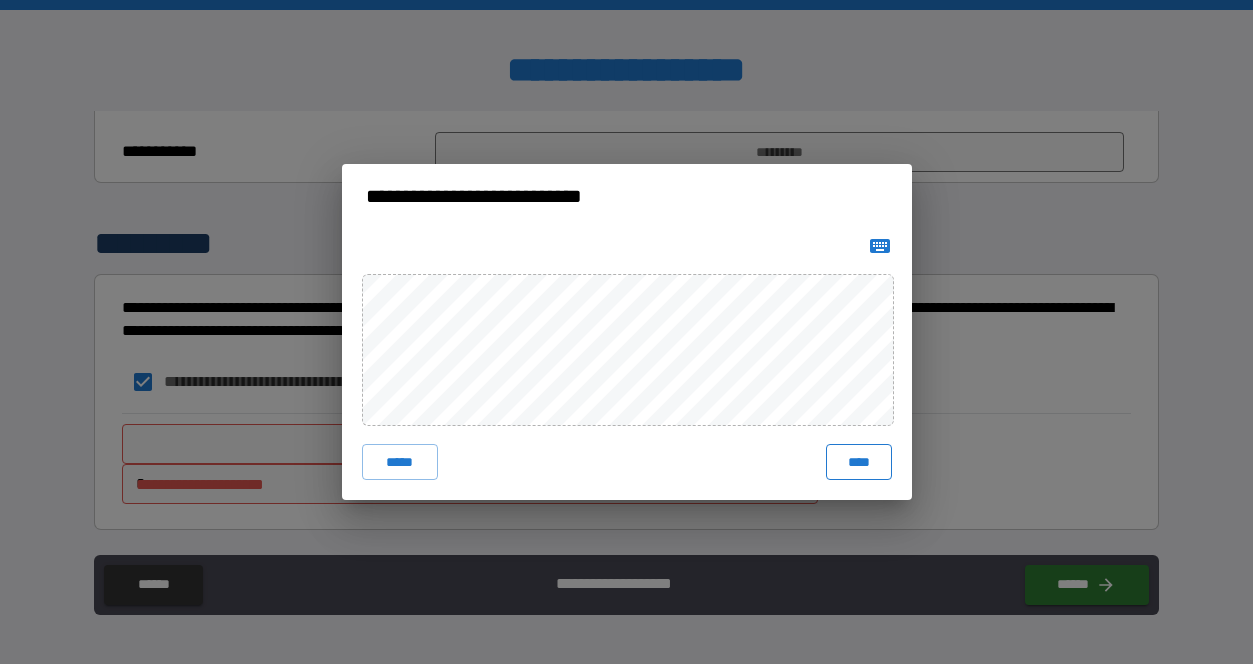 click on "****" at bounding box center [859, 462] 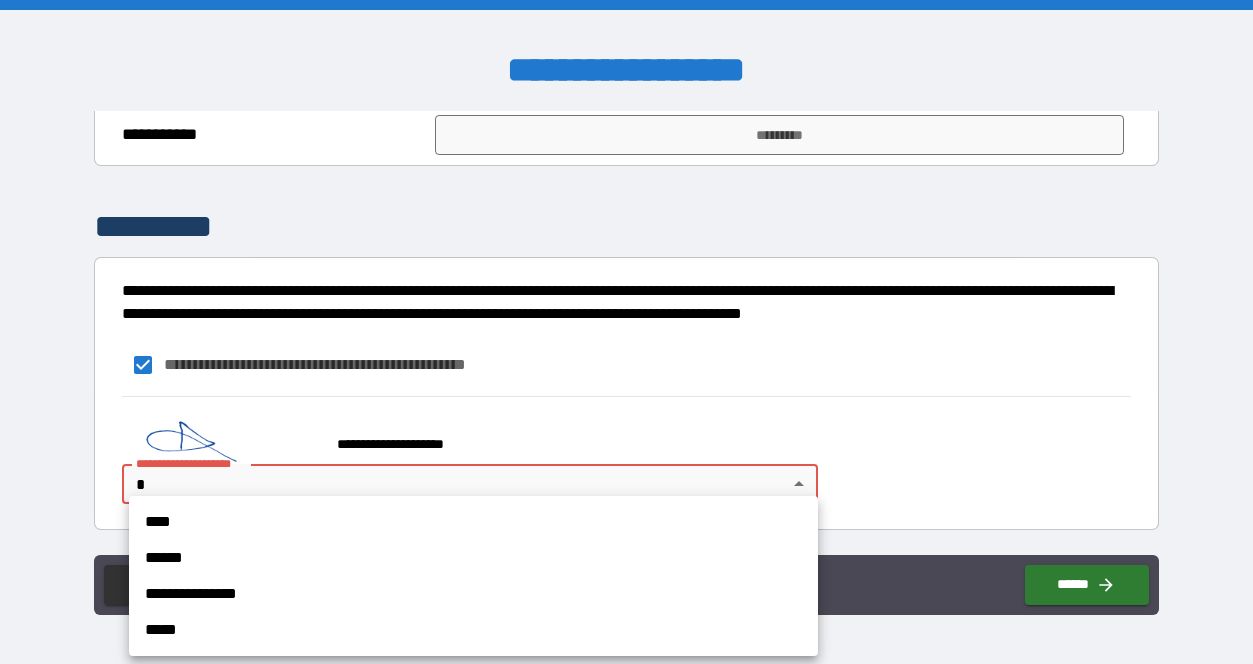 click on "**********" at bounding box center [626, 332] 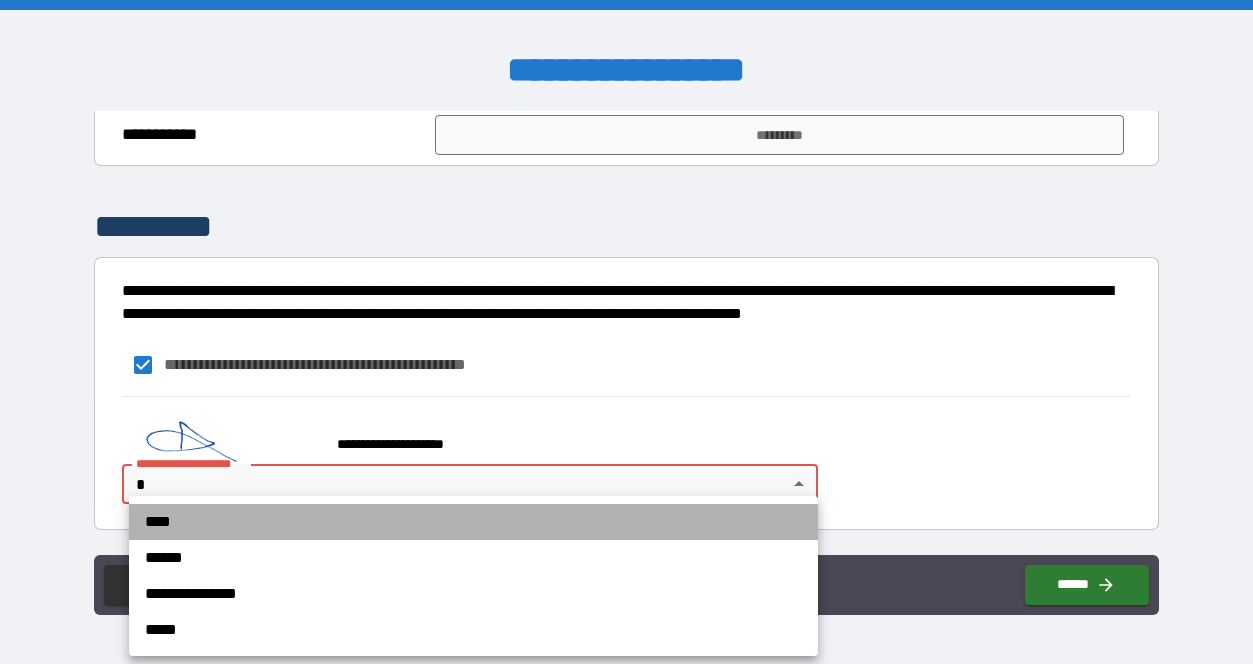 click on "****" at bounding box center (473, 522) 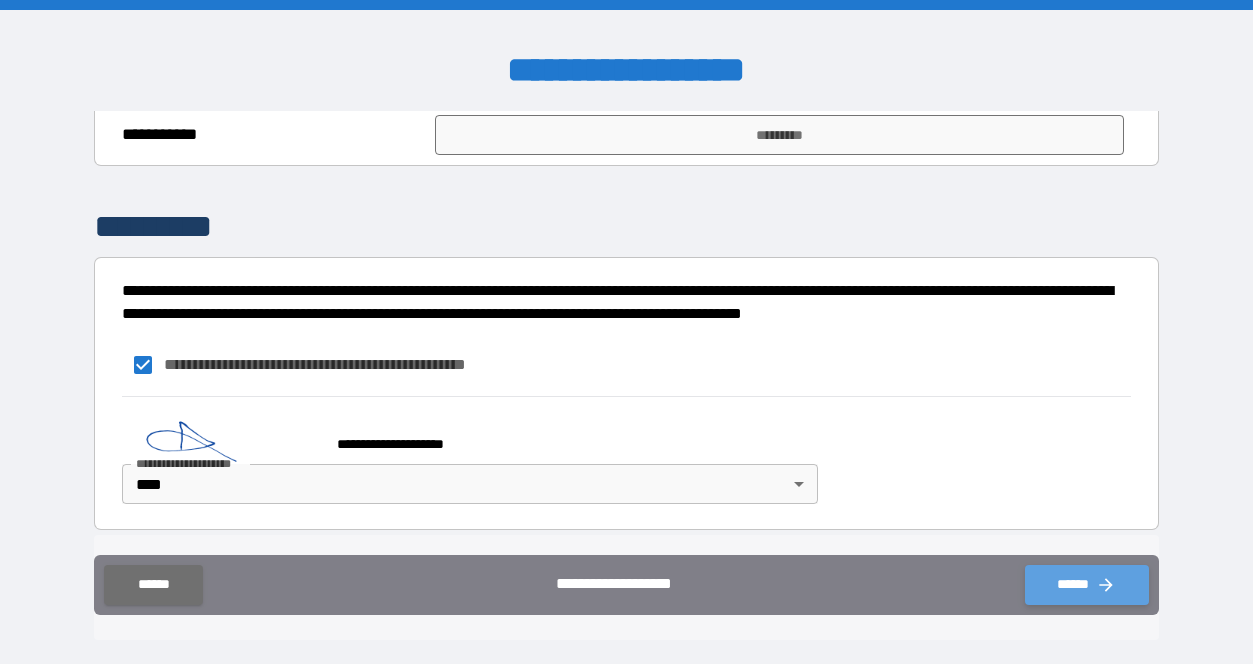click on "******" at bounding box center [1087, 585] 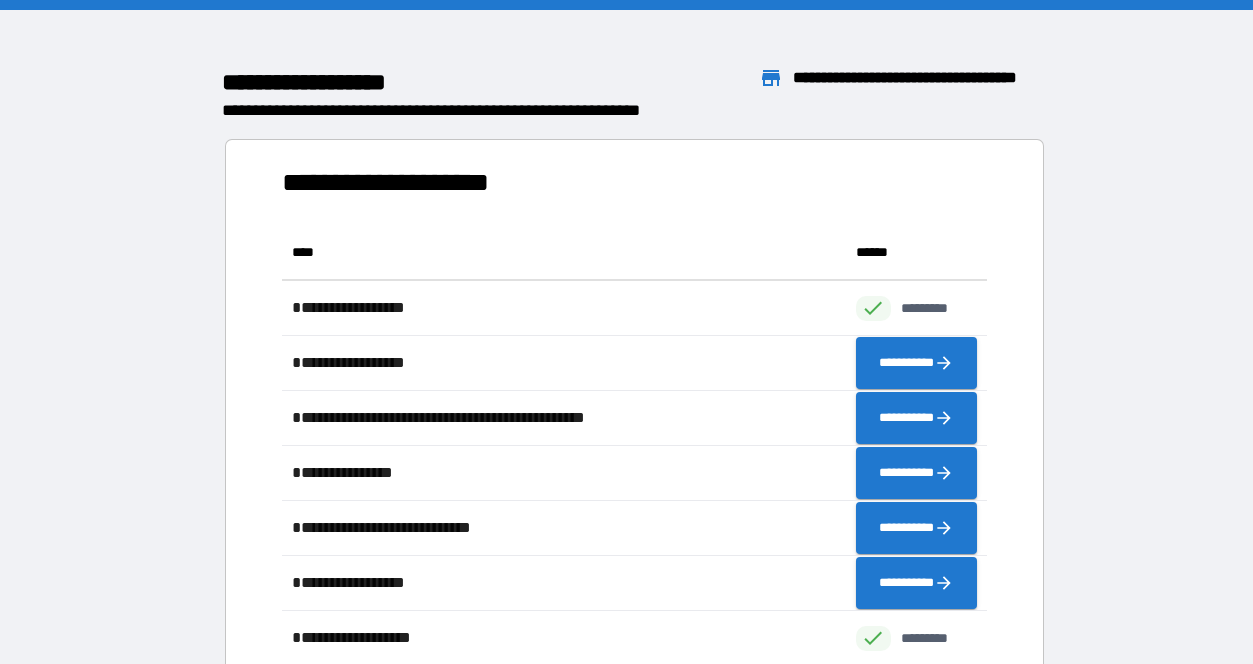 scroll, scrollTop: 1, scrollLeft: 1, axis: both 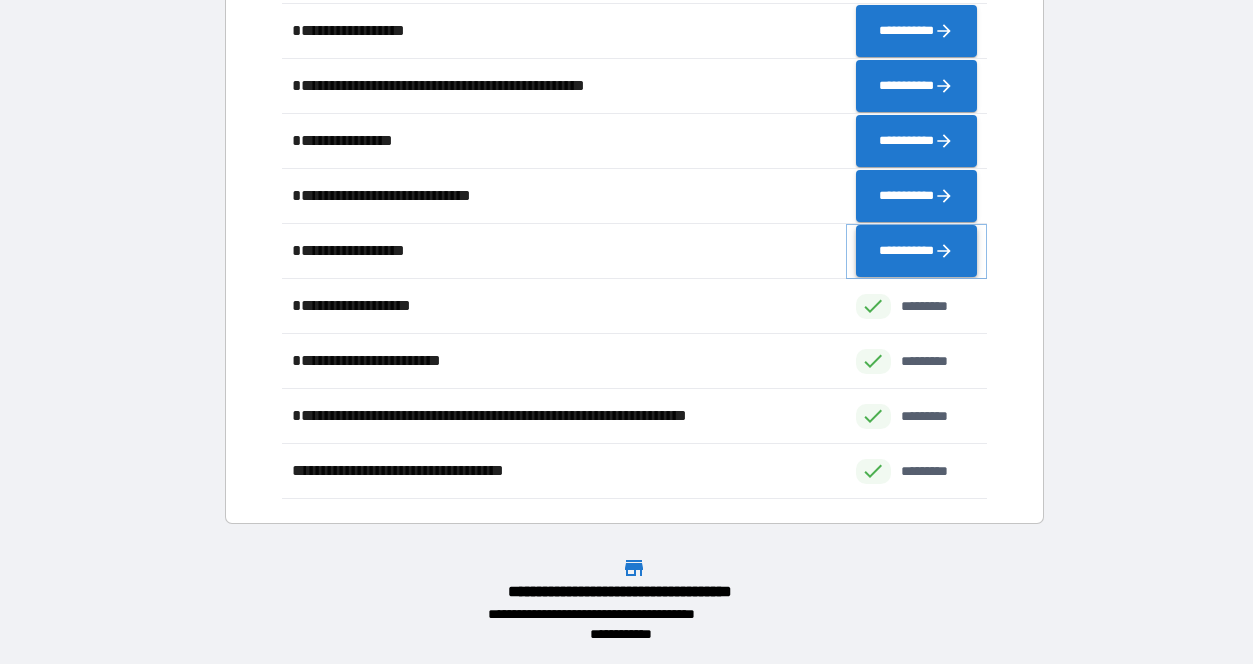 click on "**********" at bounding box center [916, 251] 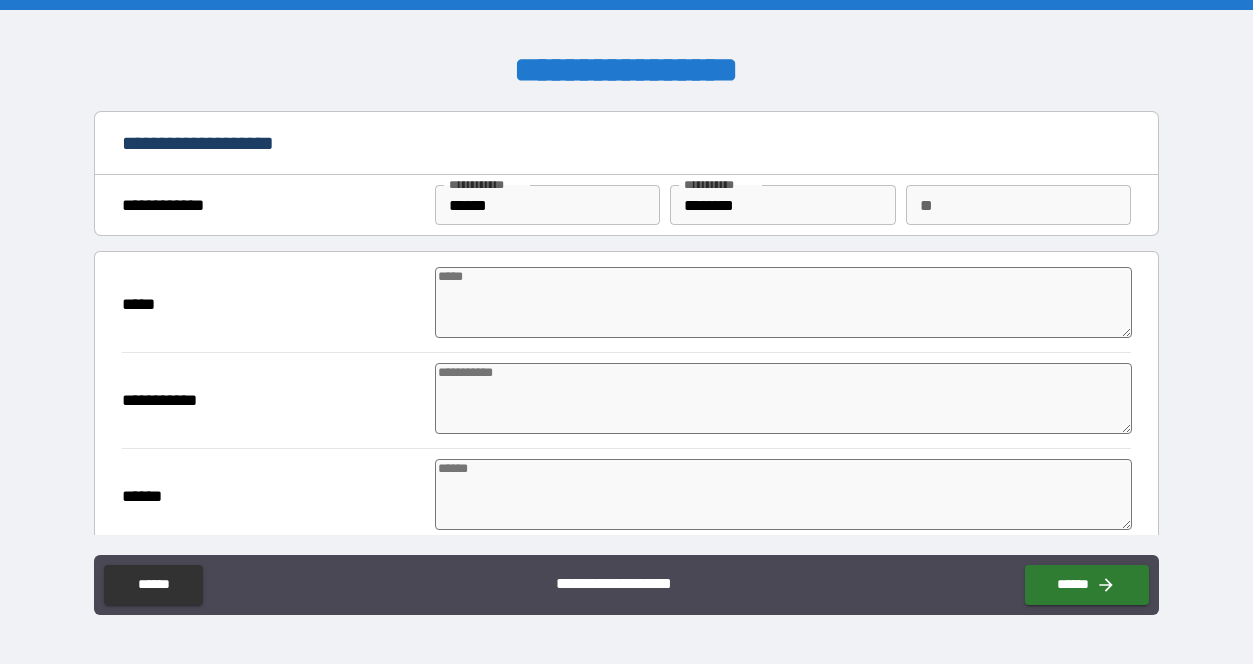 click on "********" at bounding box center [783, 205] 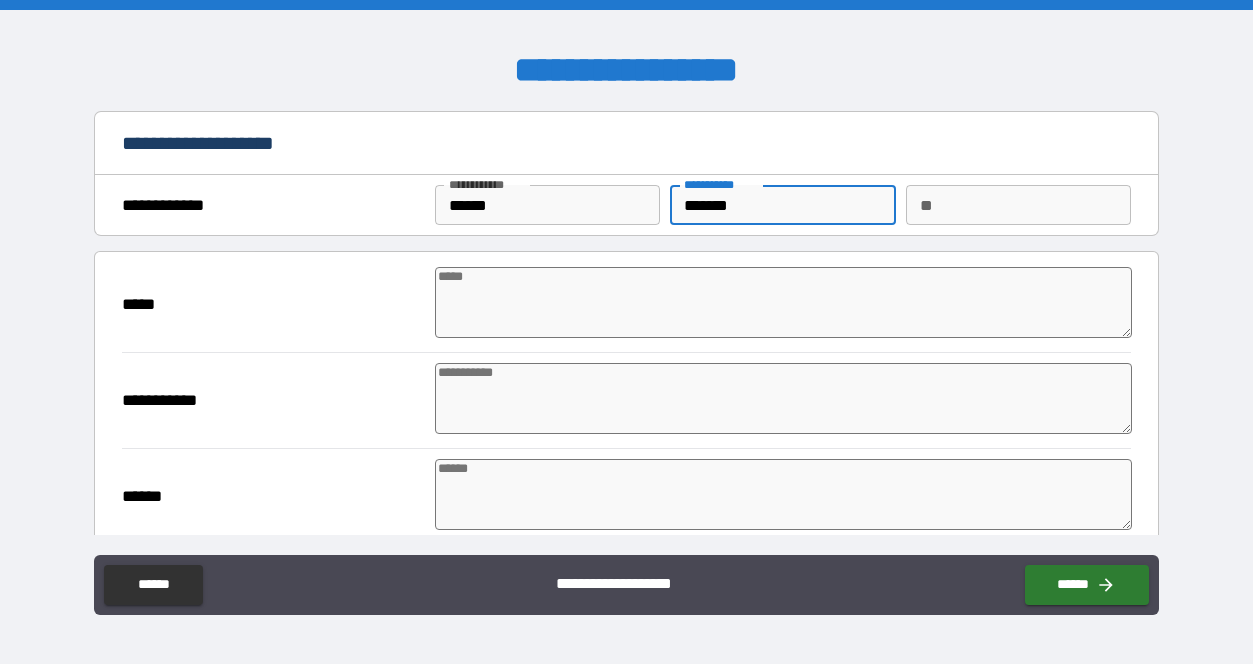 click at bounding box center [784, 302] 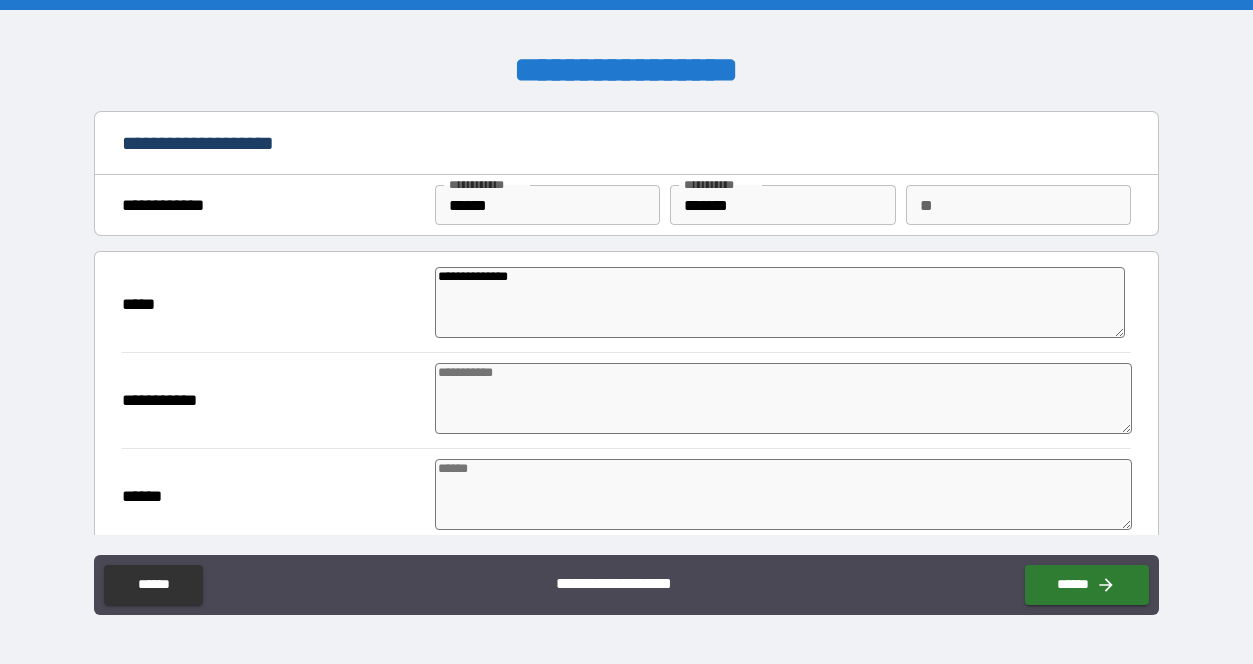 click at bounding box center (784, 398) 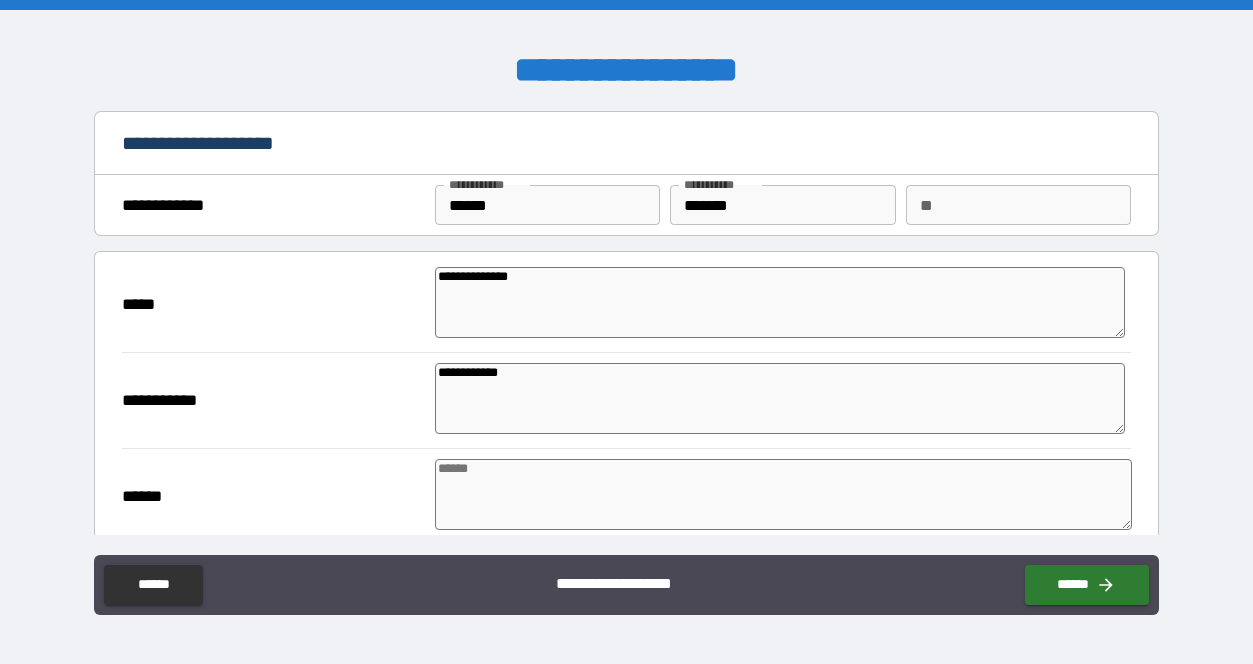 scroll, scrollTop: 17, scrollLeft: 0, axis: vertical 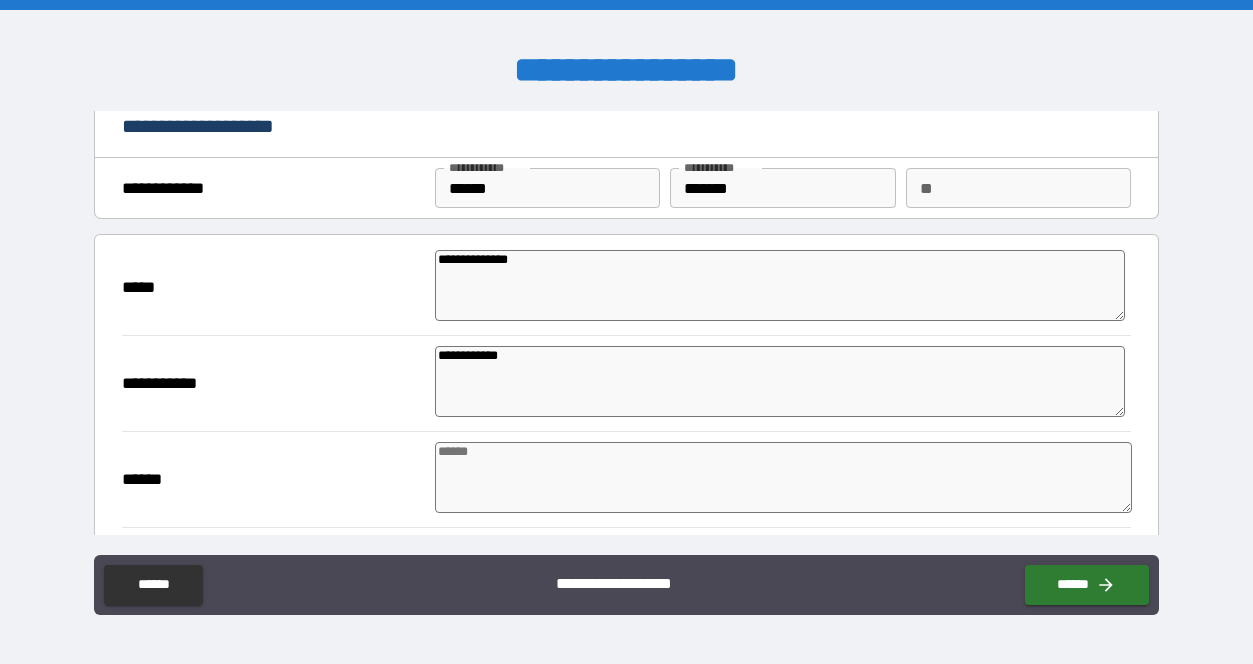 click at bounding box center [784, 477] 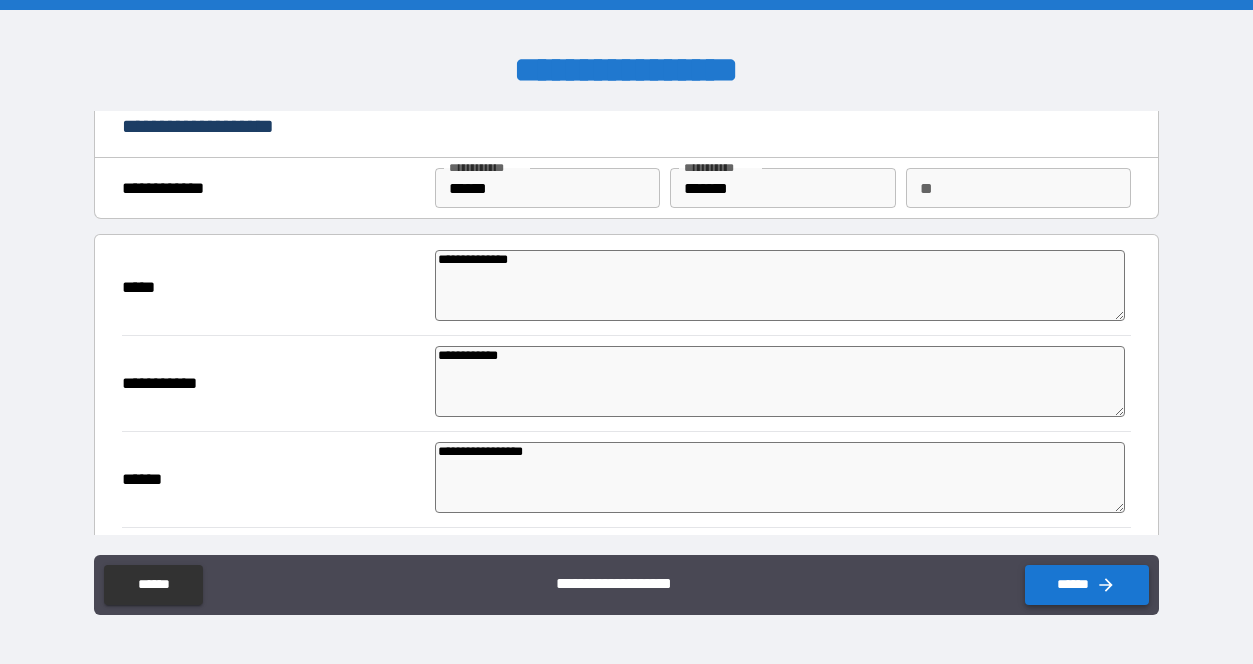 click on "******" at bounding box center (1087, 585) 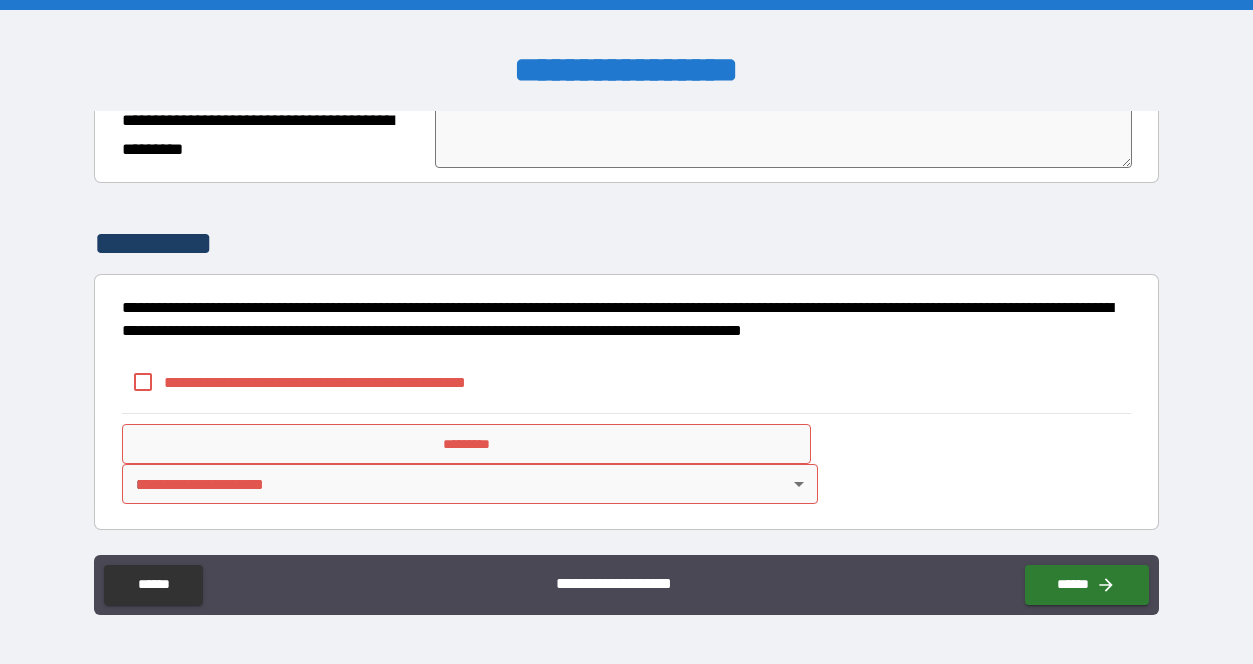 scroll, scrollTop: 674, scrollLeft: 0, axis: vertical 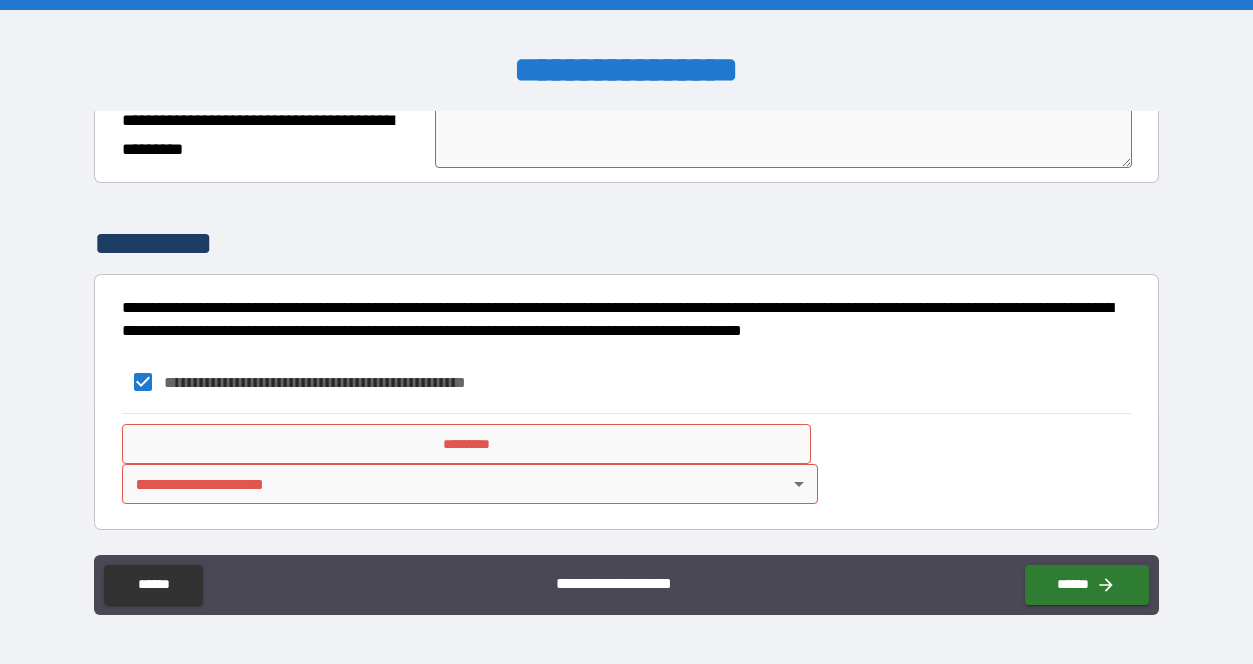 click on "*********" at bounding box center [466, 444] 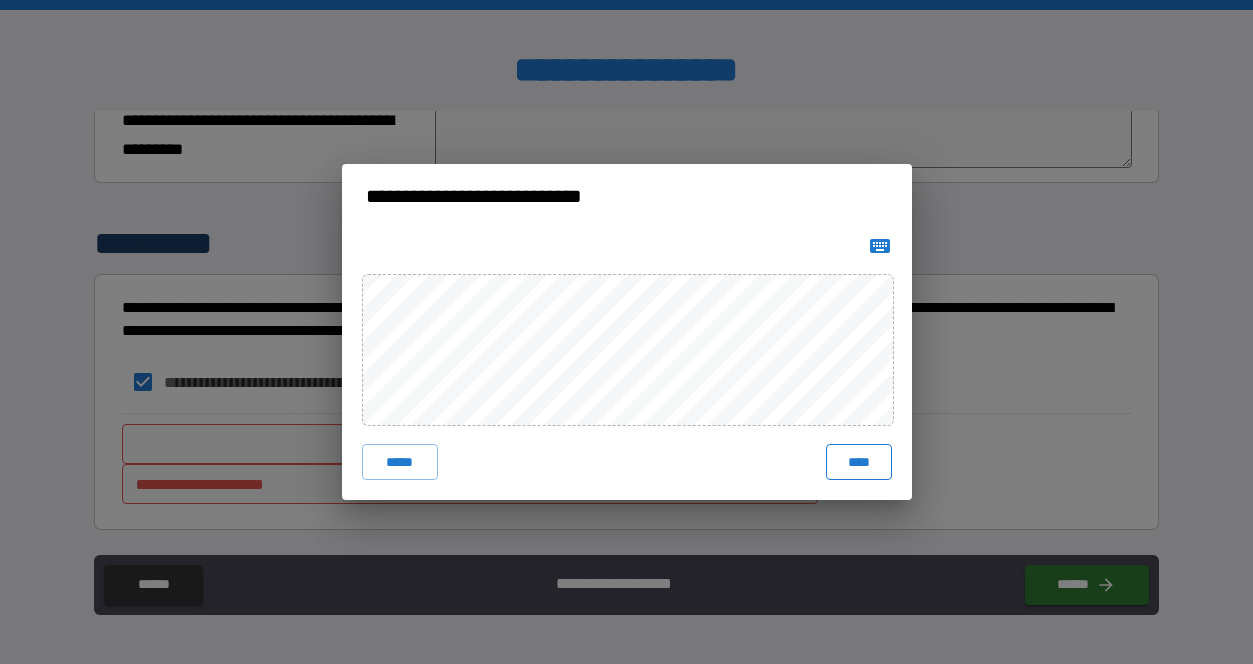 click on "****" at bounding box center [859, 462] 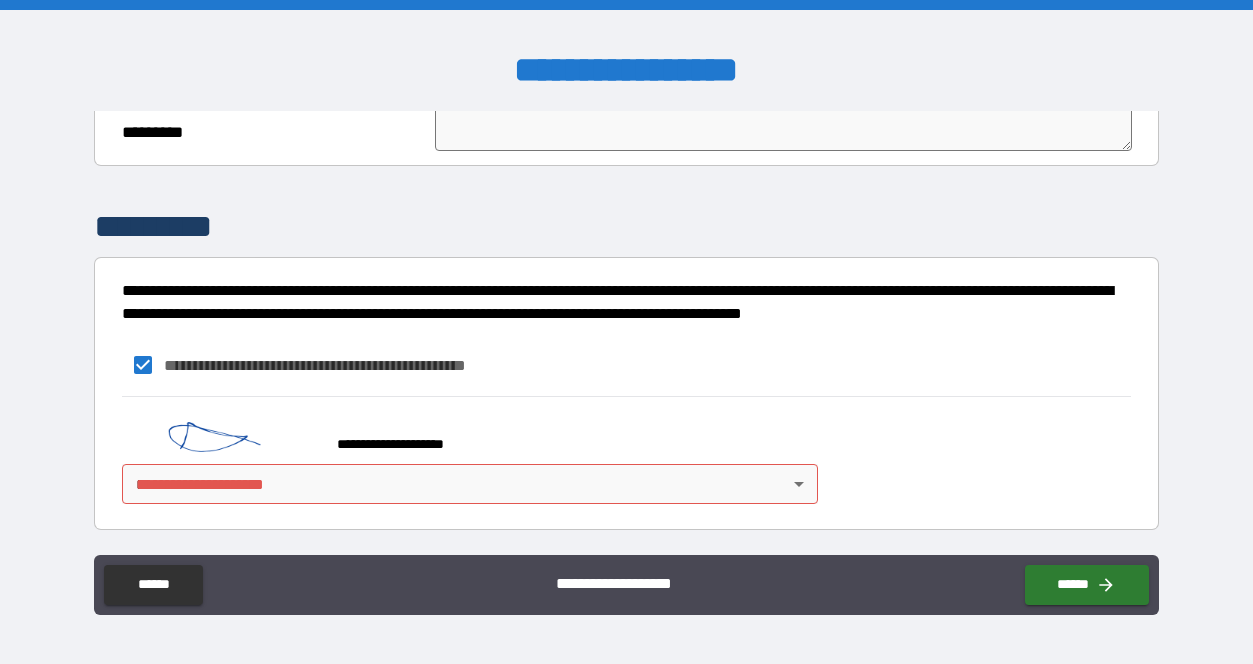 scroll, scrollTop: 691, scrollLeft: 0, axis: vertical 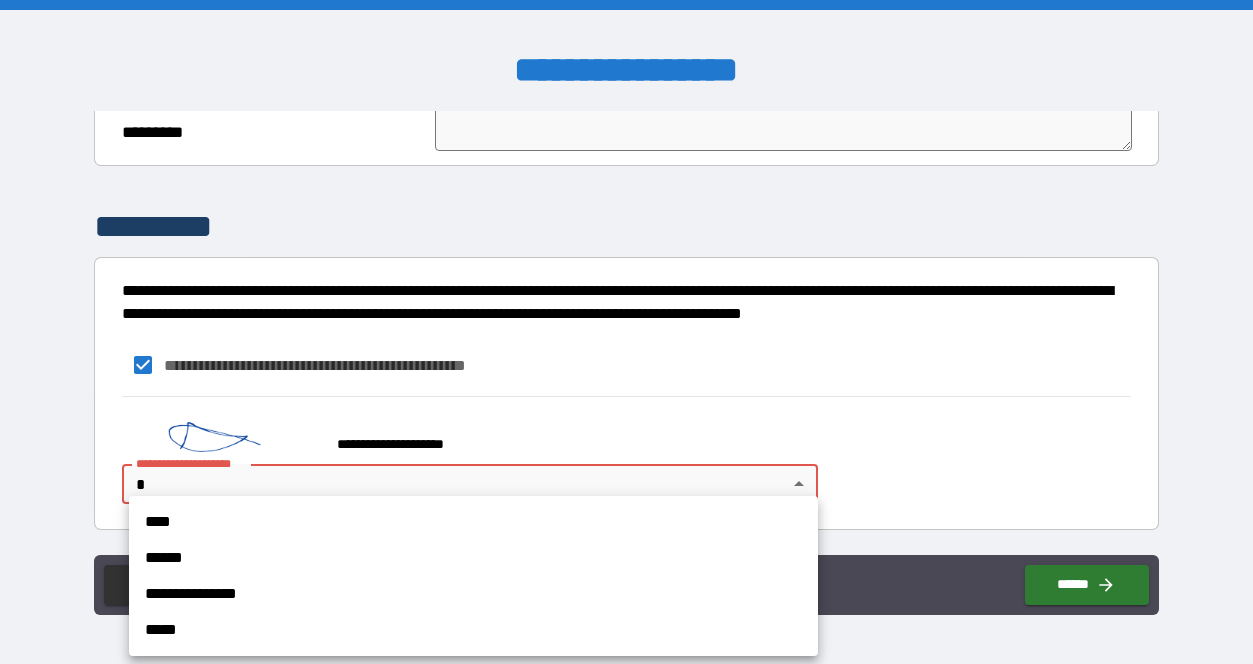 click on "**********" at bounding box center (626, 332) 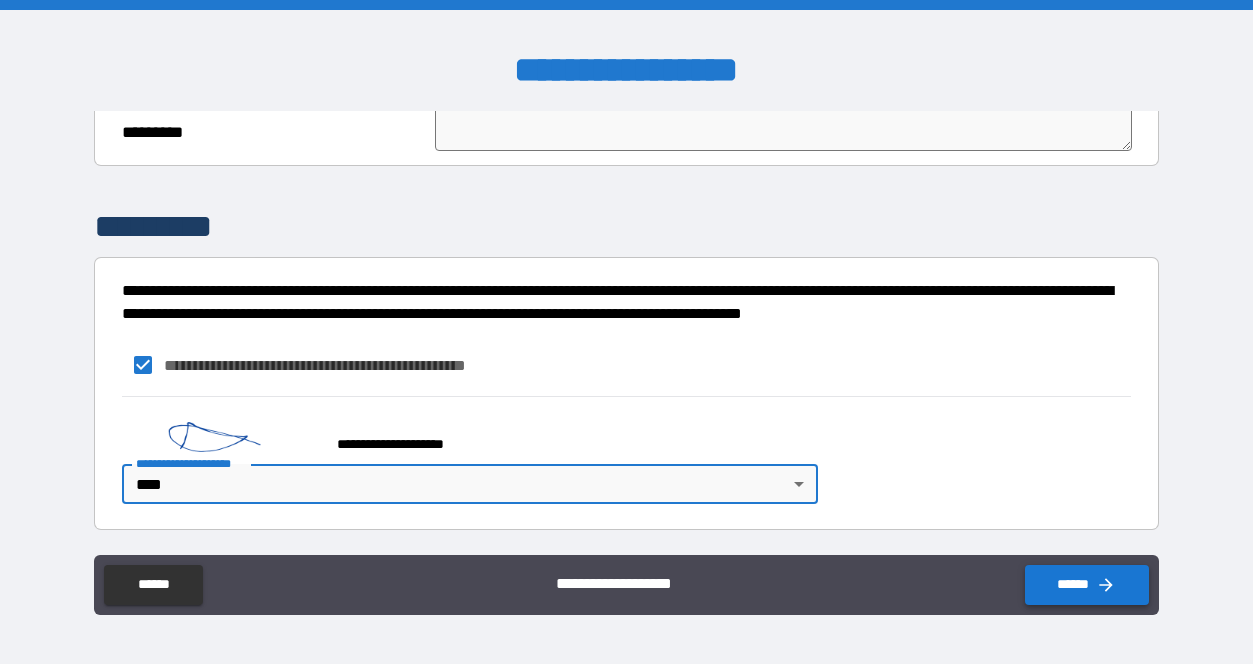 click on "******" at bounding box center (1087, 585) 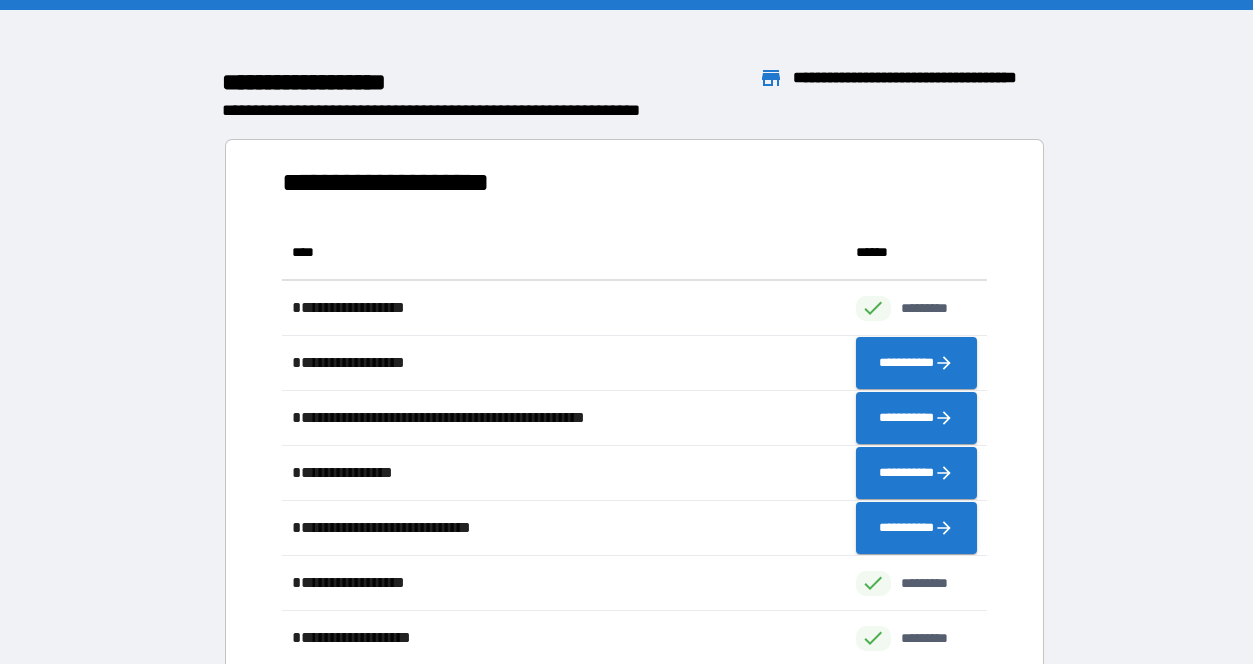 scroll, scrollTop: 1, scrollLeft: 1, axis: both 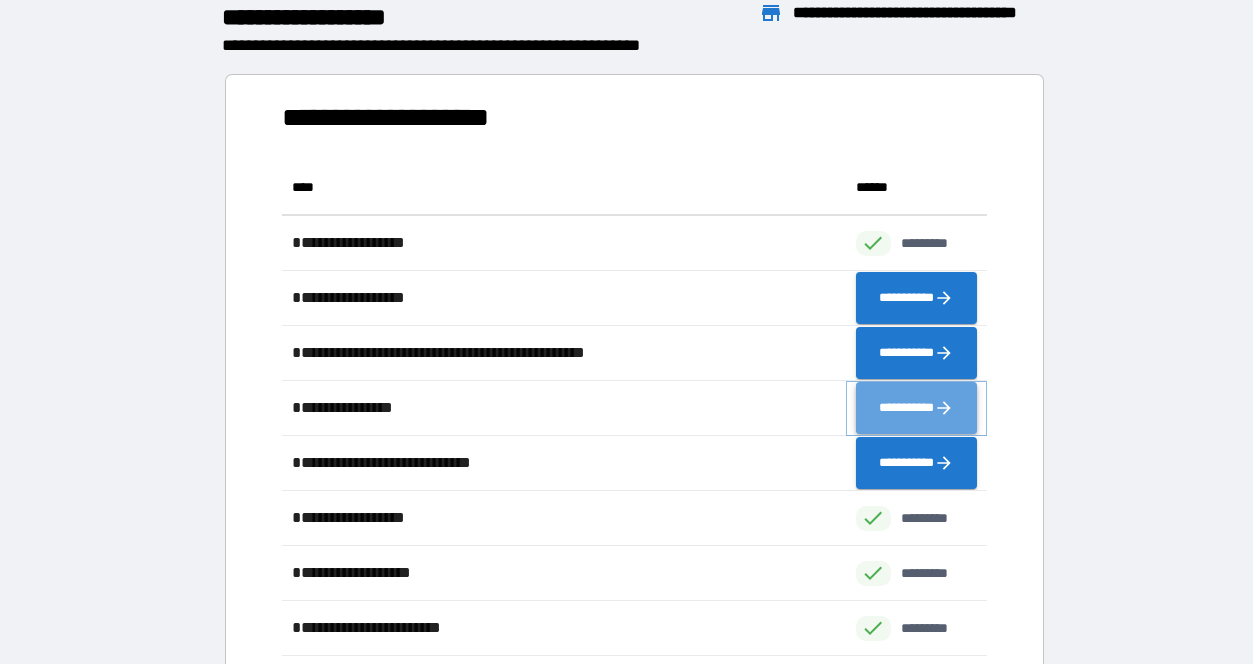 click on "**********" at bounding box center (916, 408) 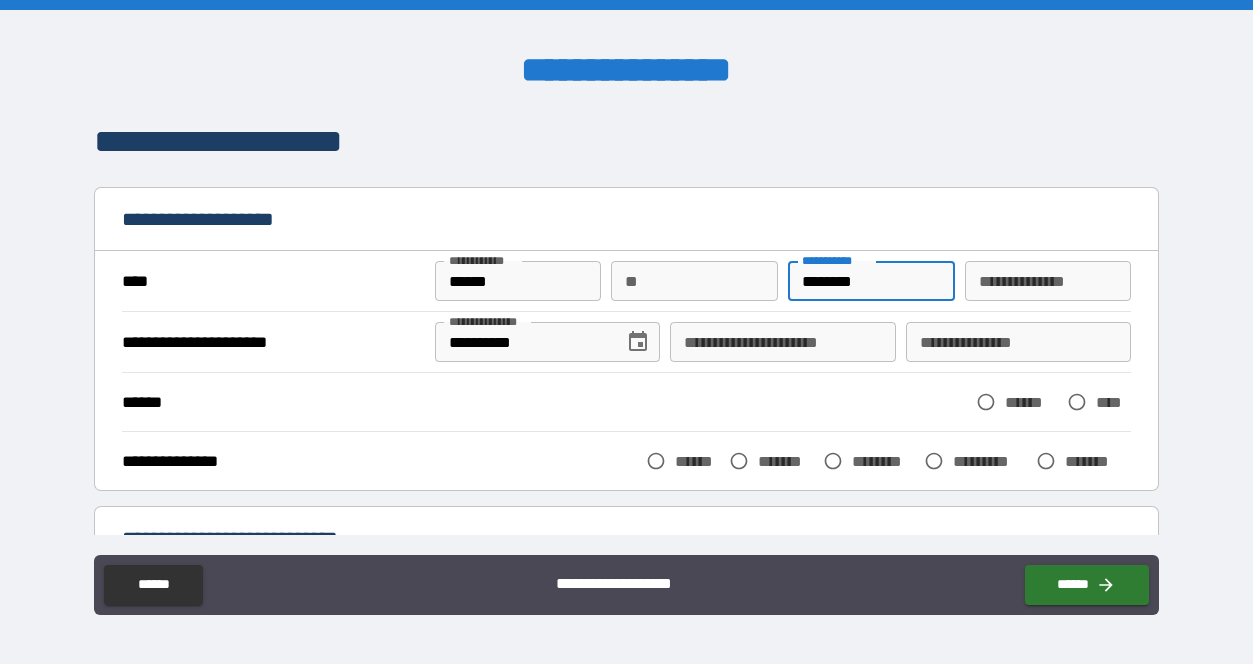 click on "********" at bounding box center [871, 281] 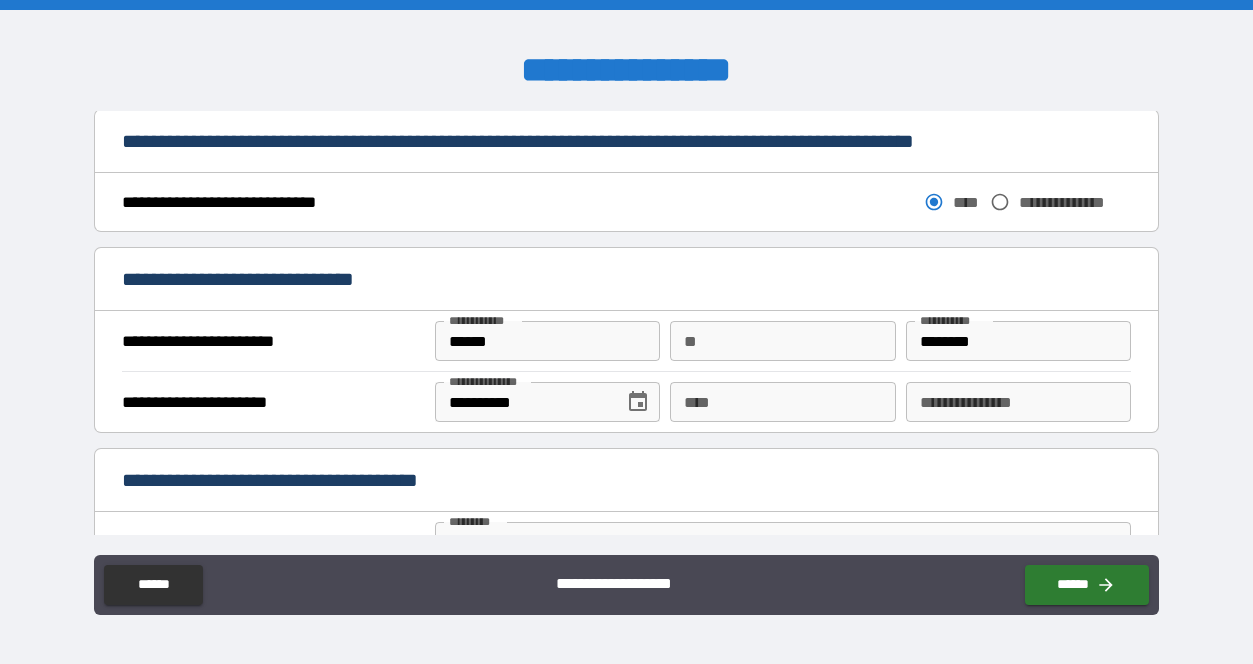 scroll, scrollTop: 1134, scrollLeft: 0, axis: vertical 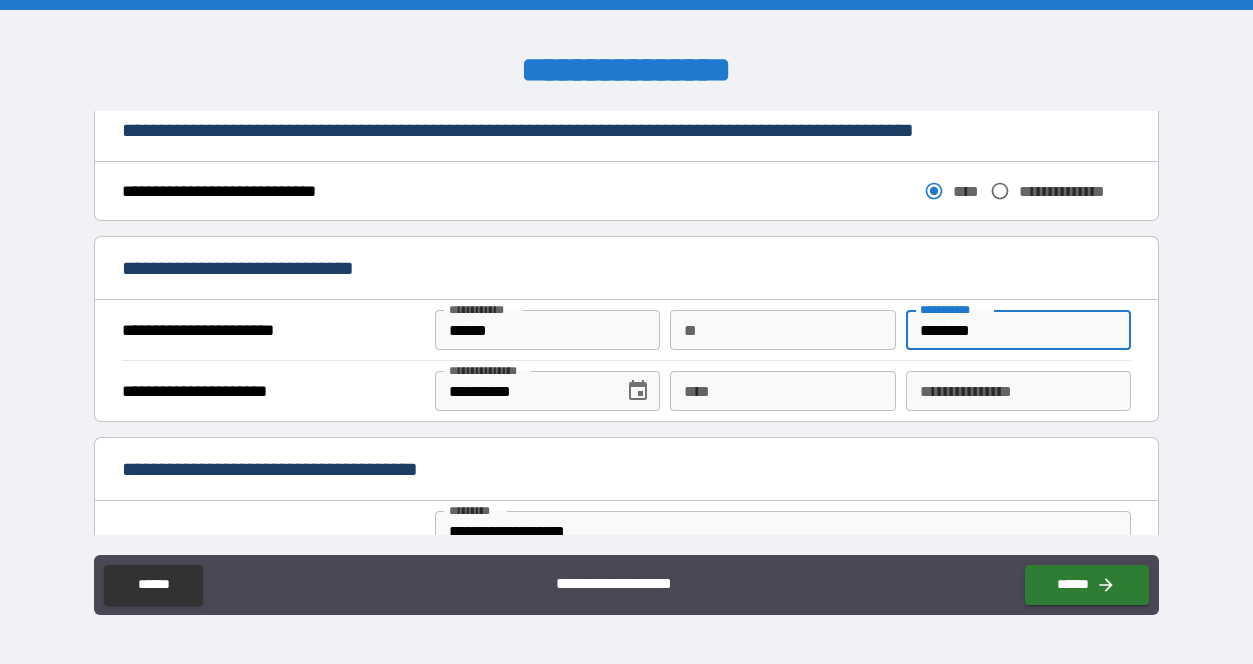 click on "********" at bounding box center (1019, 330) 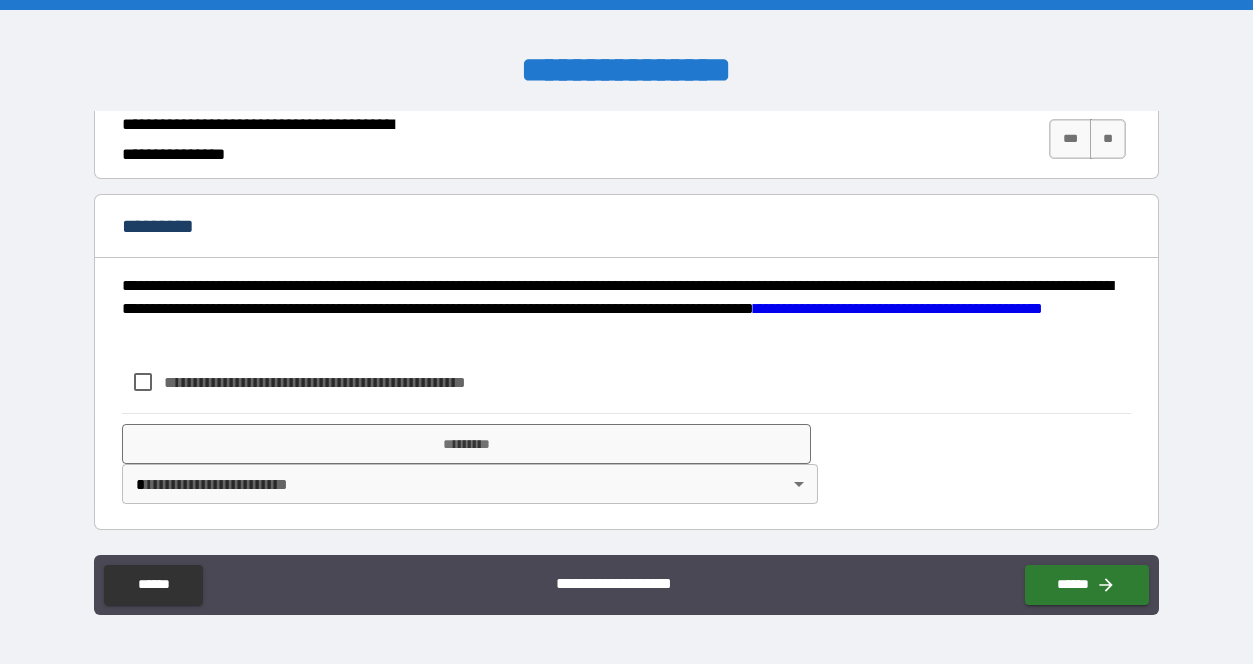 scroll, scrollTop: 2012, scrollLeft: 0, axis: vertical 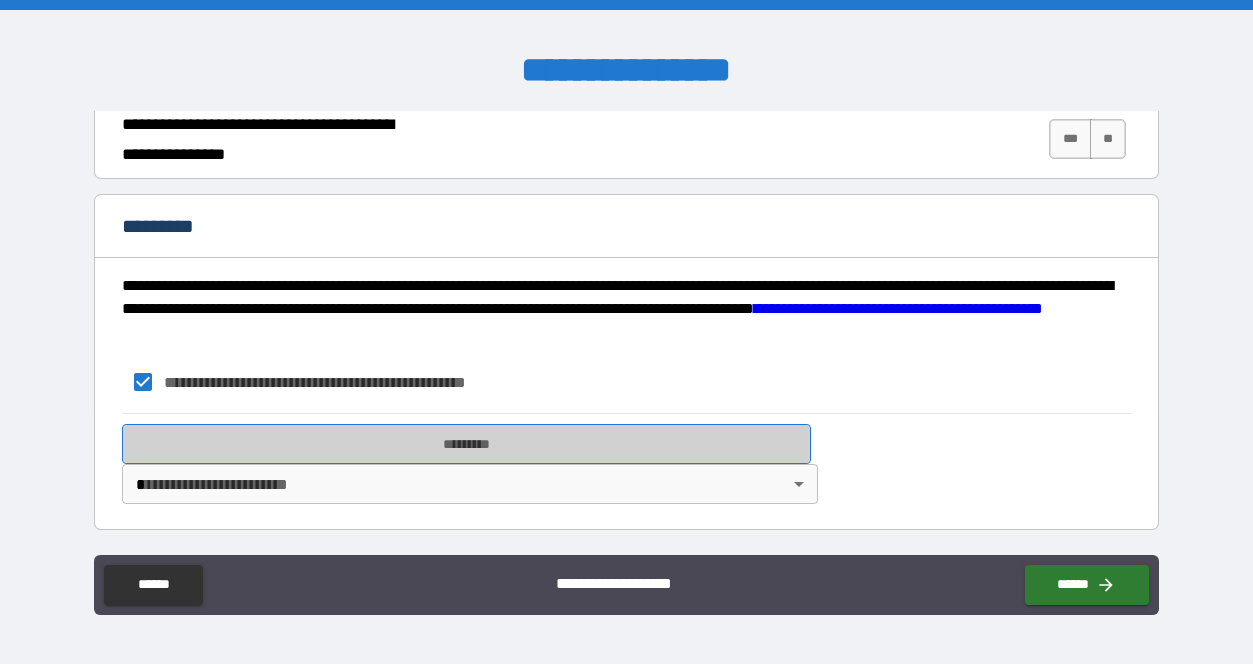 click on "*********" at bounding box center [466, 444] 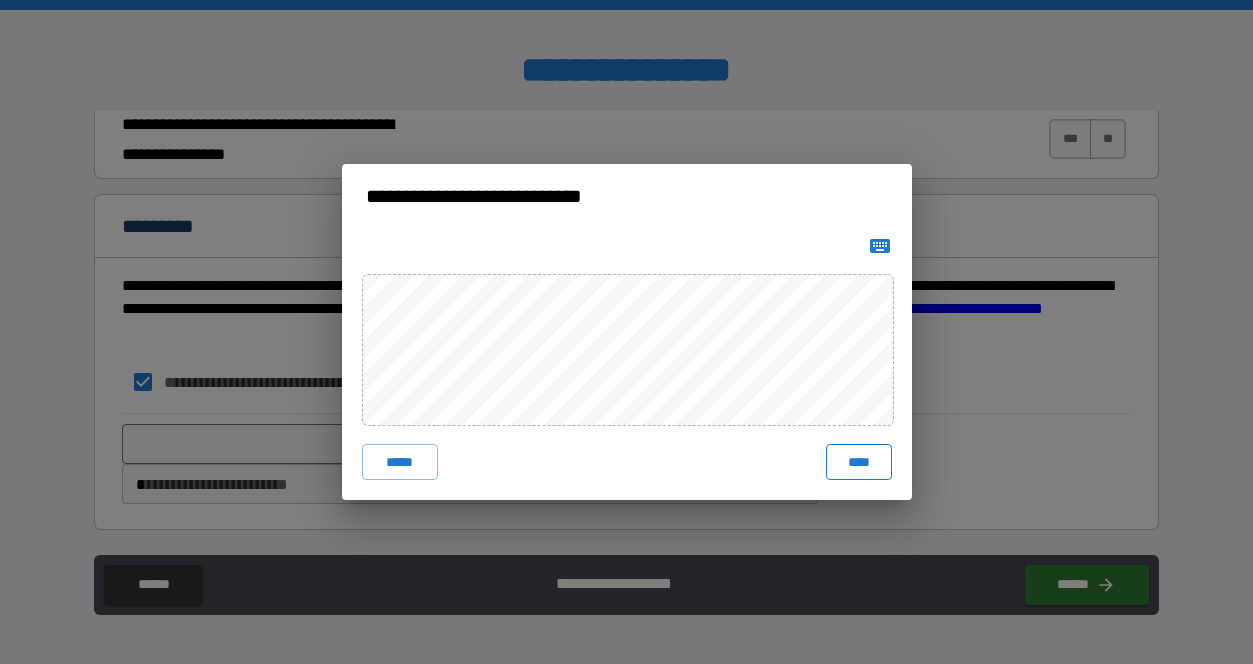 click on "****" at bounding box center (859, 462) 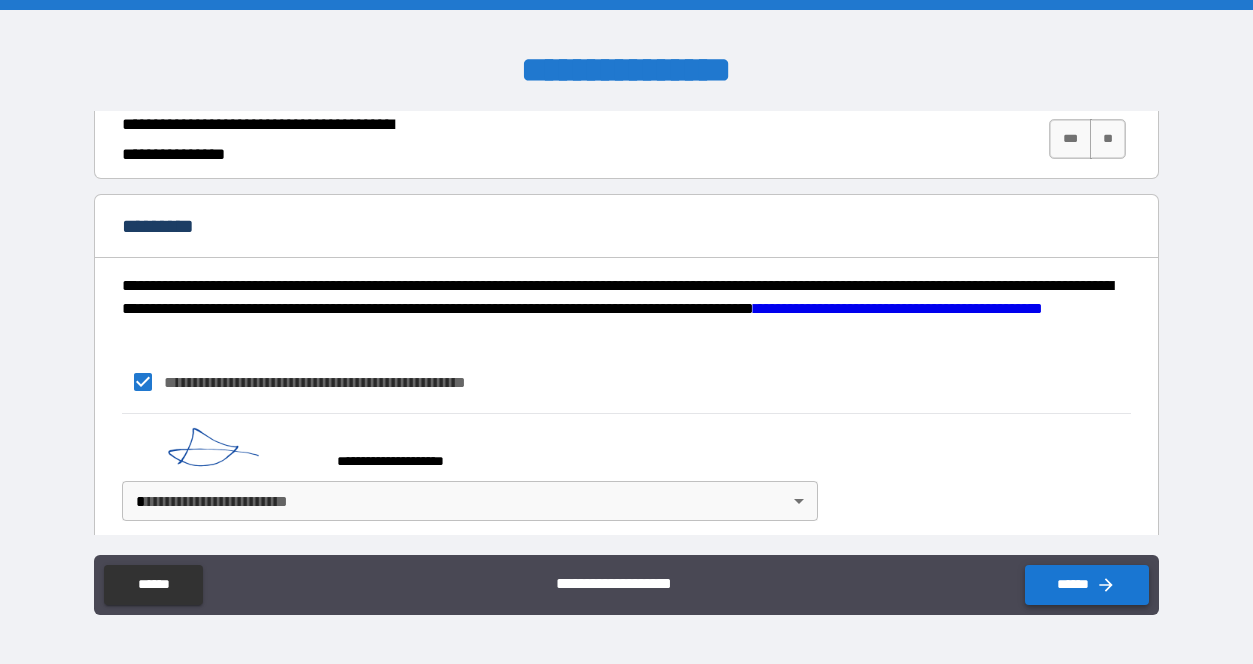 click on "******" at bounding box center [1087, 585] 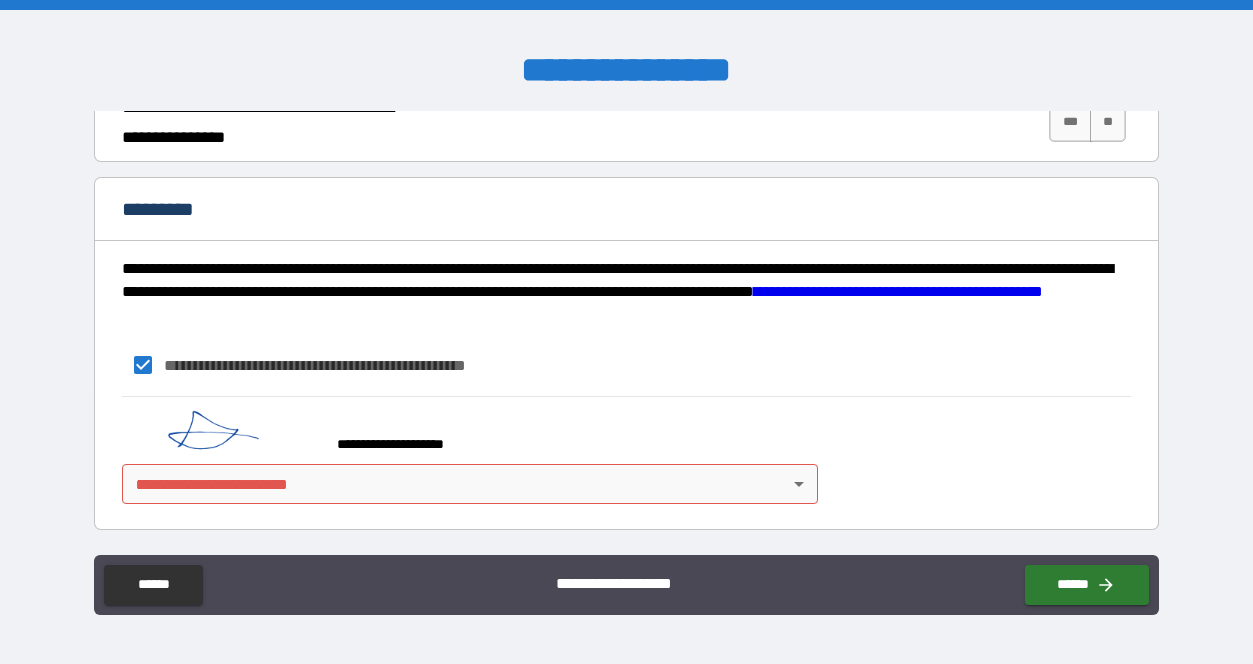 scroll, scrollTop: 2029, scrollLeft: 0, axis: vertical 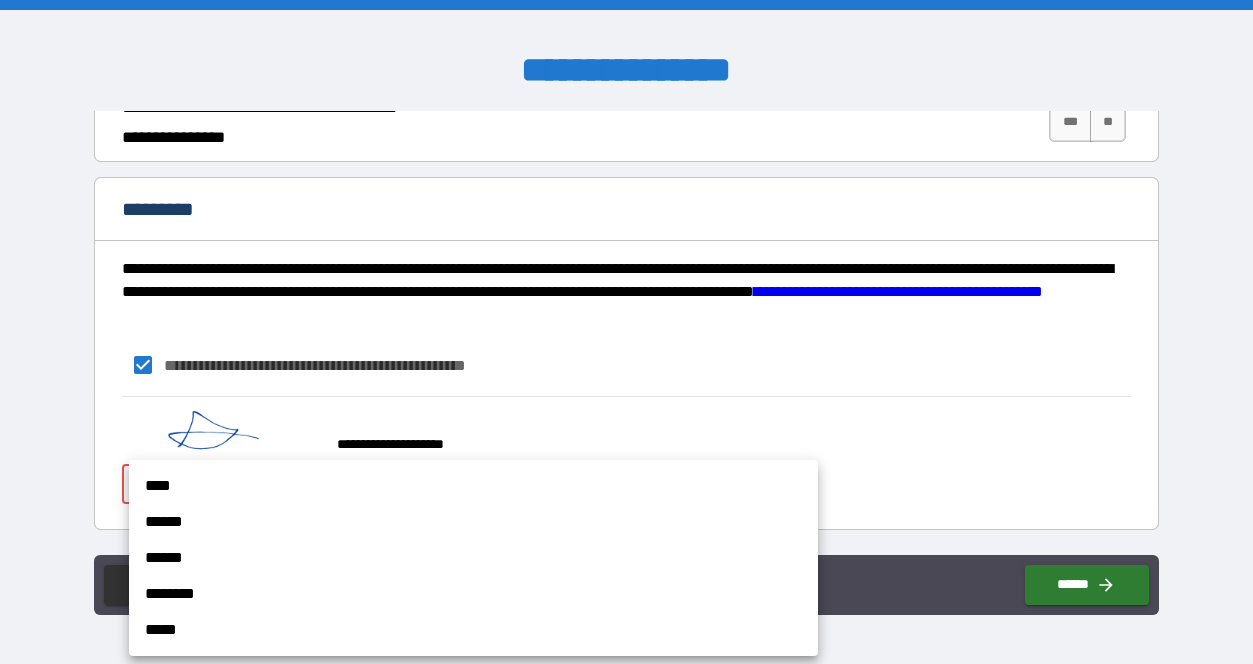 click on "****" at bounding box center (473, 486) 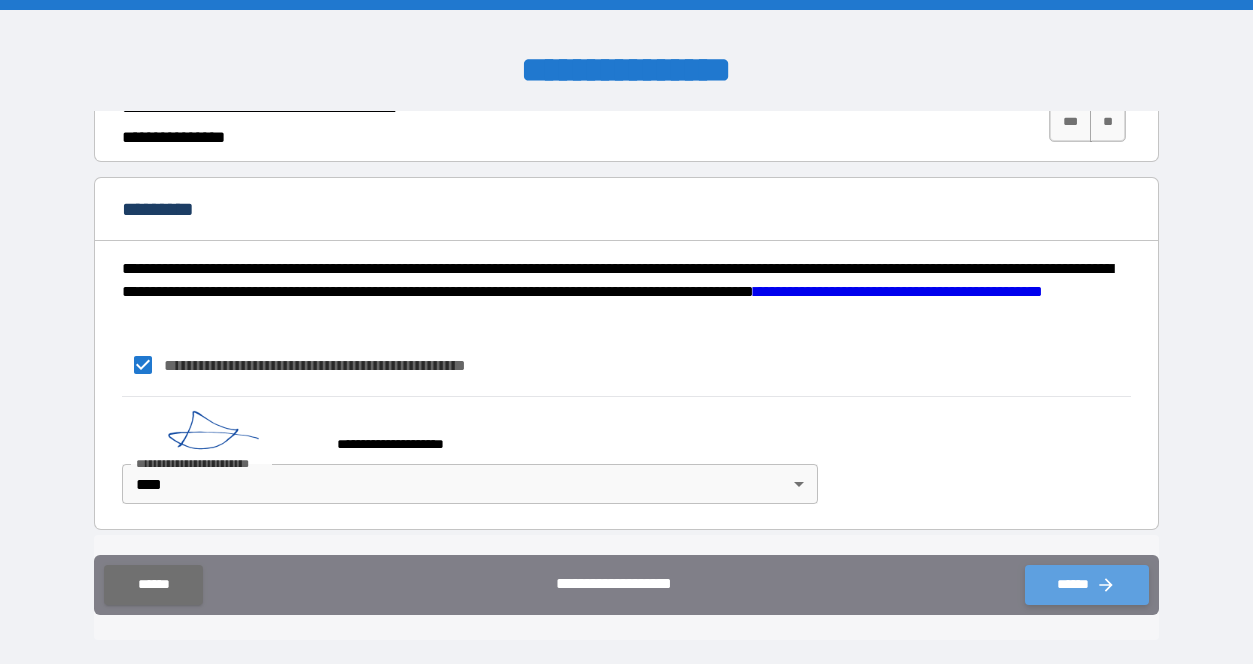click on "******" at bounding box center (1087, 585) 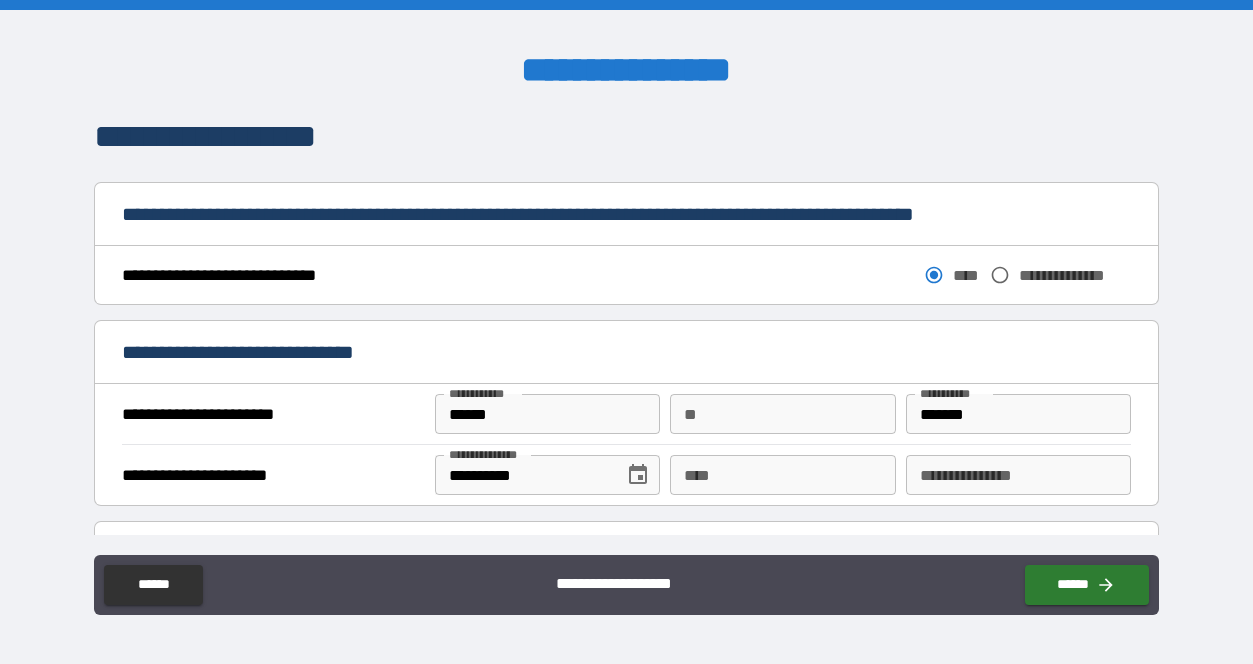 scroll, scrollTop: 1139, scrollLeft: 0, axis: vertical 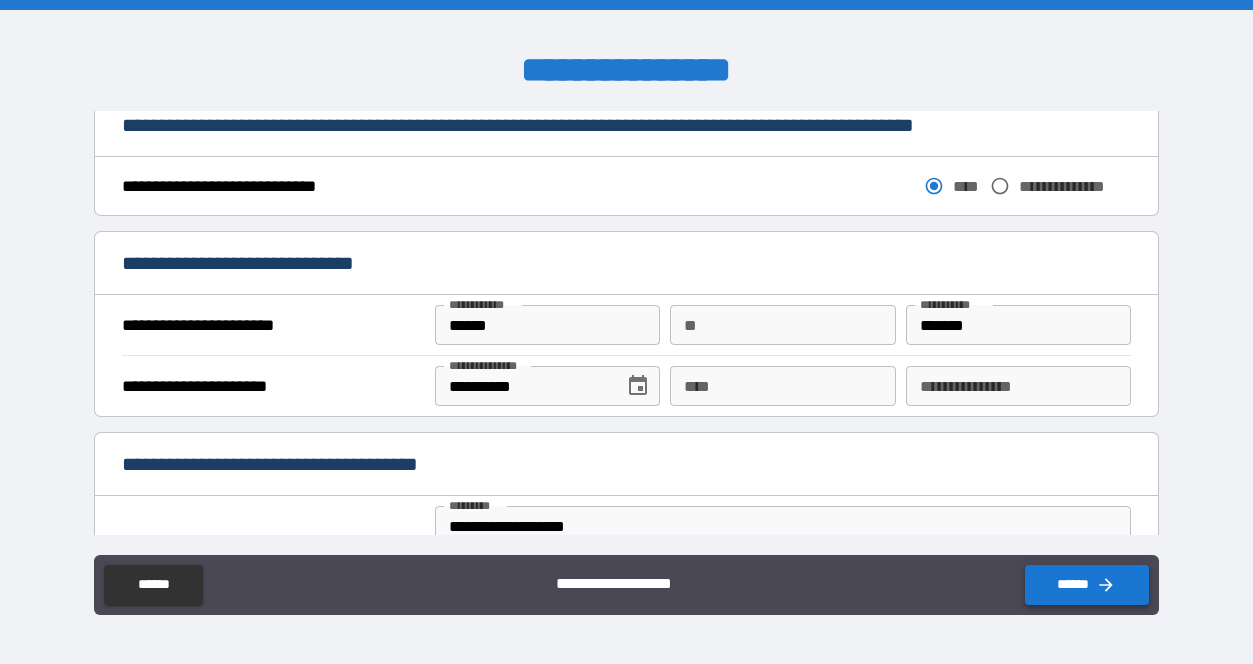 click on "******" at bounding box center [1087, 585] 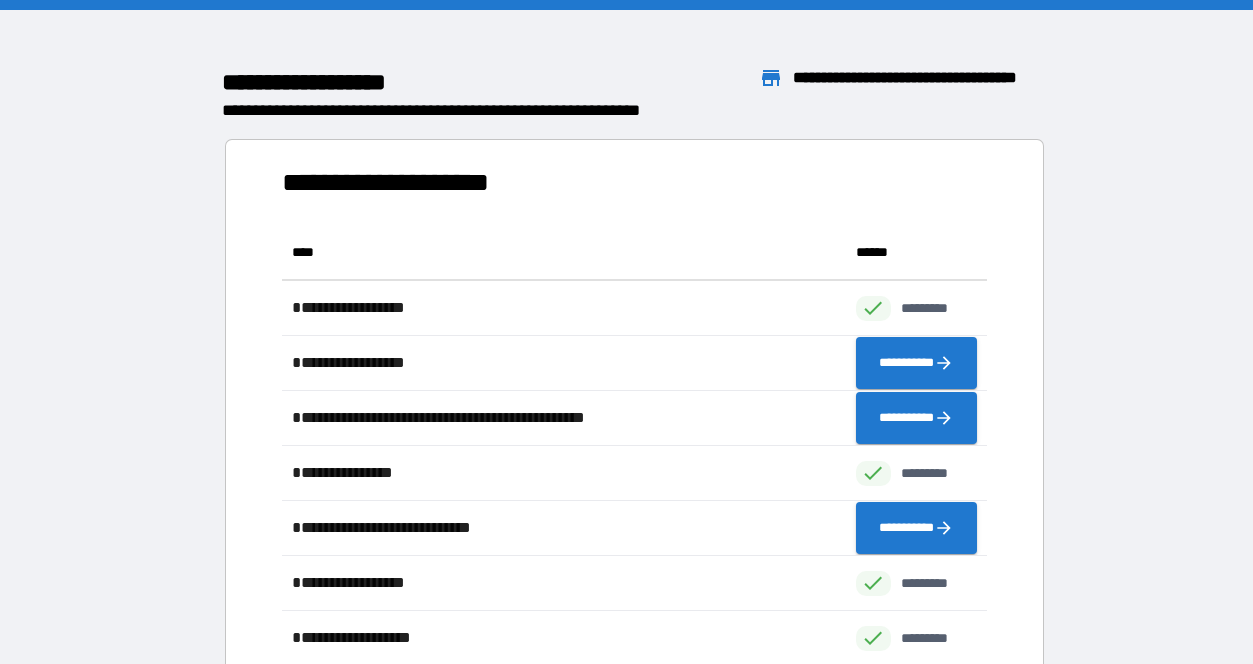 scroll, scrollTop: 1, scrollLeft: 1, axis: both 